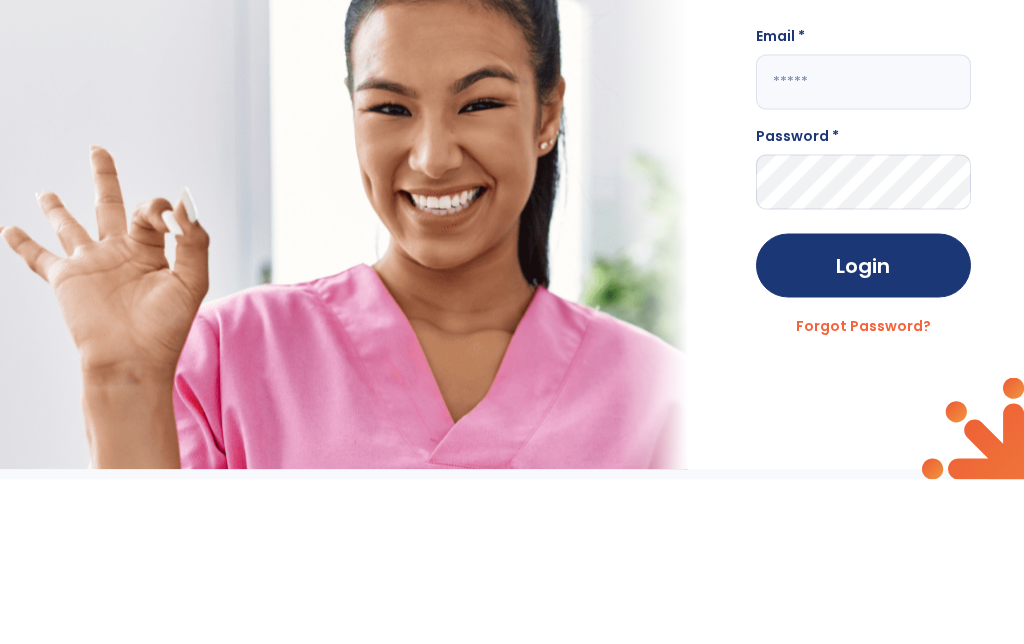 scroll, scrollTop: 116, scrollLeft: 0, axis: vertical 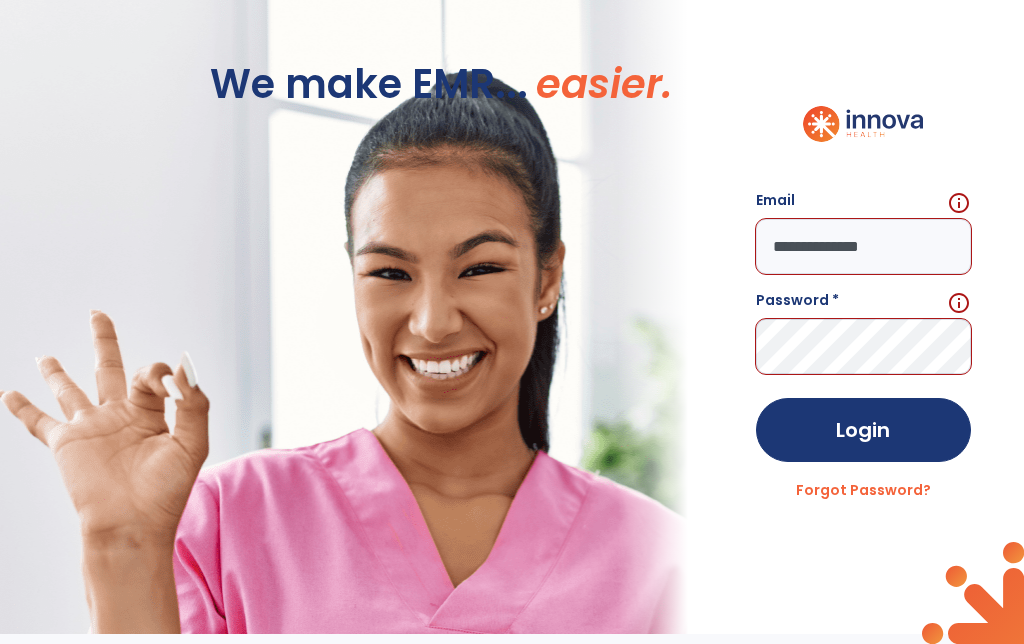 click on "**********" 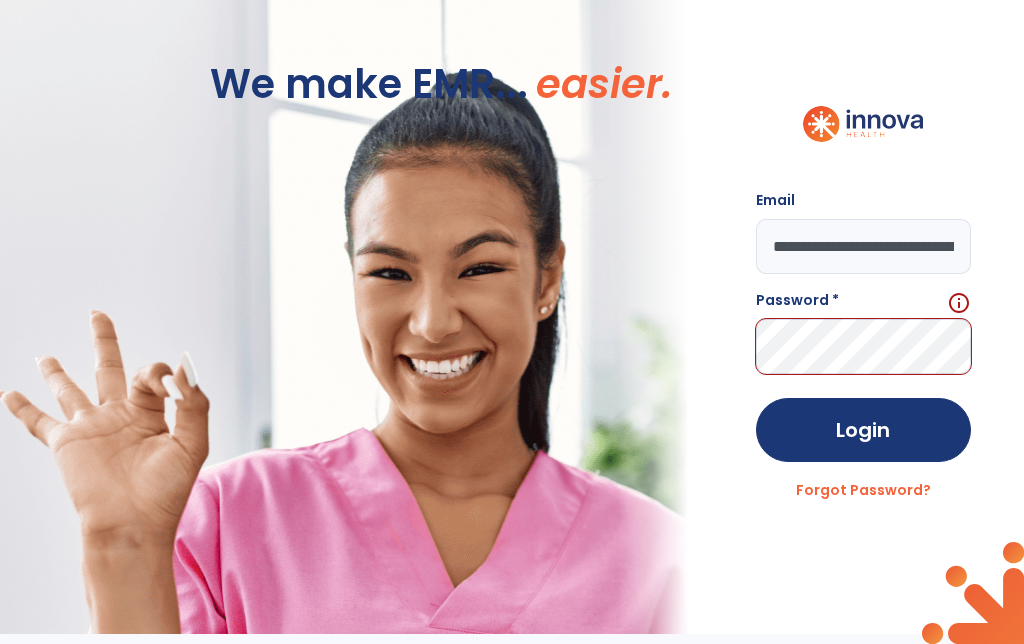 type on "**********" 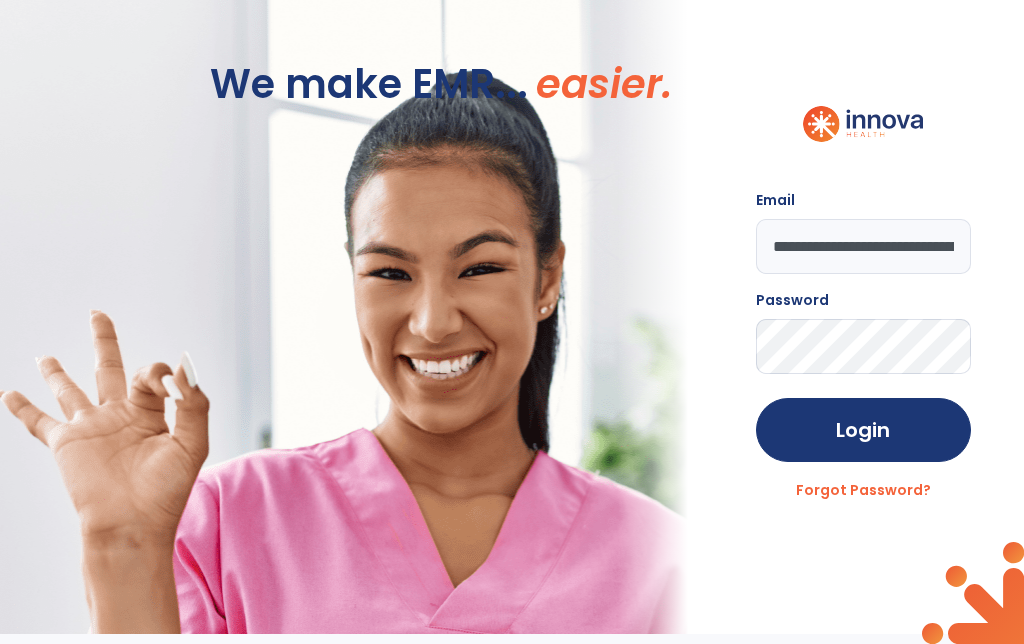click on "Login" 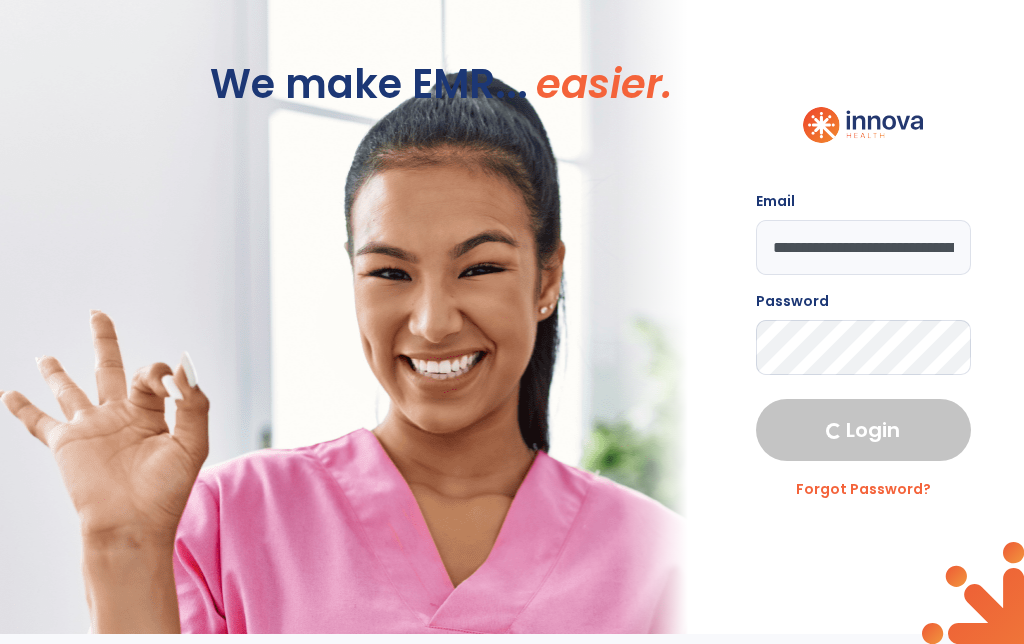 select on "****" 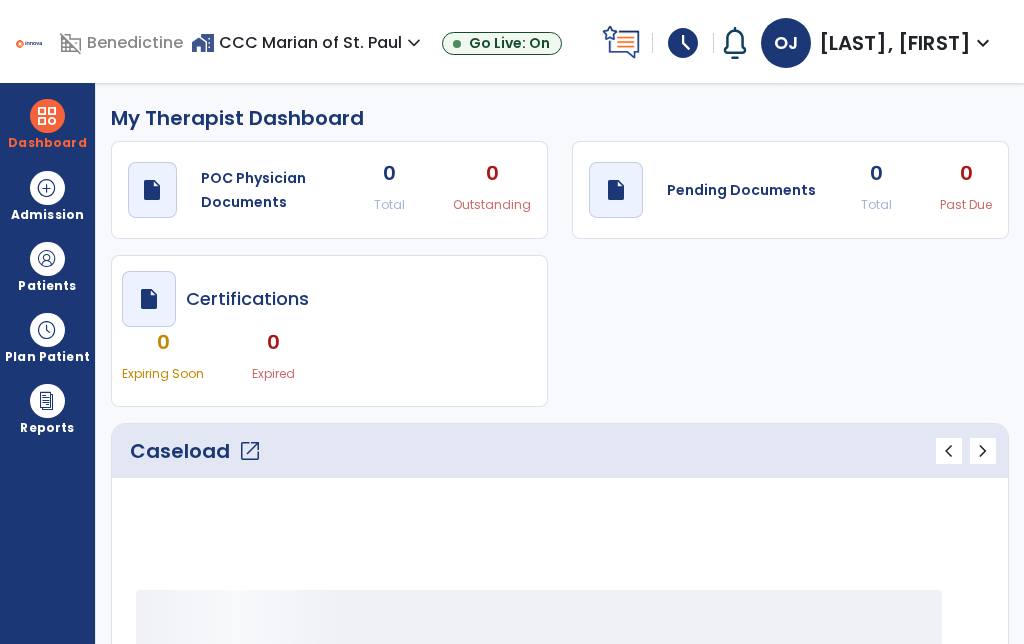 scroll, scrollTop: 82, scrollLeft: 0, axis: vertical 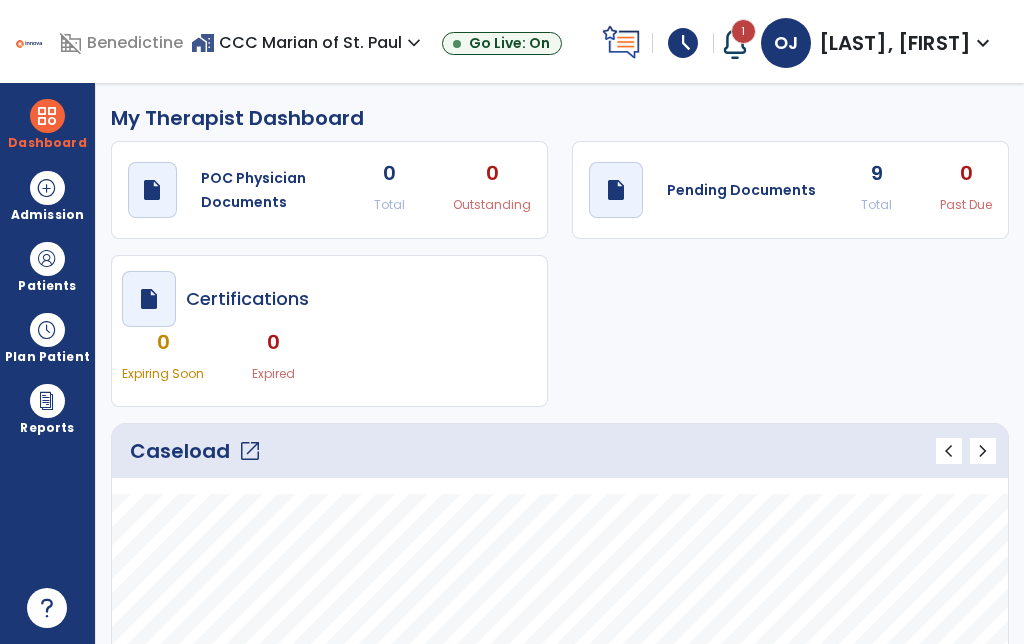 click on "Pending Documents" 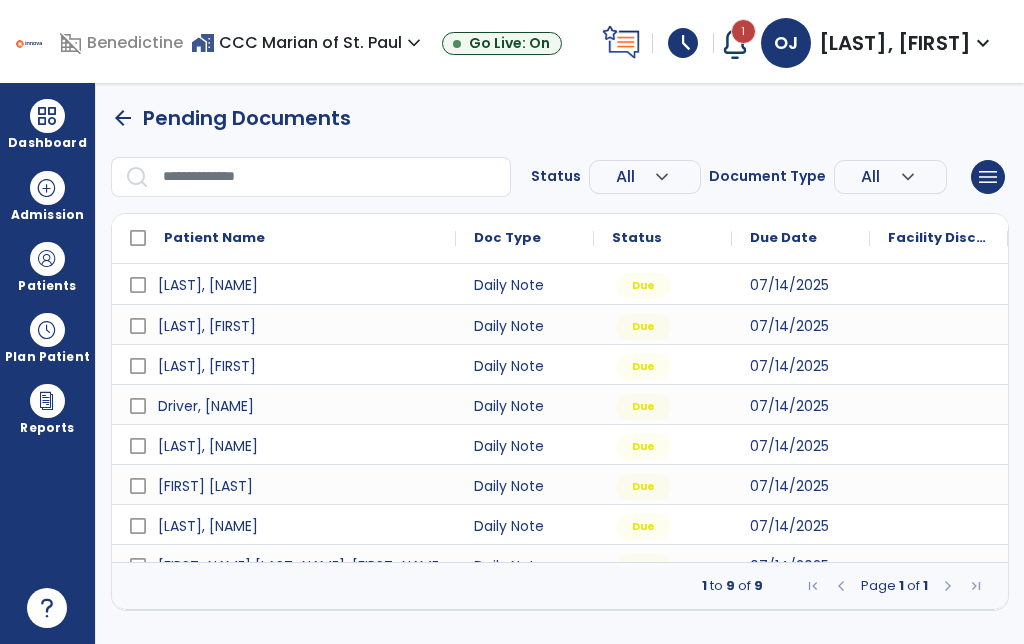 click on "Patients" at bounding box center (47, 286) 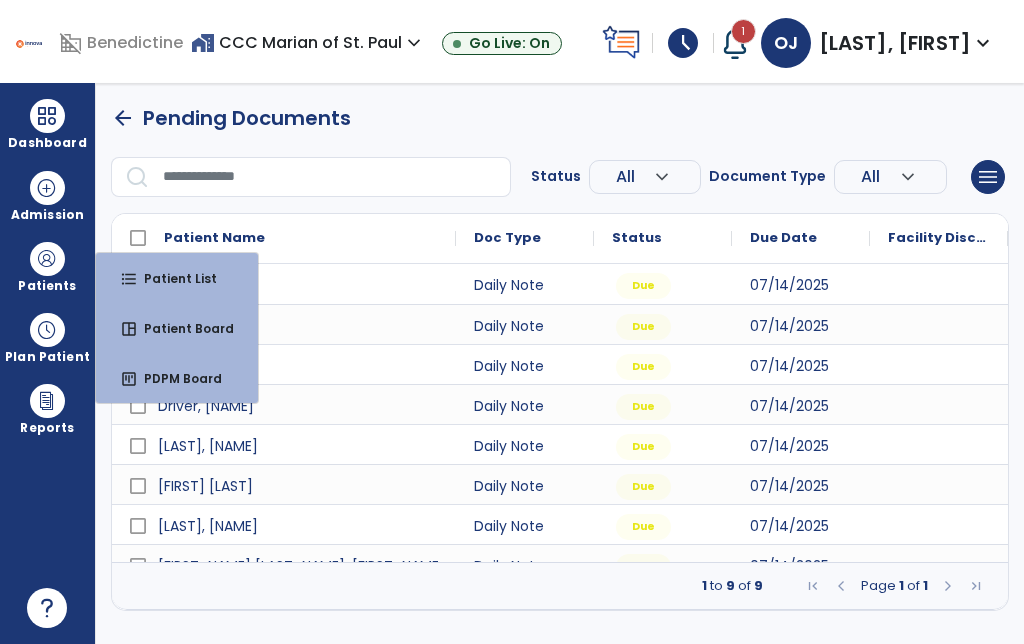 click on "Patient List" at bounding box center (172, 278) 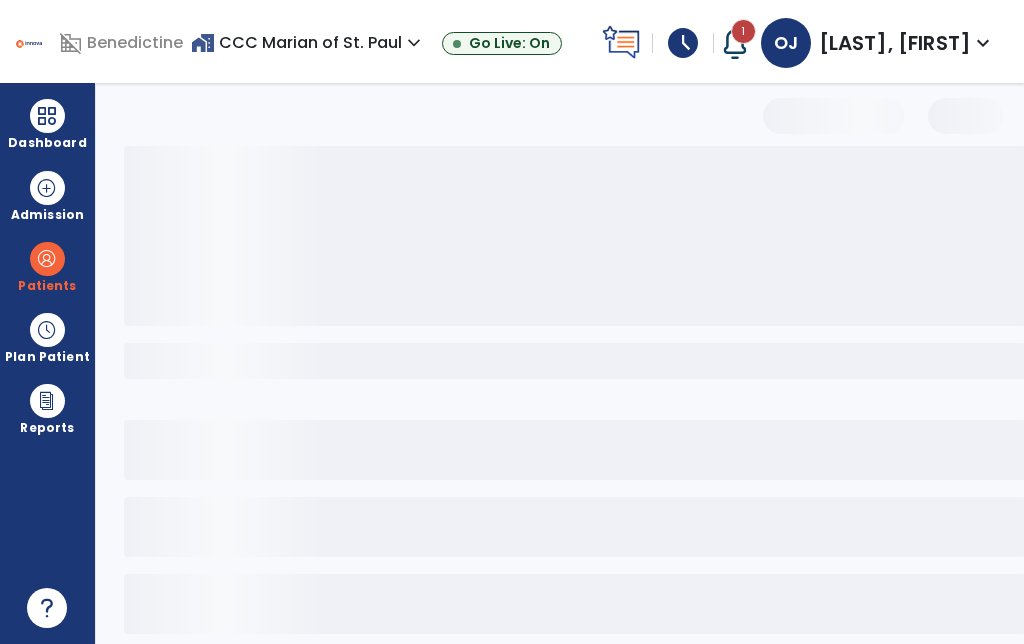 select on "***" 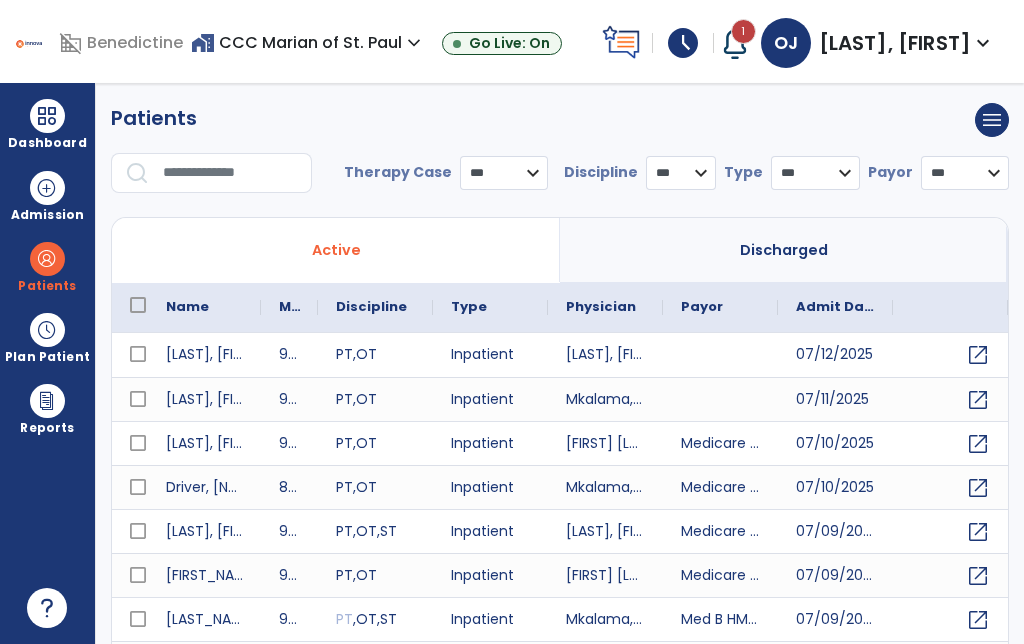 click at bounding box center [230, 173] 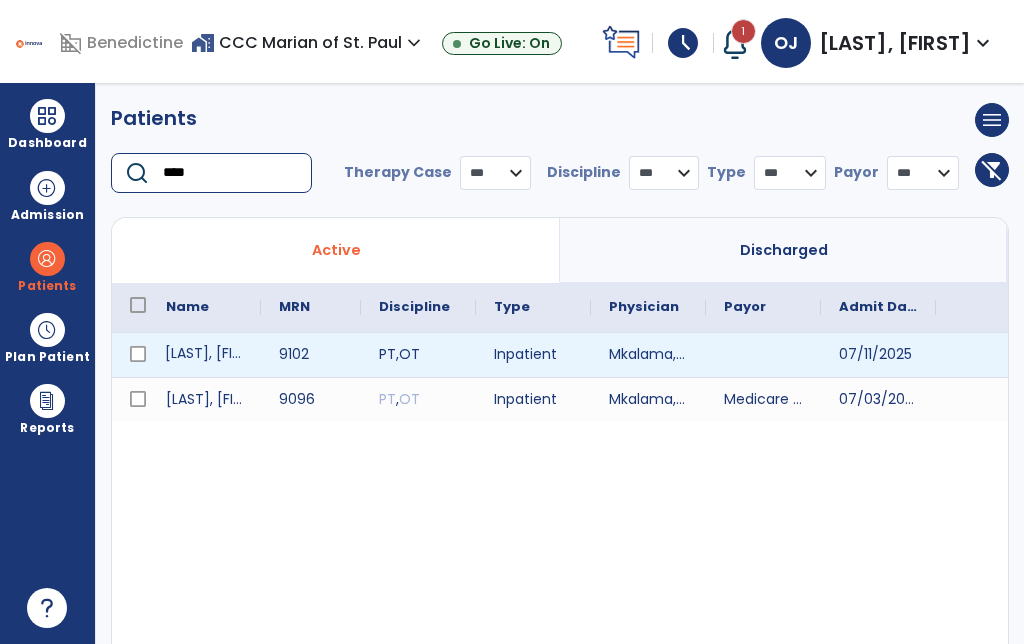type on "****" 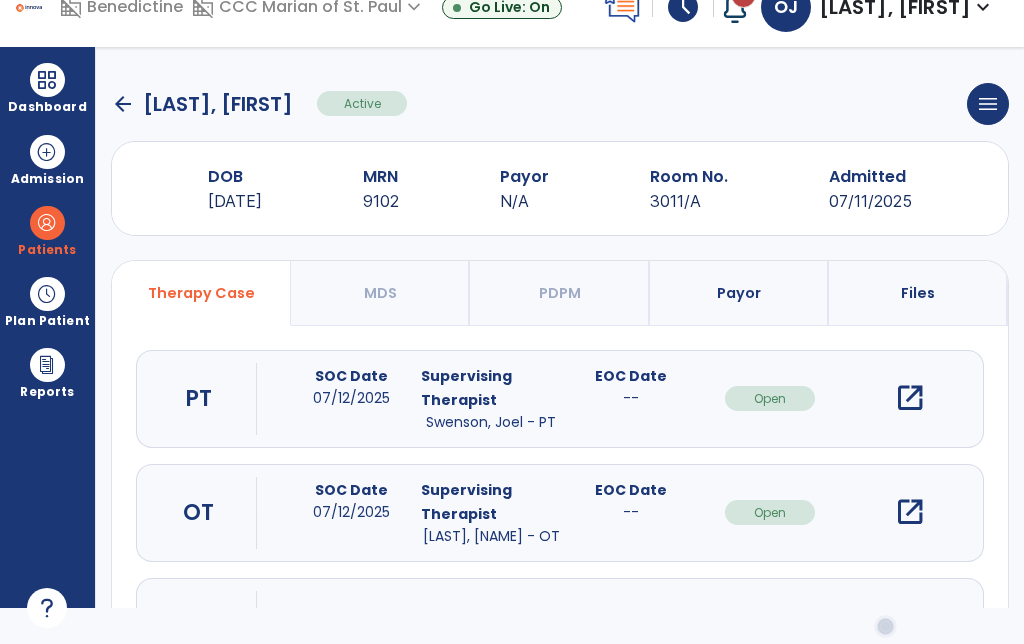 click on "open_in_new" at bounding box center (910, 512) 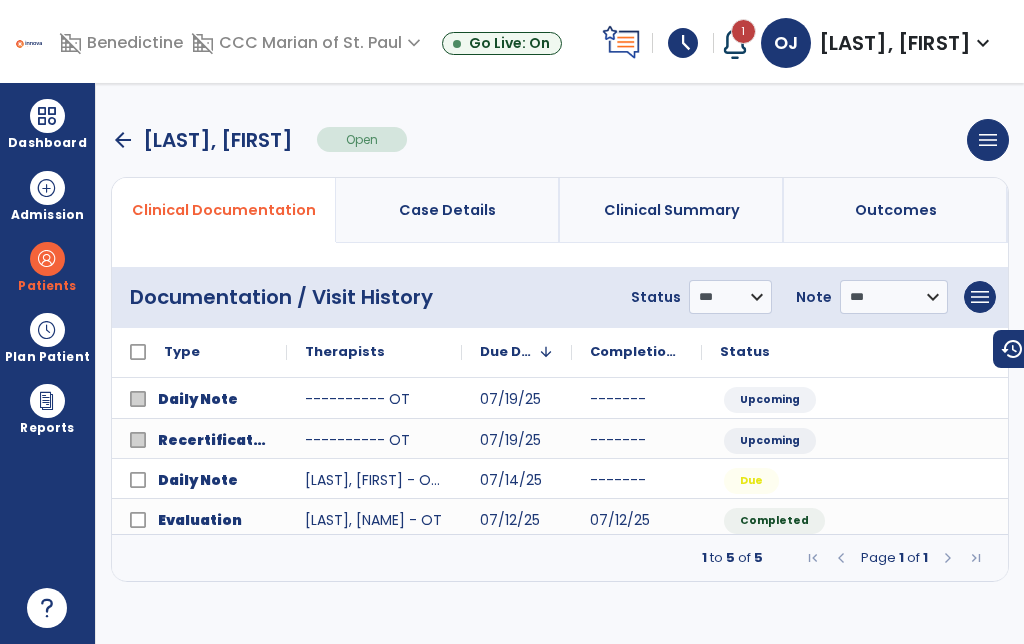 scroll, scrollTop: 0, scrollLeft: 81, axis: horizontal 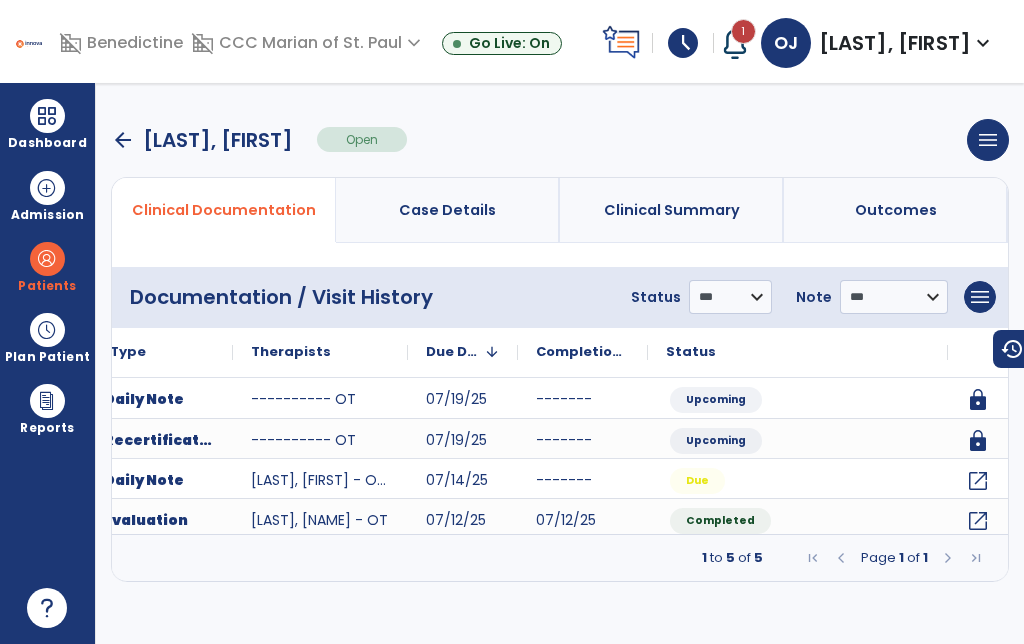 click on "open_in_new" 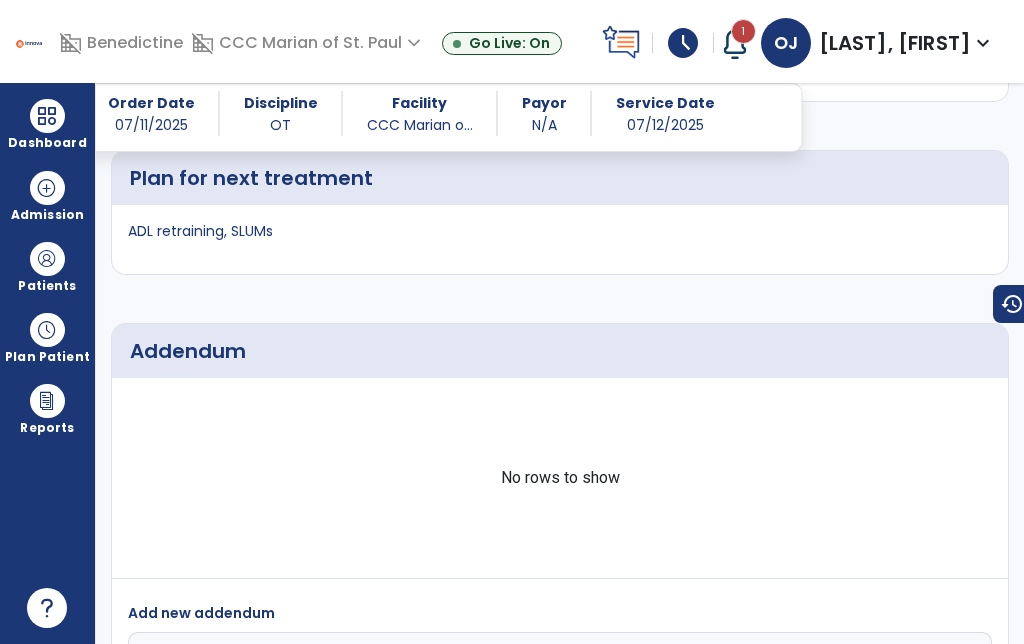 scroll, scrollTop: 4127, scrollLeft: 0, axis: vertical 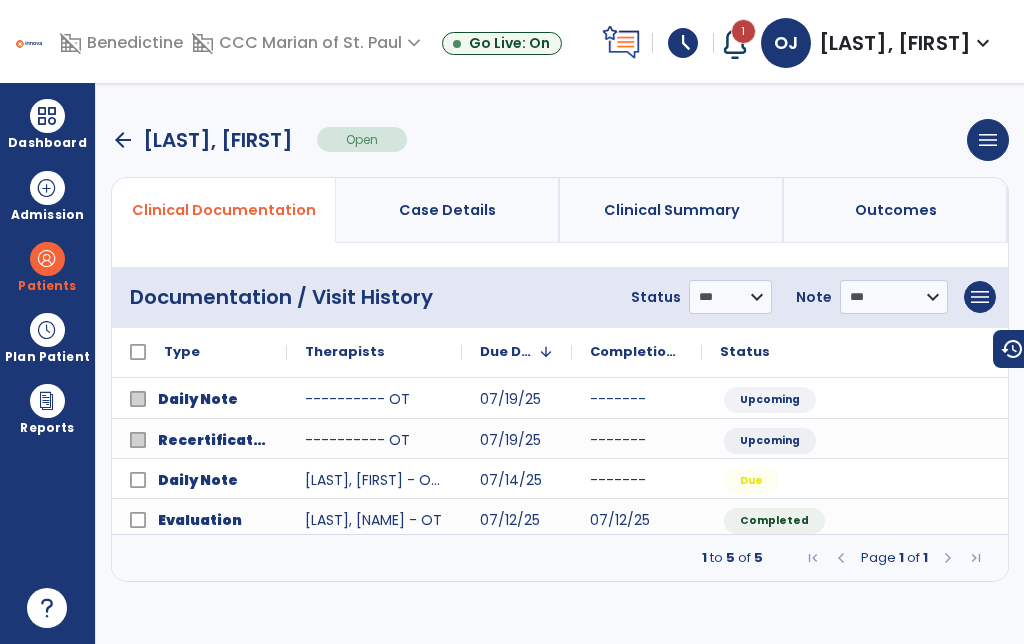 click on "arrow_back" at bounding box center [123, 140] 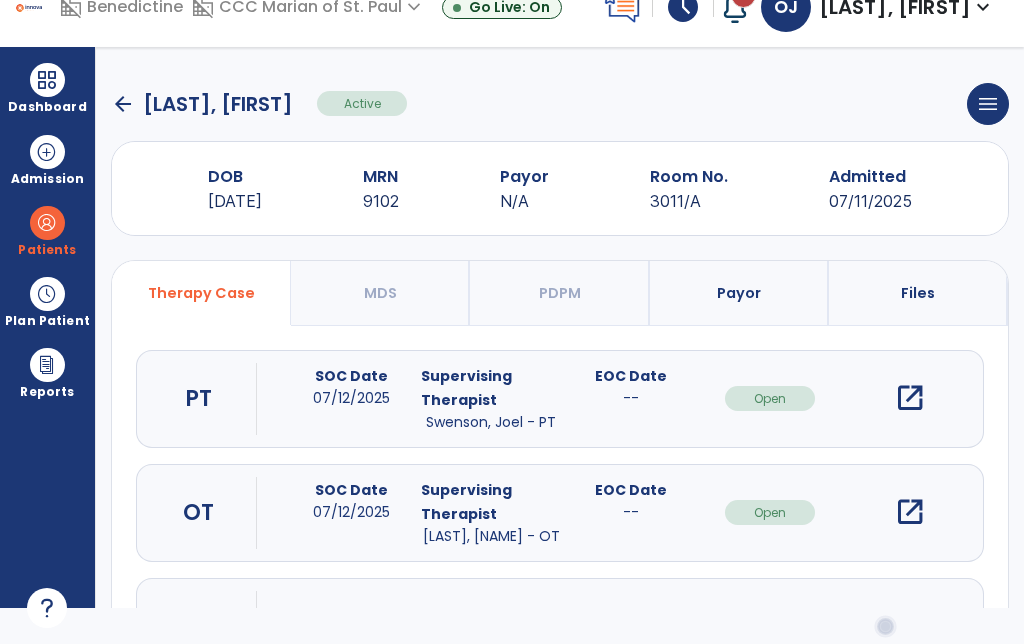 click on "arrow_back" 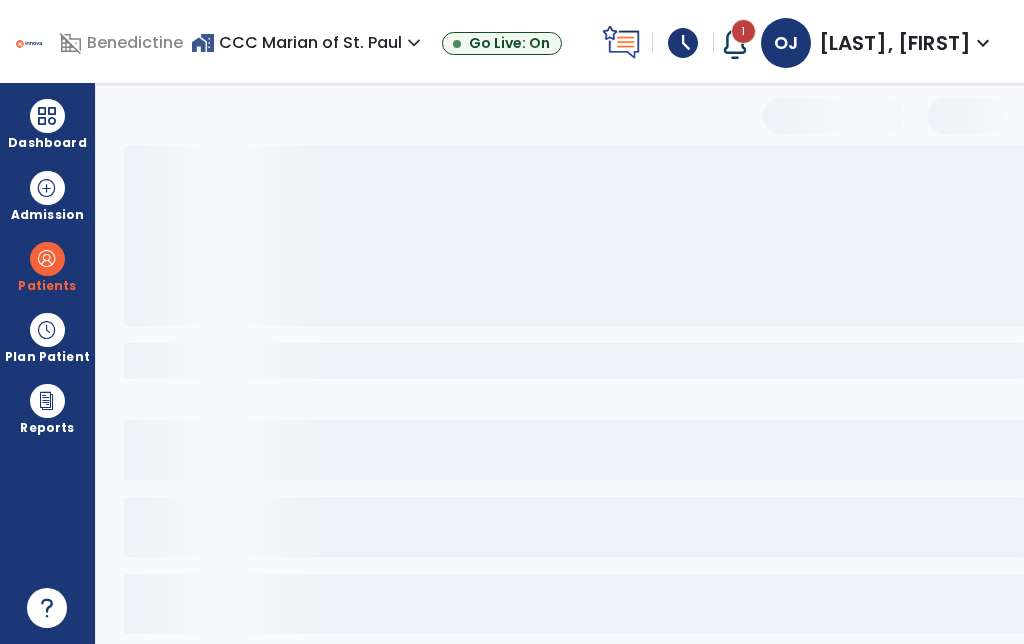 select on "***" 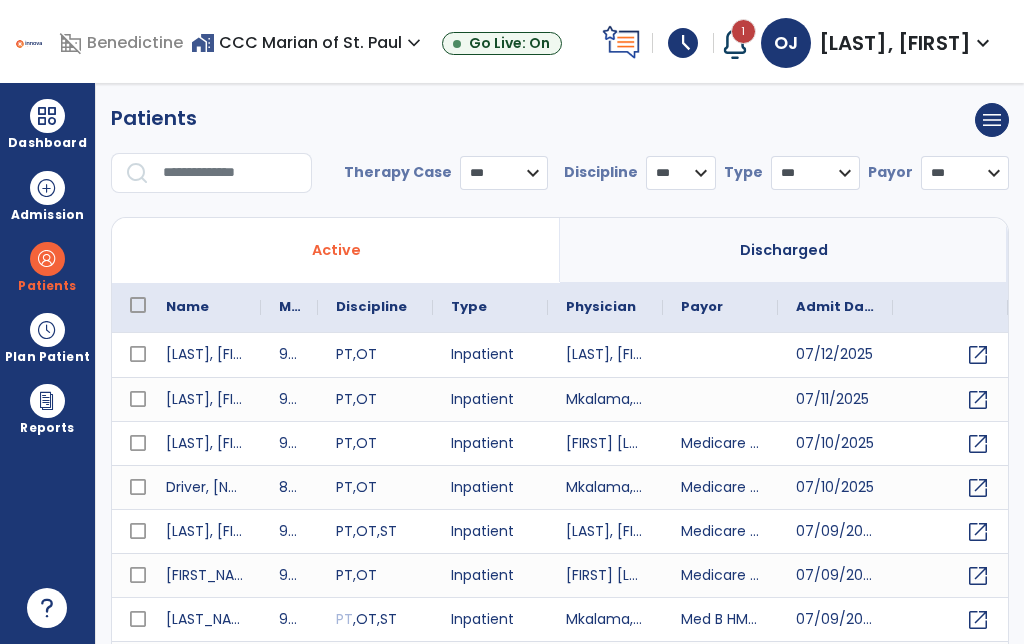 click at bounding box center [230, 173] 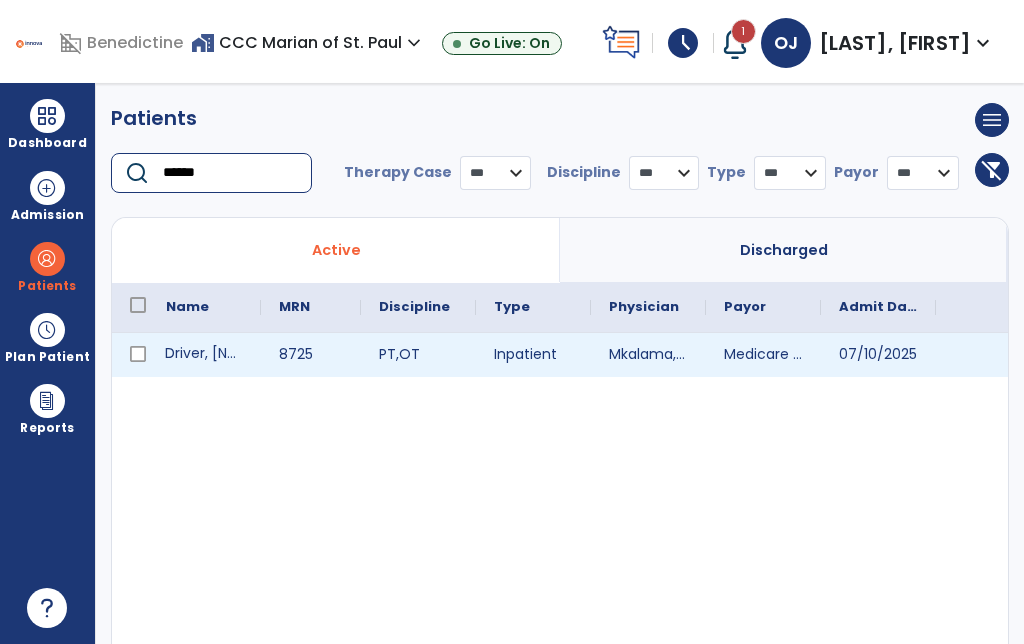 type on "******" 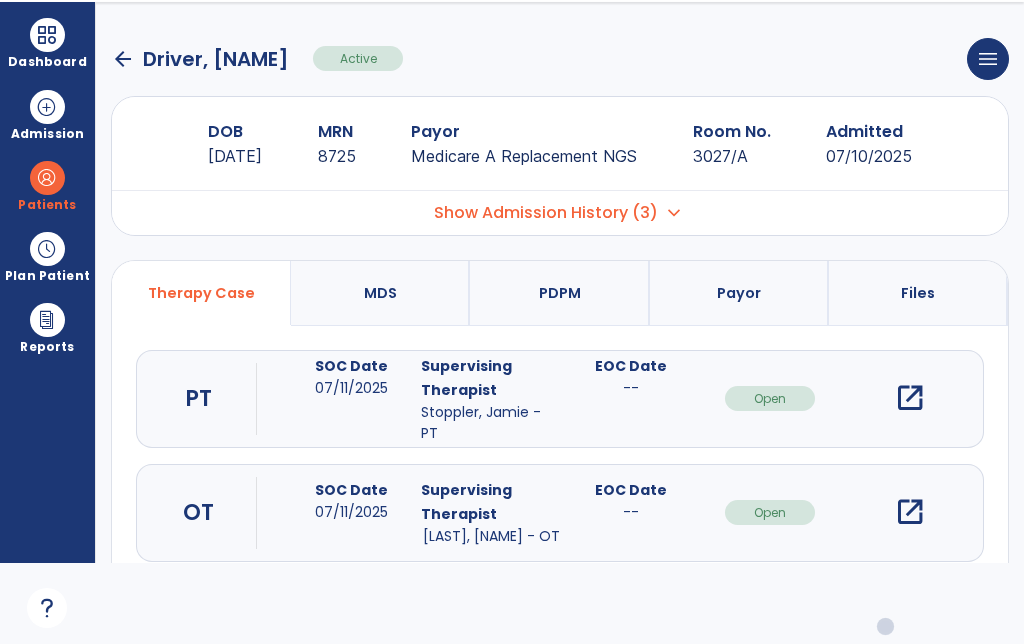 click on "open_in_new" at bounding box center (910, 512) 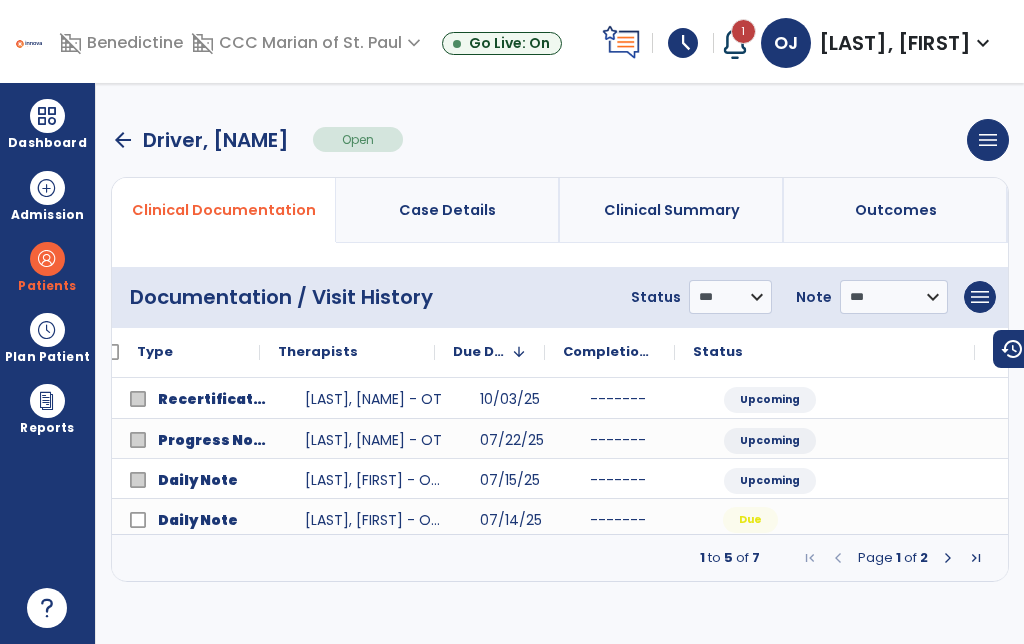 scroll, scrollTop: 0, scrollLeft: 56, axis: horizontal 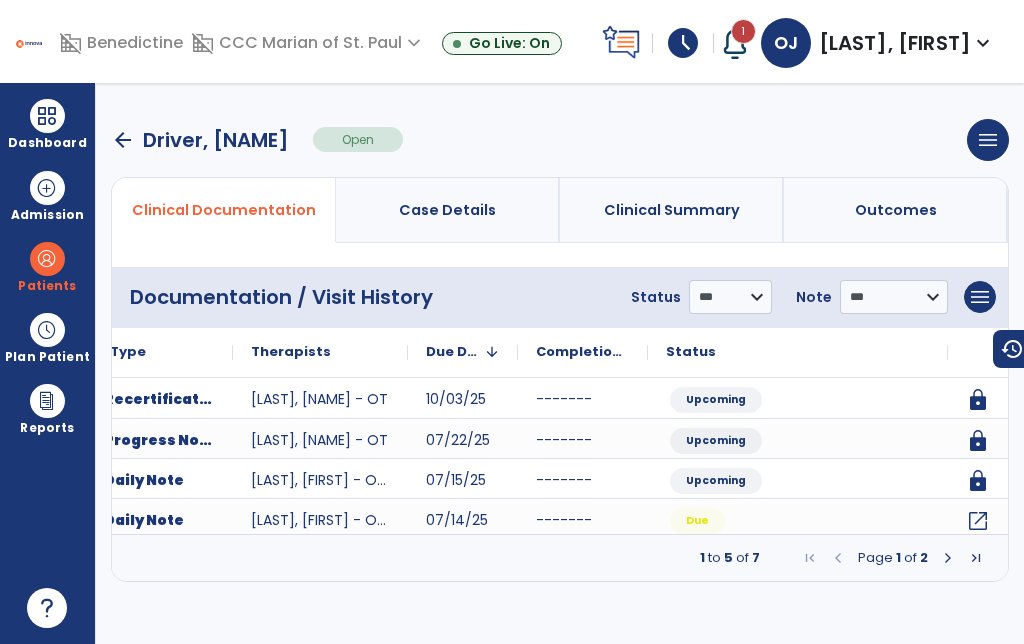click on "open_in_new" 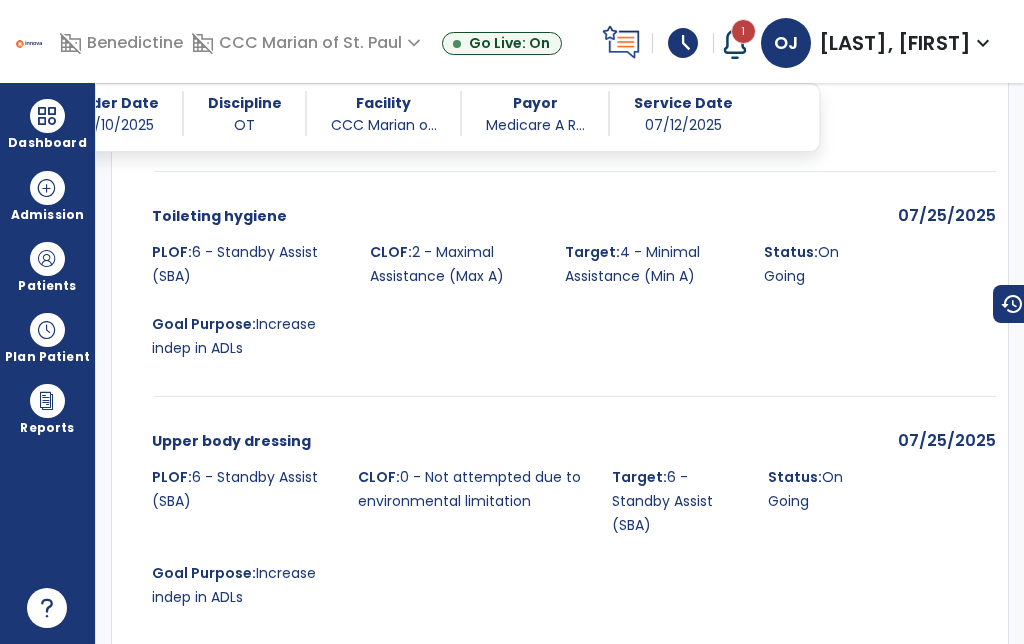 scroll, scrollTop: 3296, scrollLeft: 0, axis: vertical 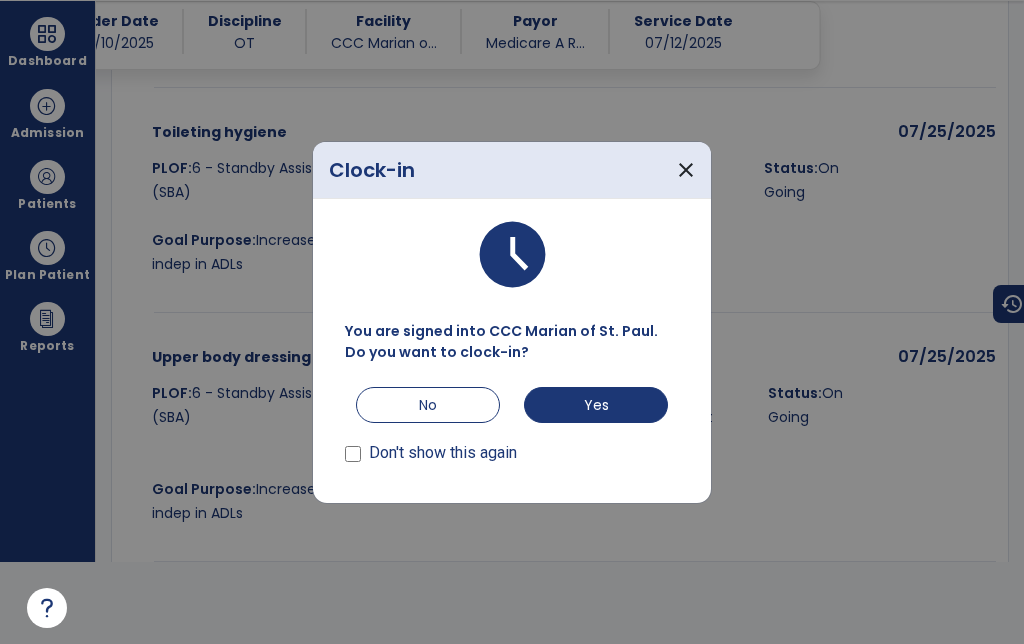 click on "Yes" at bounding box center (596, 405) 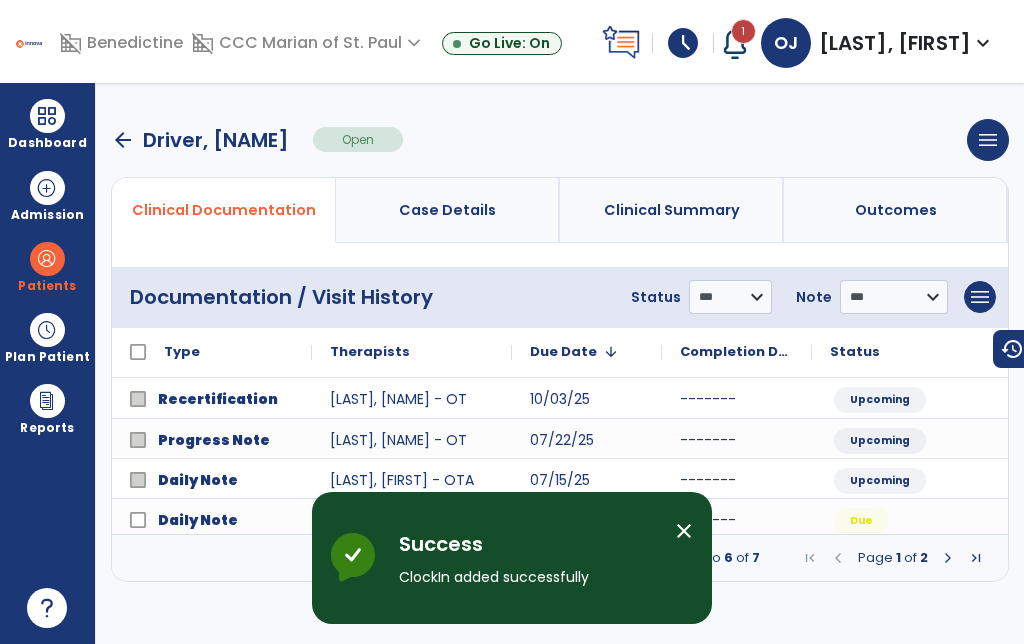 scroll, scrollTop: 0, scrollLeft: 0, axis: both 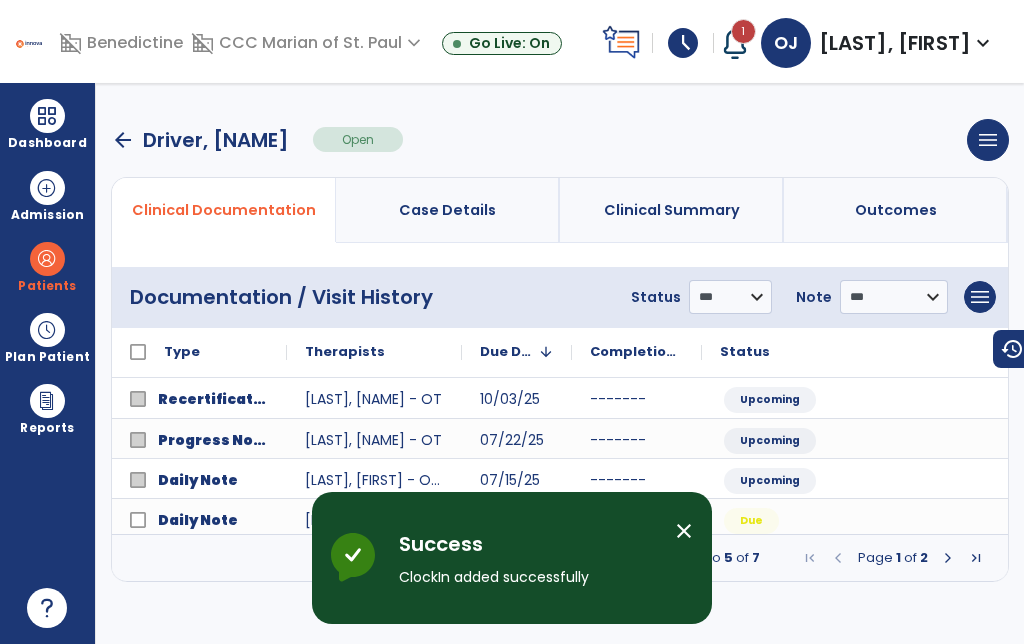 click on "arrow_back" at bounding box center (123, 140) 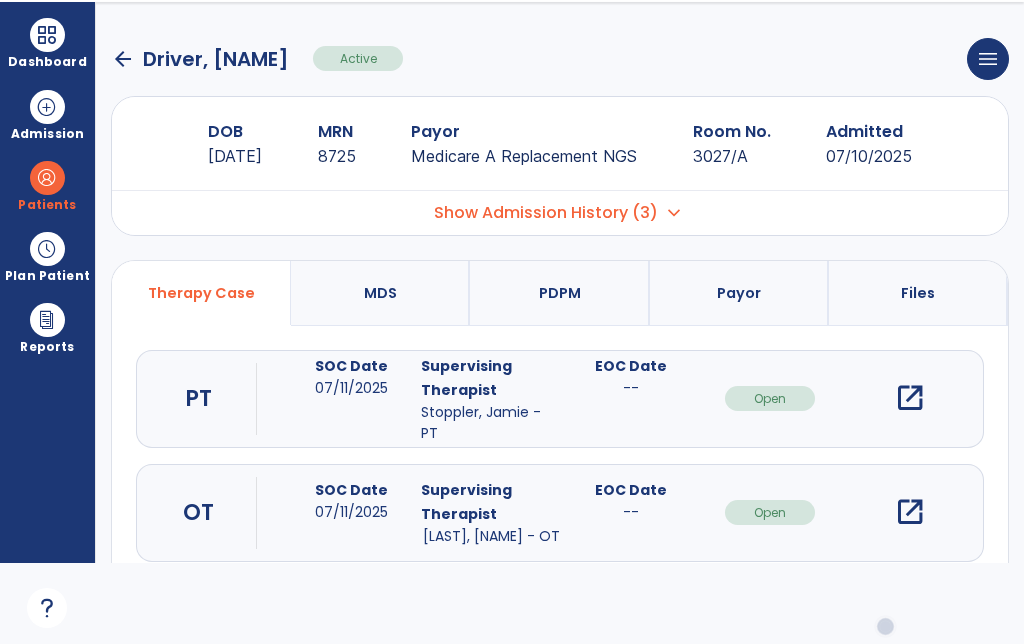 click on "arrow_back" 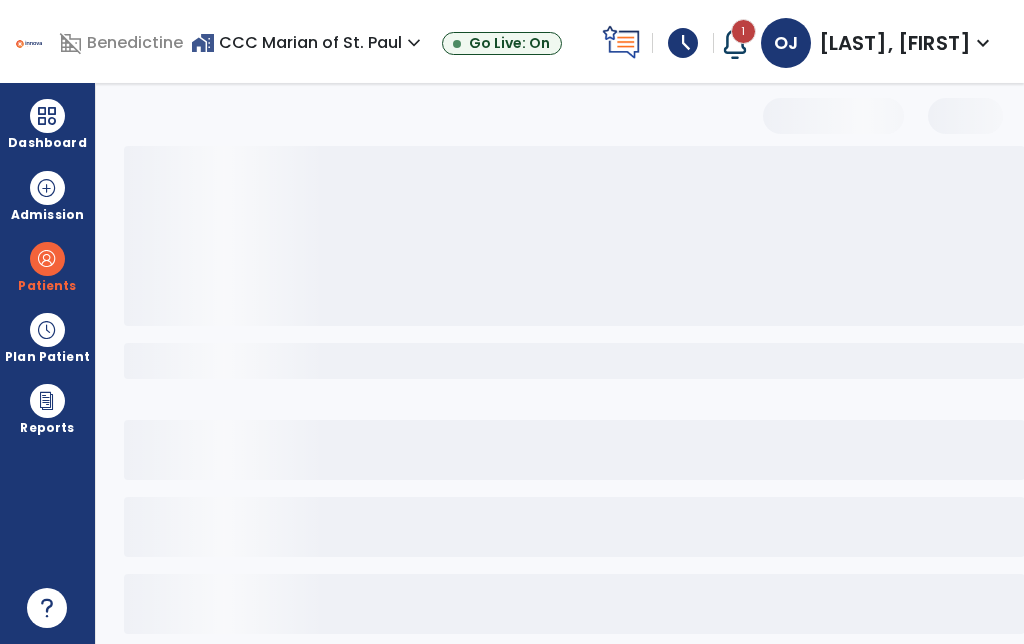 select on "***" 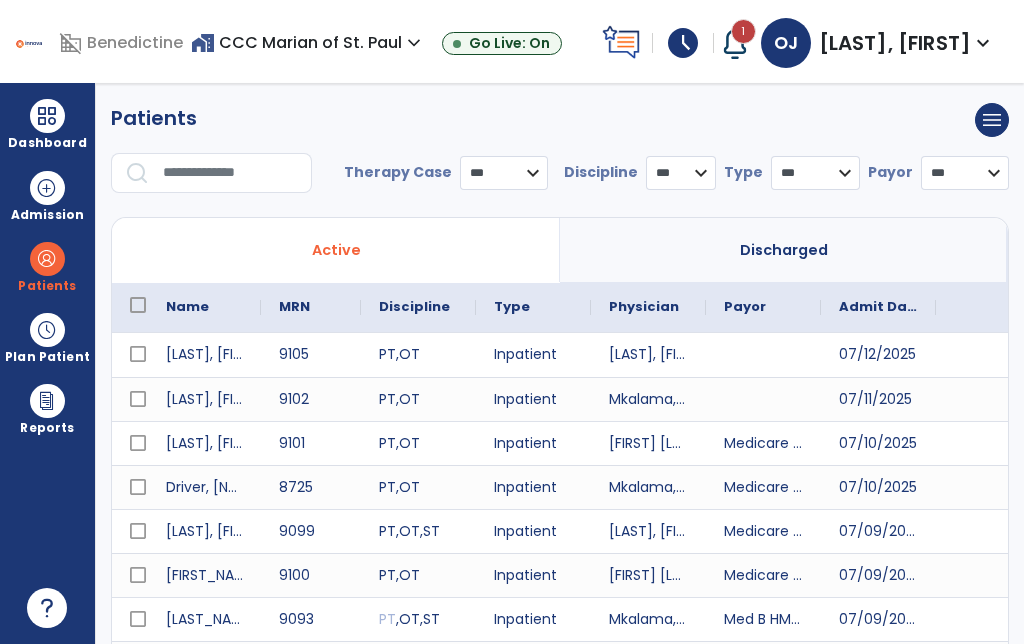 click at bounding box center [230, 173] 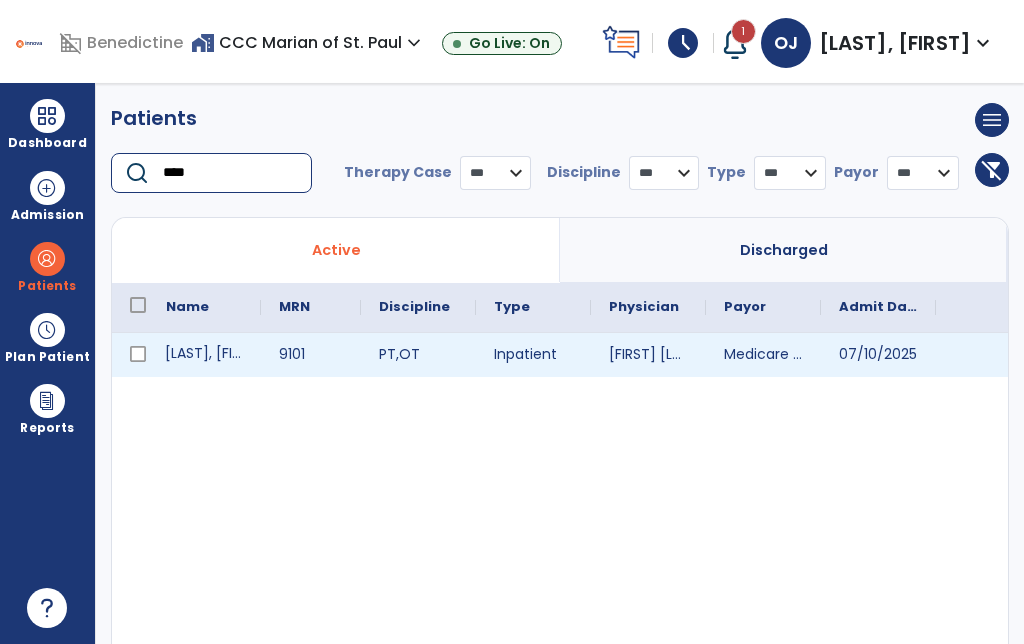 type on "****" 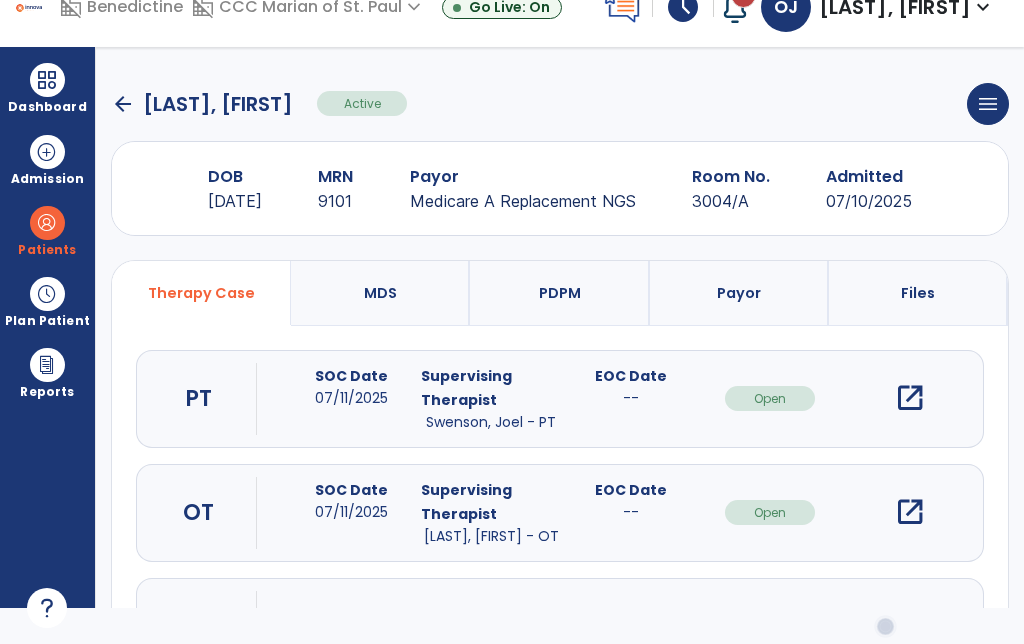click on "open_in_new" at bounding box center (910, 512) 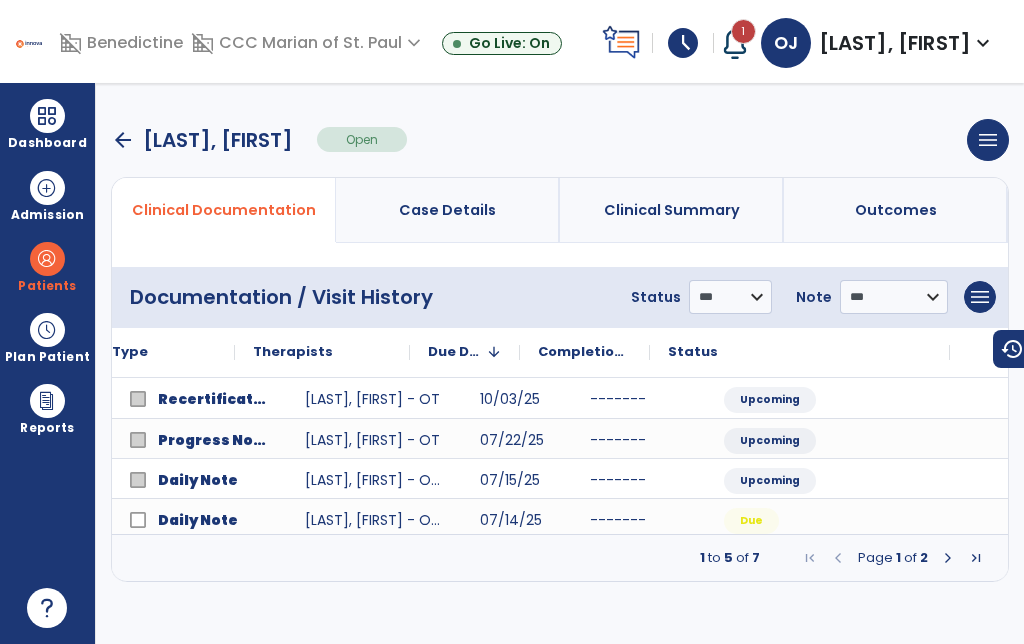 scroll, scrollTop: 0, scrollLeft: 83, axis: horizontal 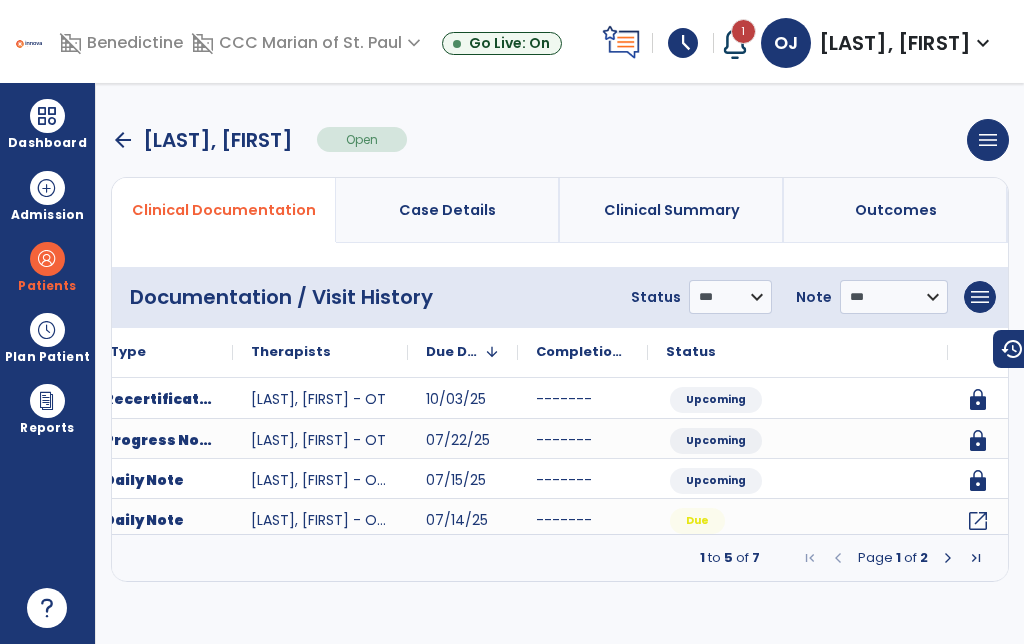 click on "open_in_new" 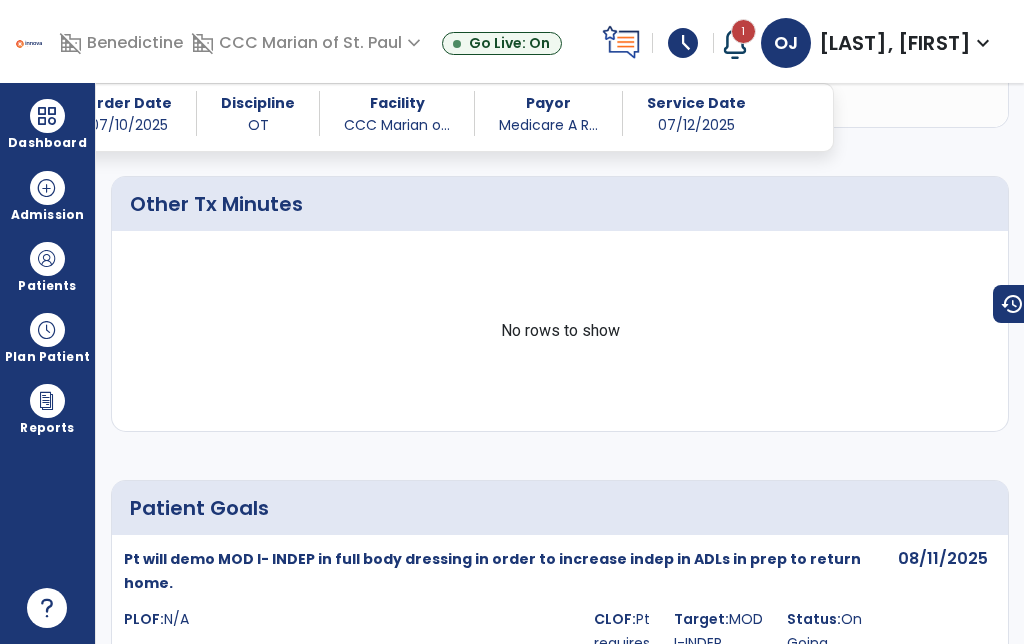 scroll, scrollTop: 1927, scrollLeft: 0, axis: vertical 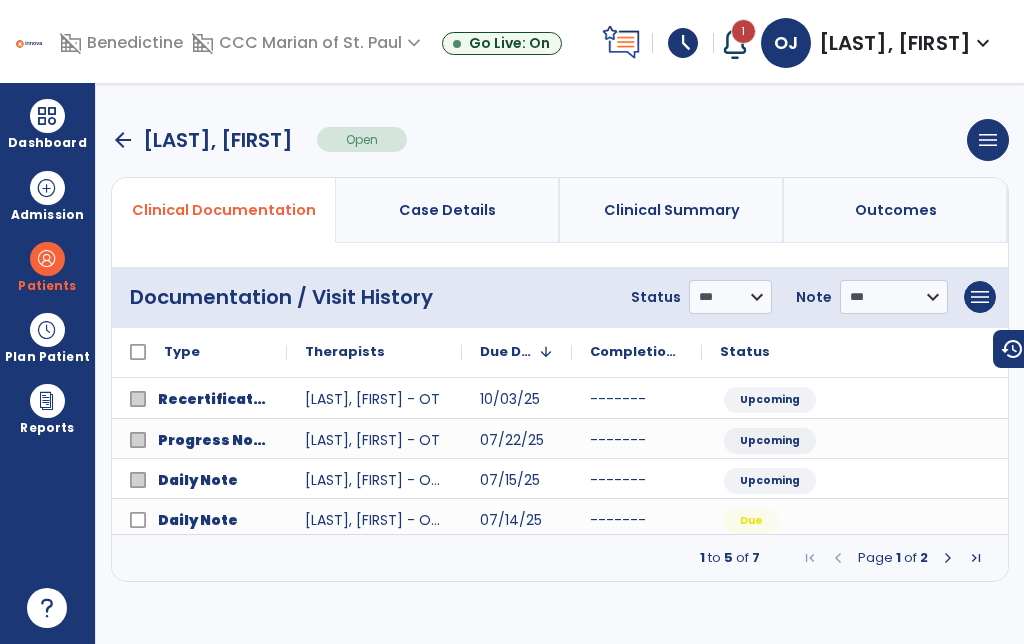 click on "arrow_back" at bounding box center [123, 140] 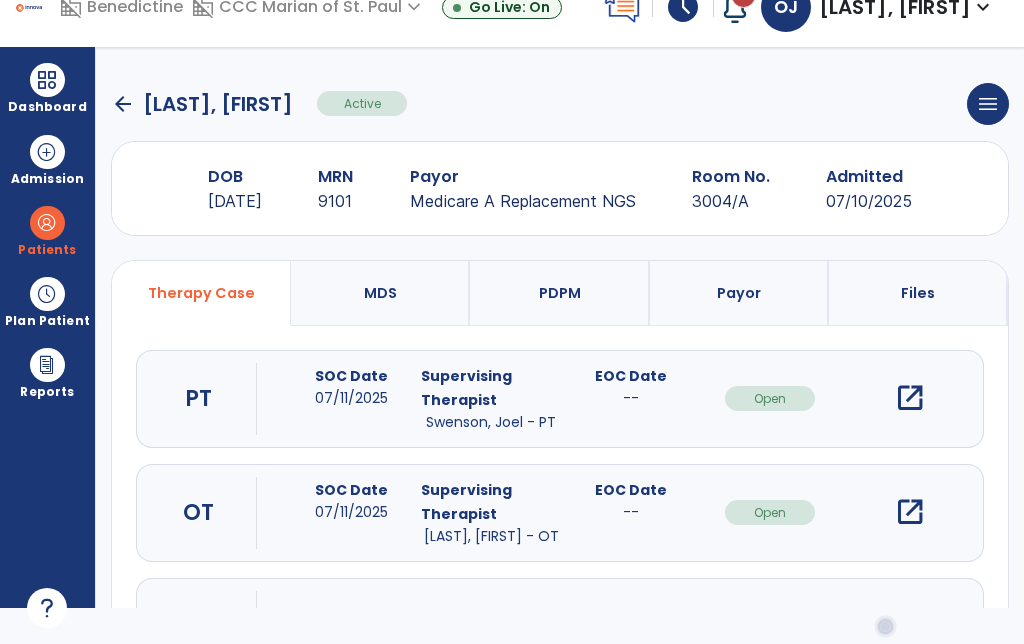click on "arrow_back" 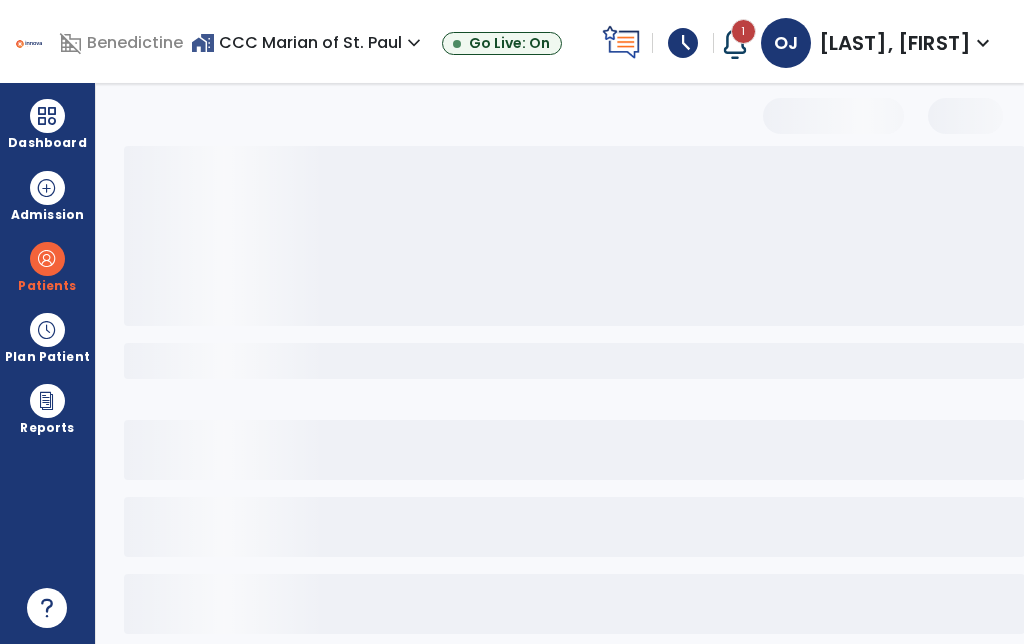 select on "***" 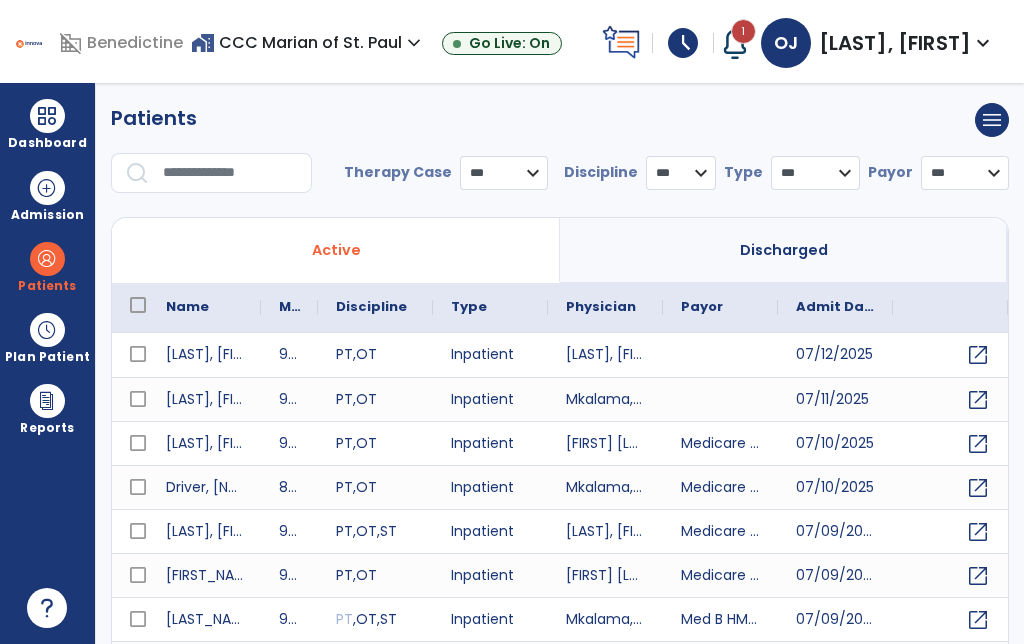 click at bounding box center [230, 173] 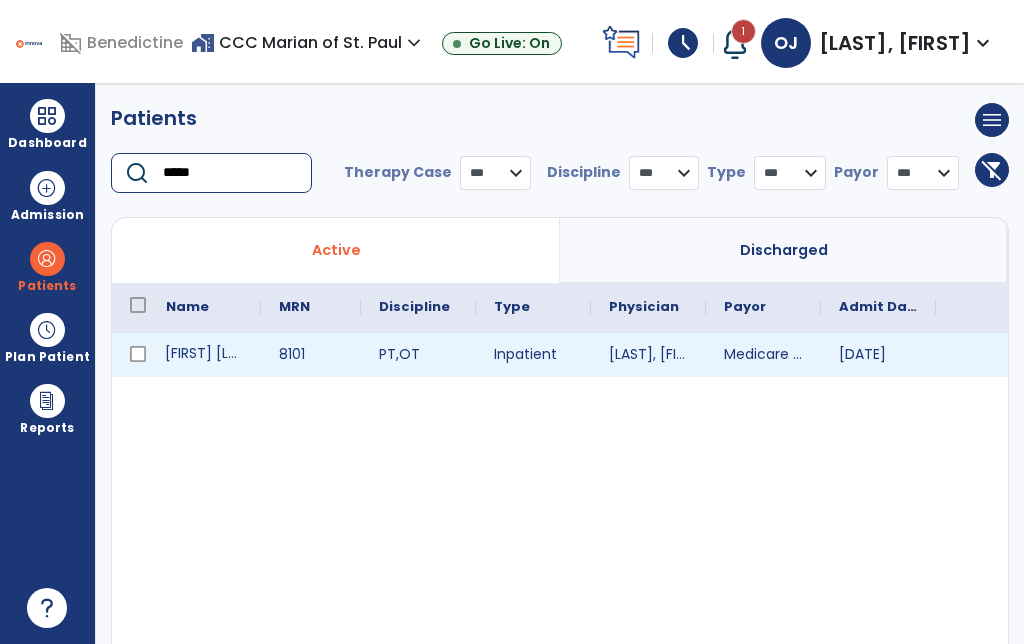 type on "*****" 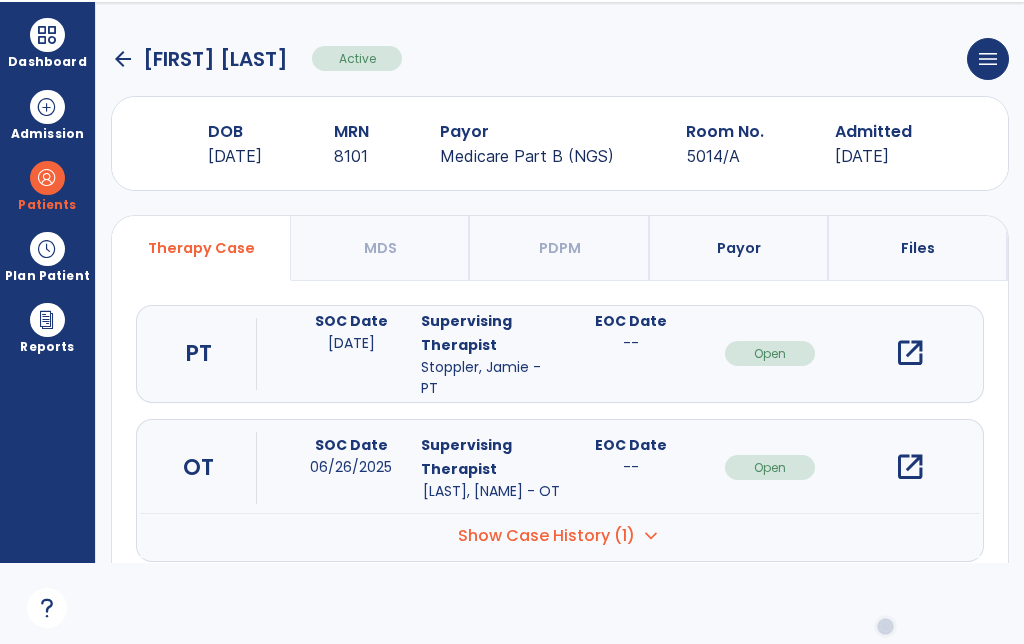 click on "open_in_new" at bounding box center [910, 467] 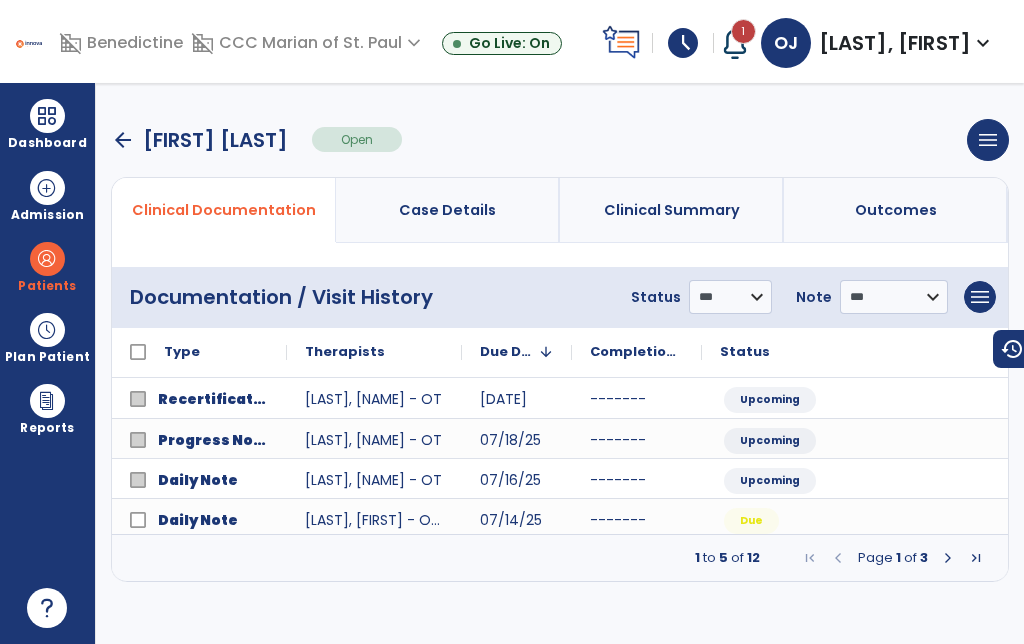 scroll, scrollTop: 0, scrollLeft: 69, axis: horizontal 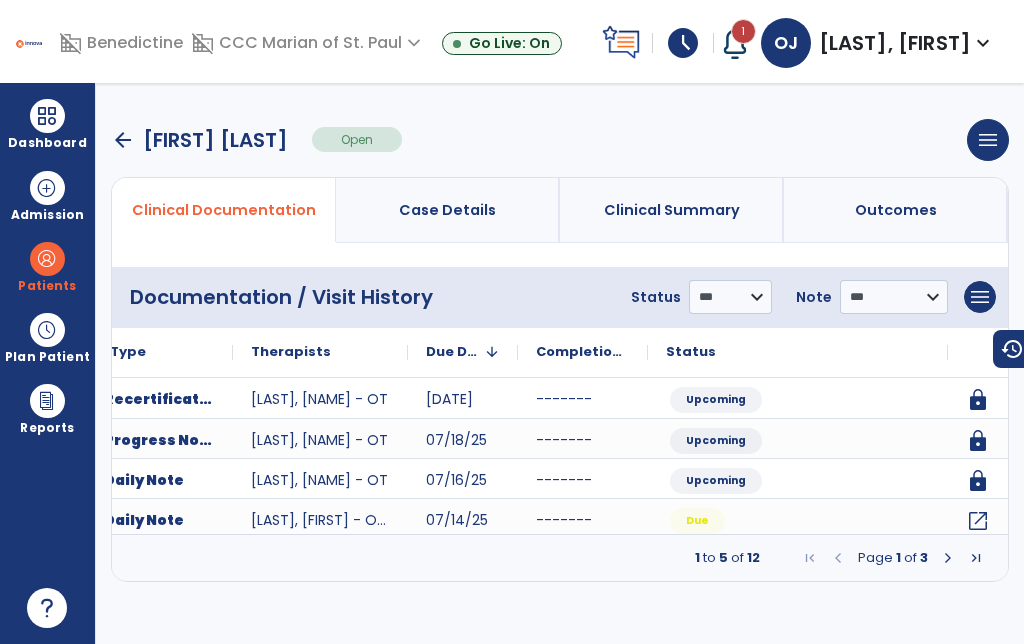 click on "open_in_new" 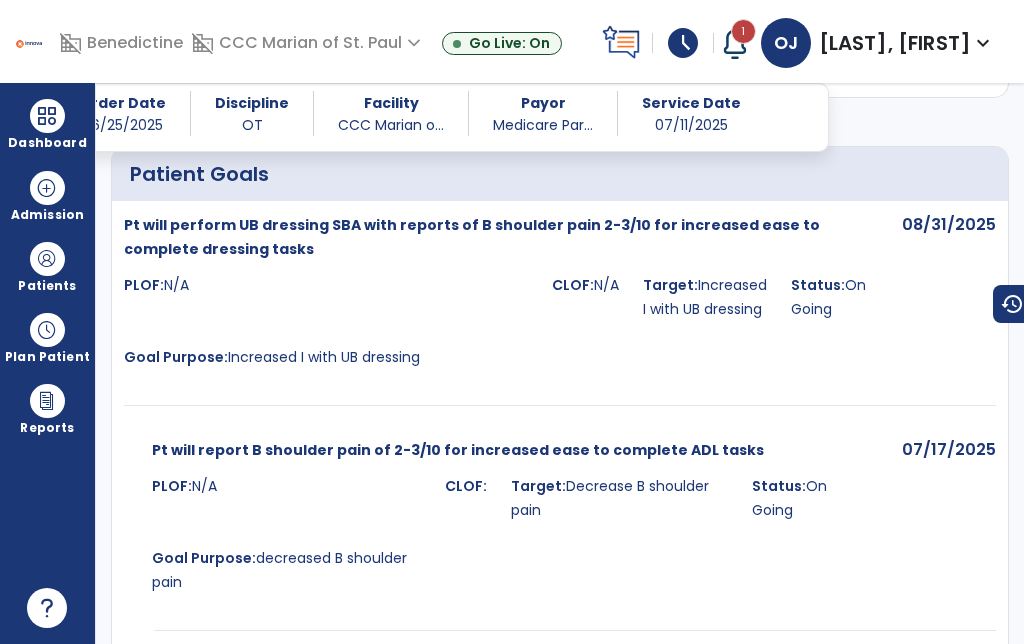 scroll, scrollTop: 2571, scrollLeft: 0, axis: vertical 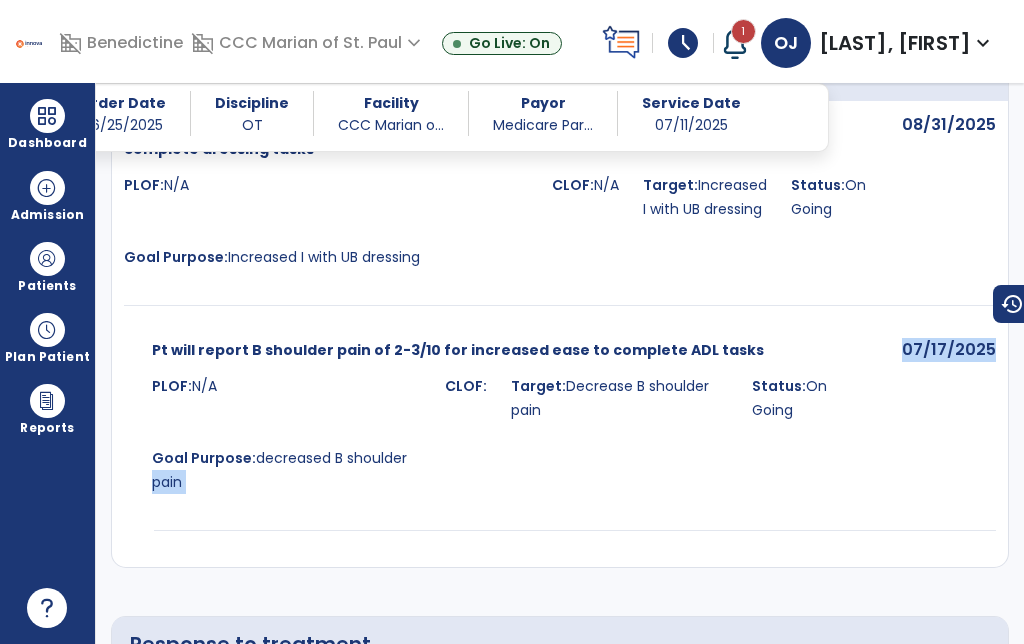 click on "PLOF:  N/A" at bounding box center (332, 197) 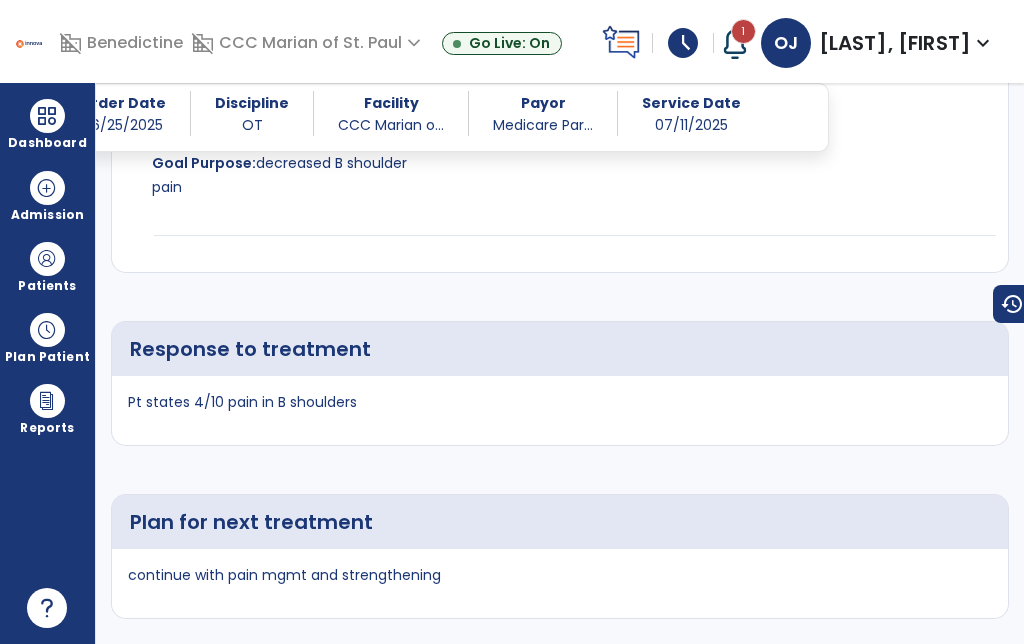 scroll, scrollTop: 3023, scrollLeft: 0, axis: vertical 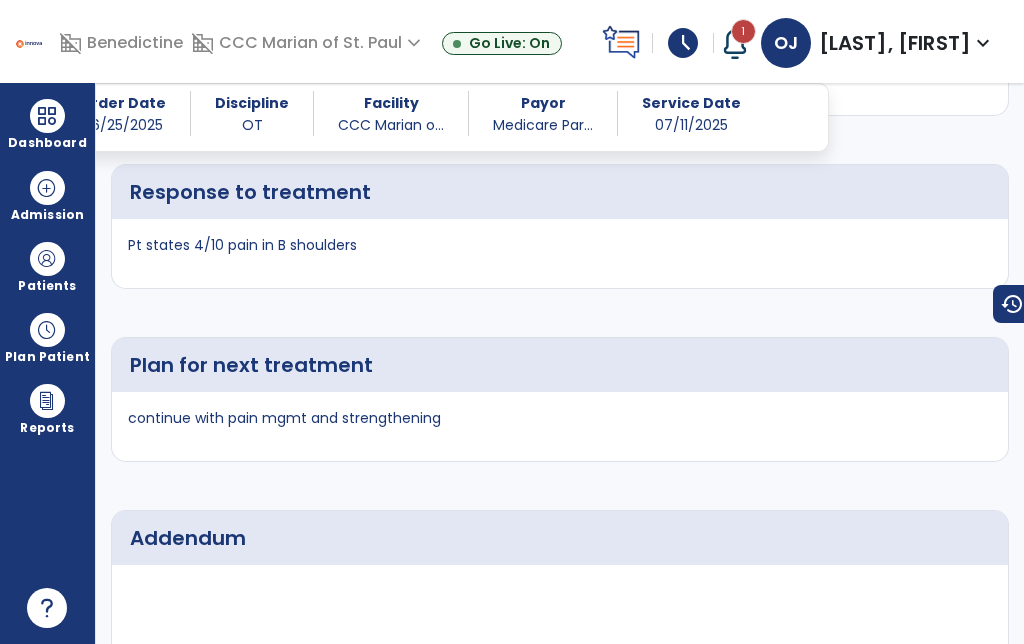 click on "Pt states 4/10 pain in B shoulders" at bounding box center [560, 253] 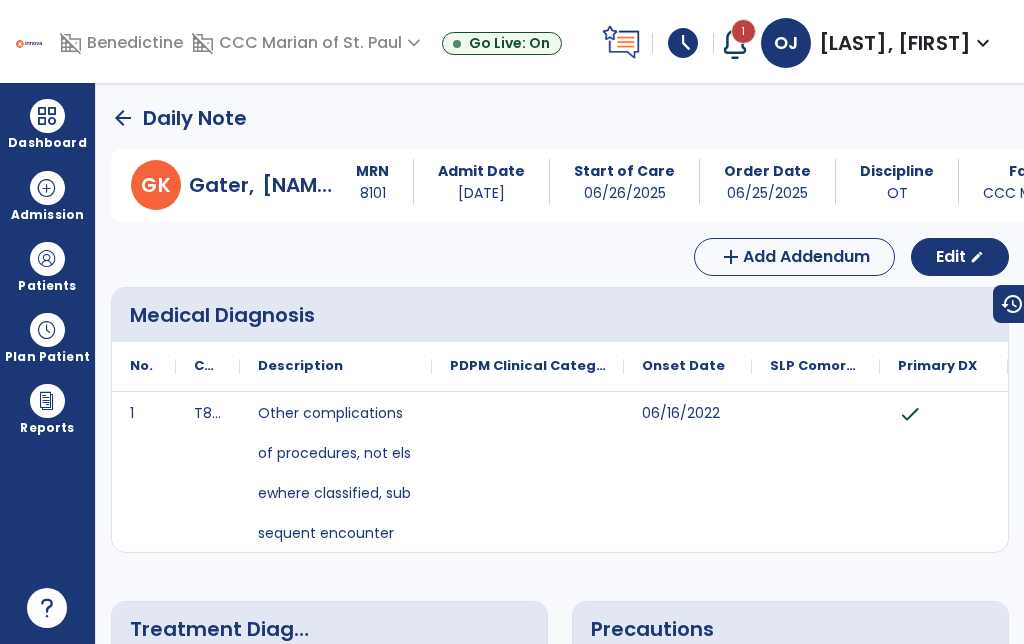 scroll, scrollTop: 0, scrollLeft: 0, axis: both 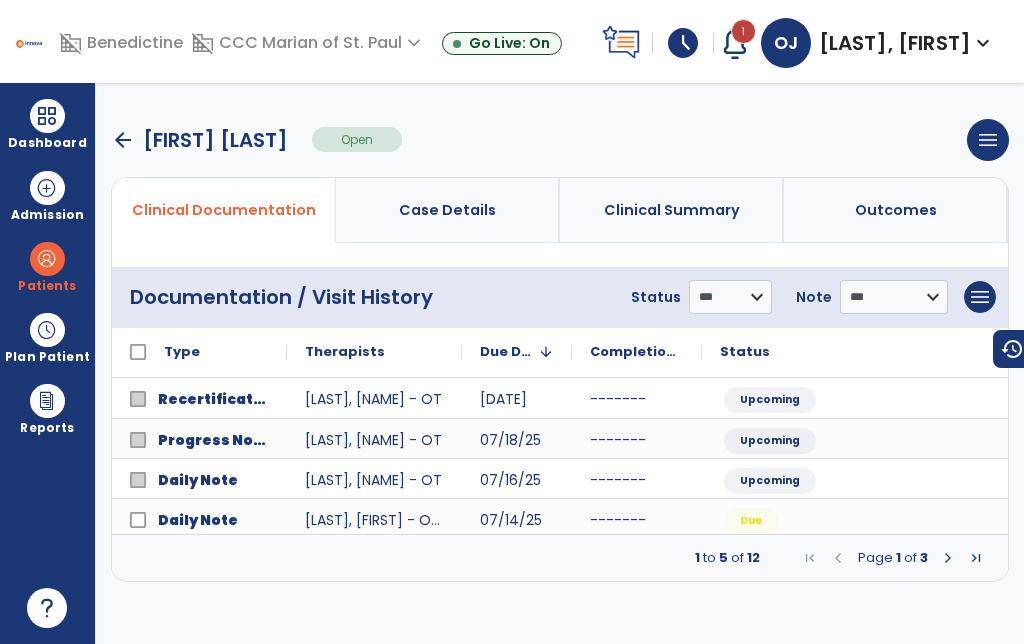 click on "arrow_back" at bounding box center (123, 140) 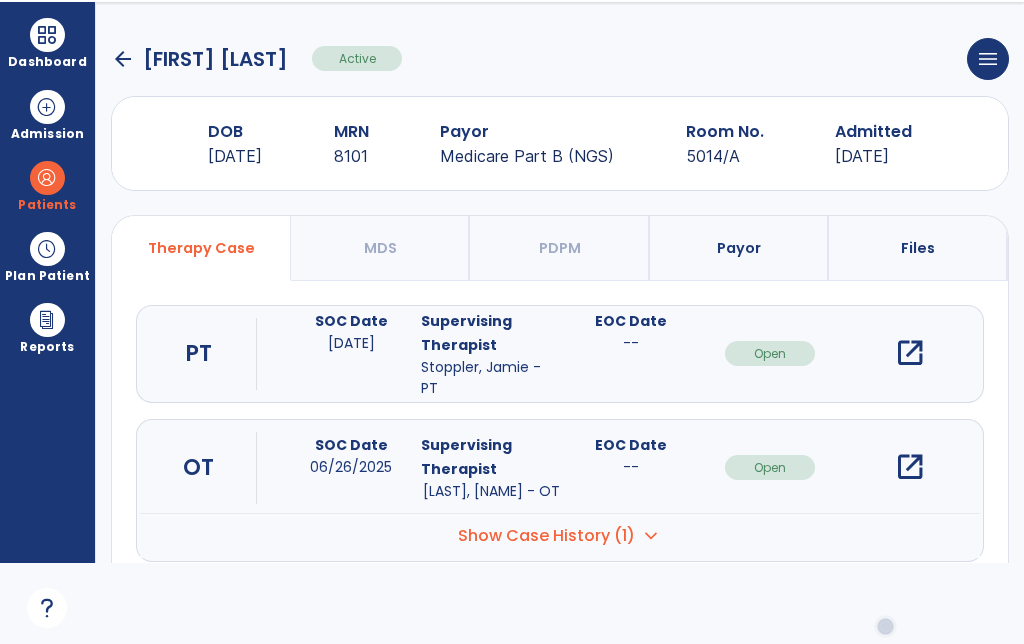 click on "arrow_back" 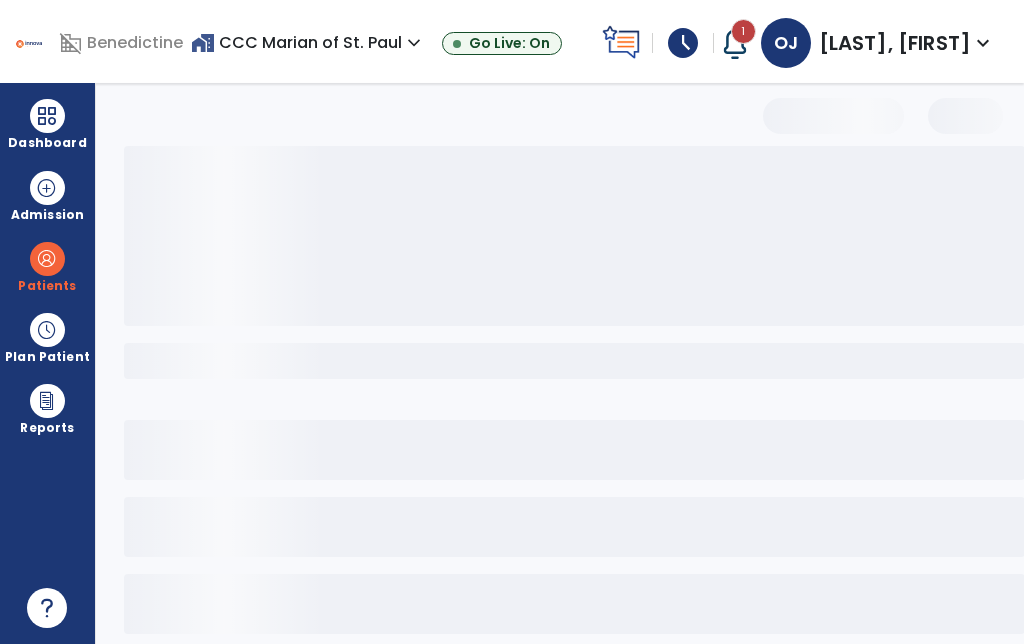 select on "***" 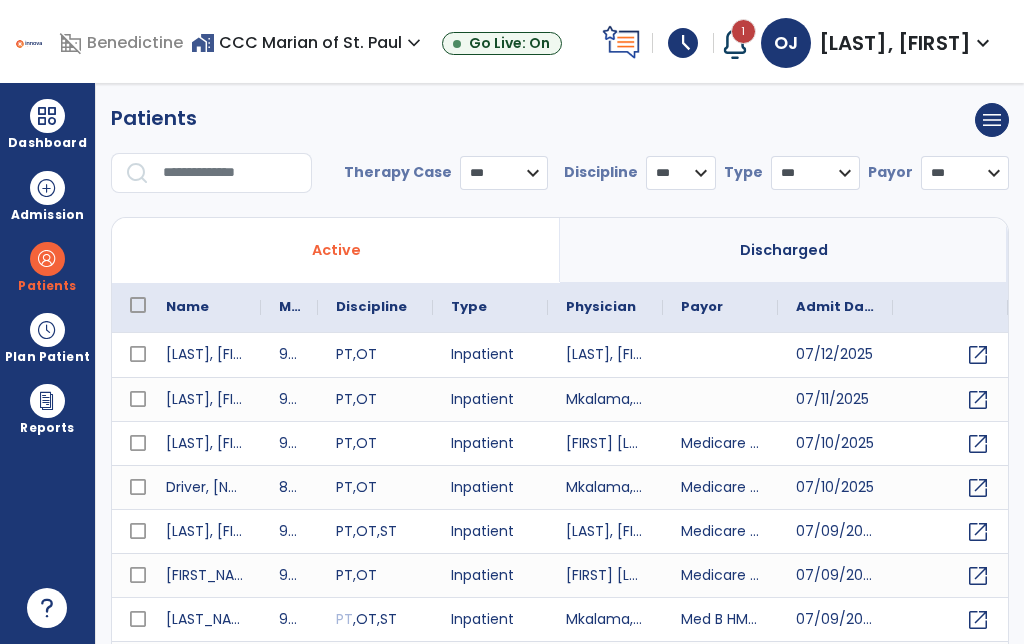 click at bounding box center (230, 173) 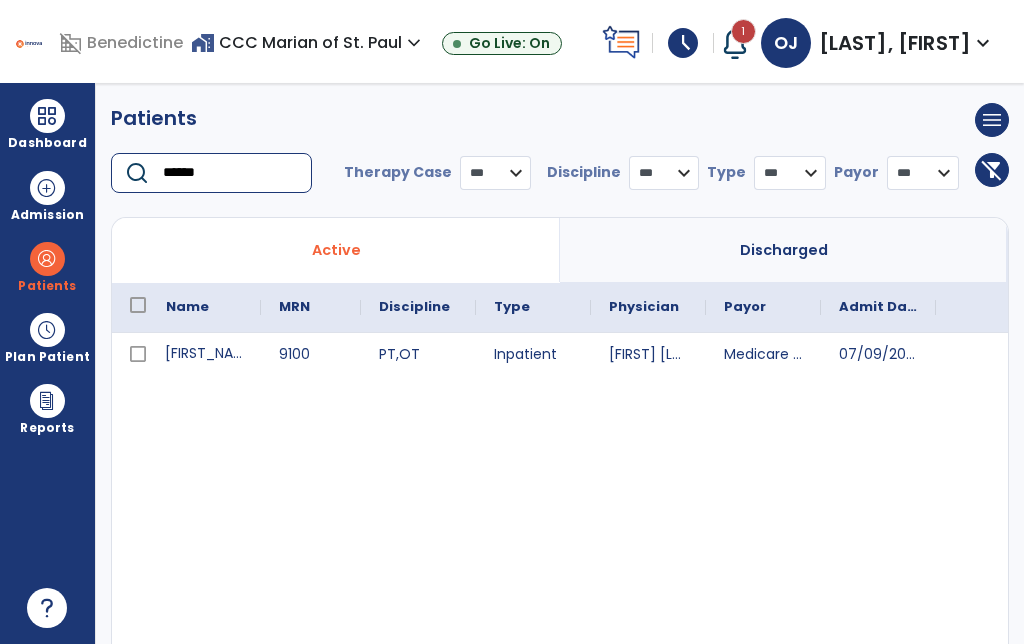 type on "******" 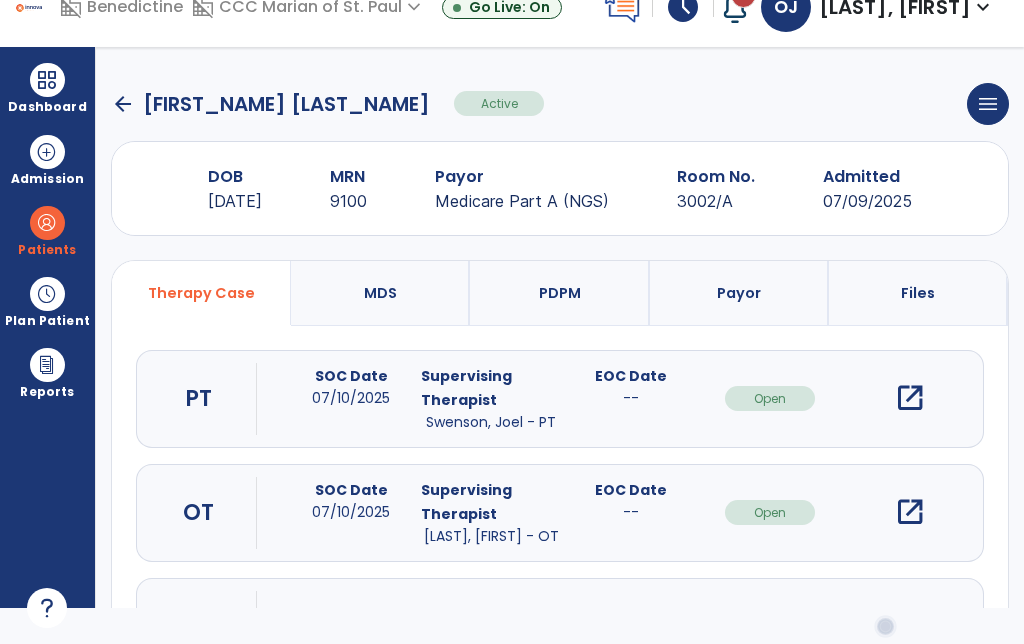 click on "open_in_new" at bounding box center (910, 512) 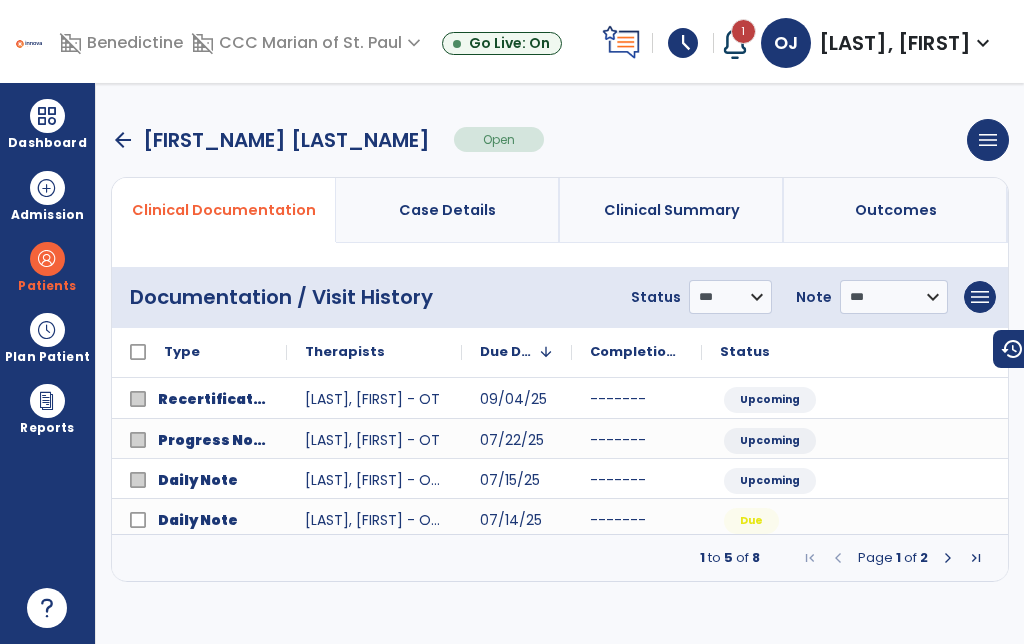 scroll, scrollTop: 0, scrollLeft: 62, axis: horizontal 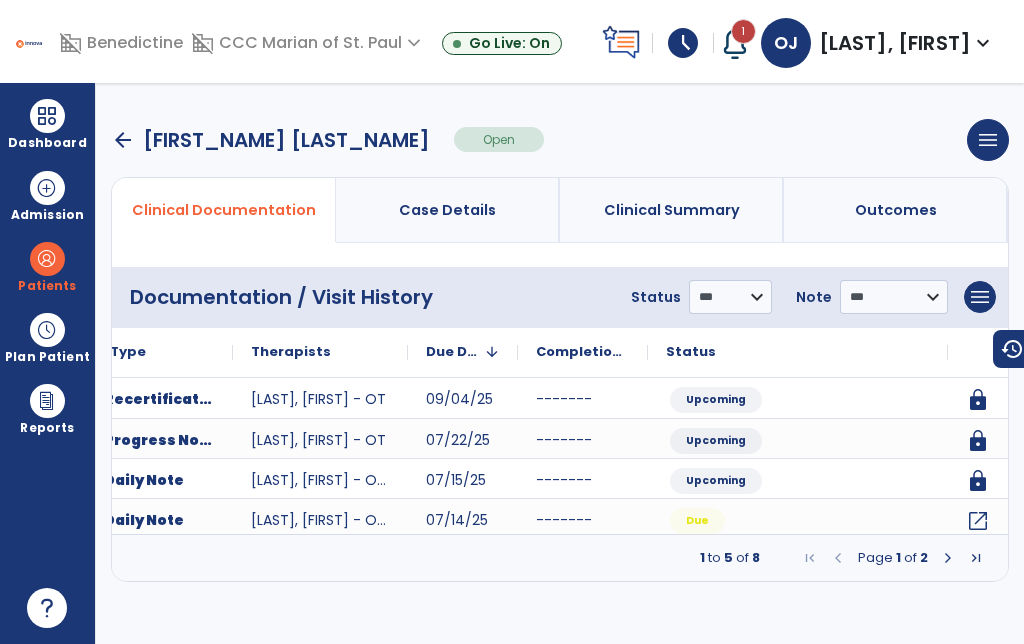 click on "open_in_new" 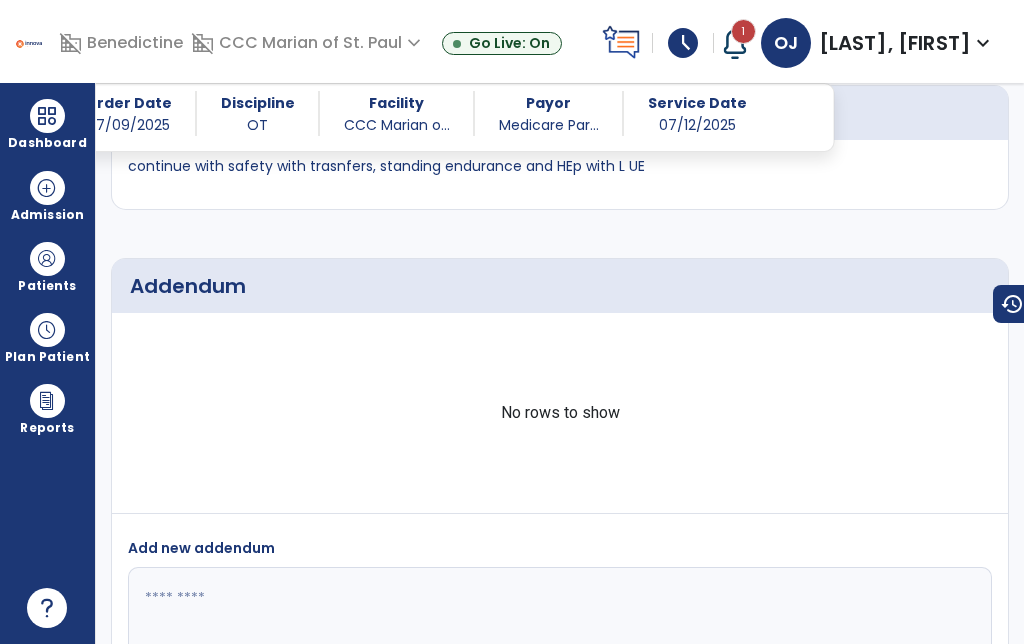 scroll, scrollTop: 4934, scrollLeft: 0, axis: vertical 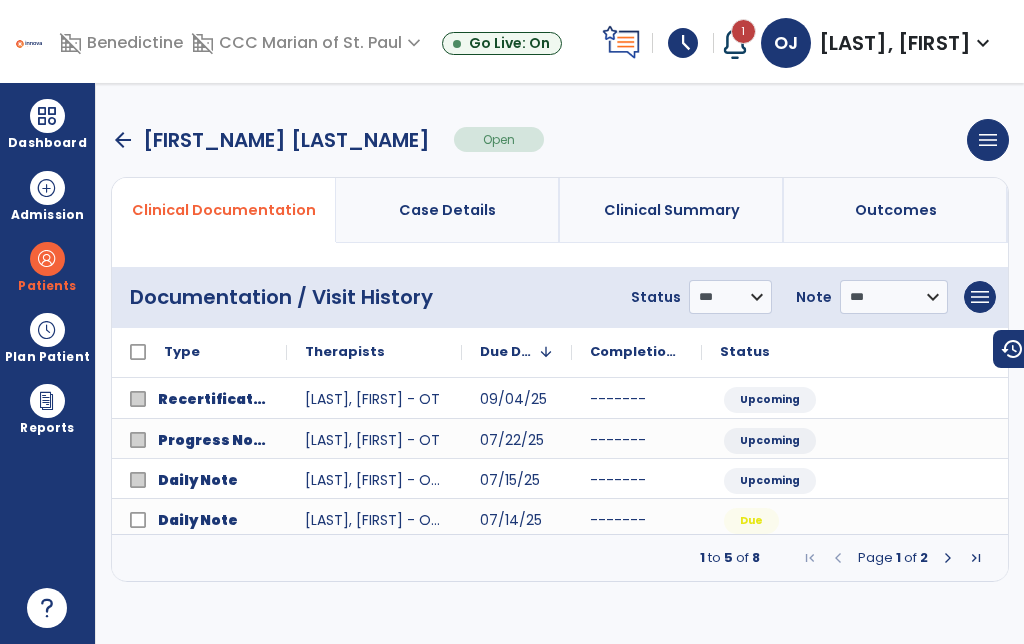 click on "arrow_back" at bounding box center [123, 140] 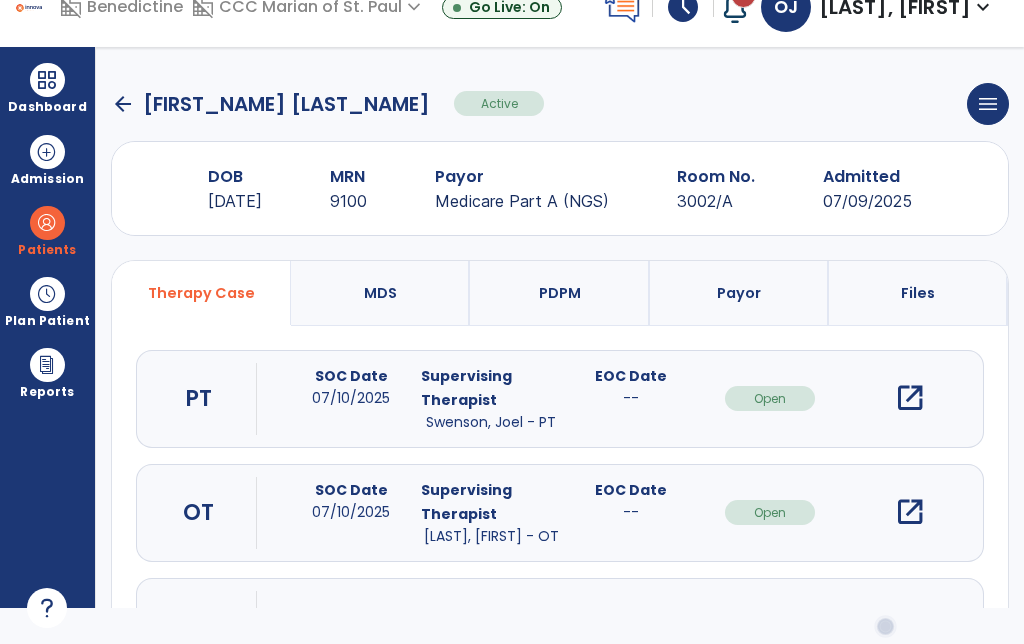click on "arrow_back" 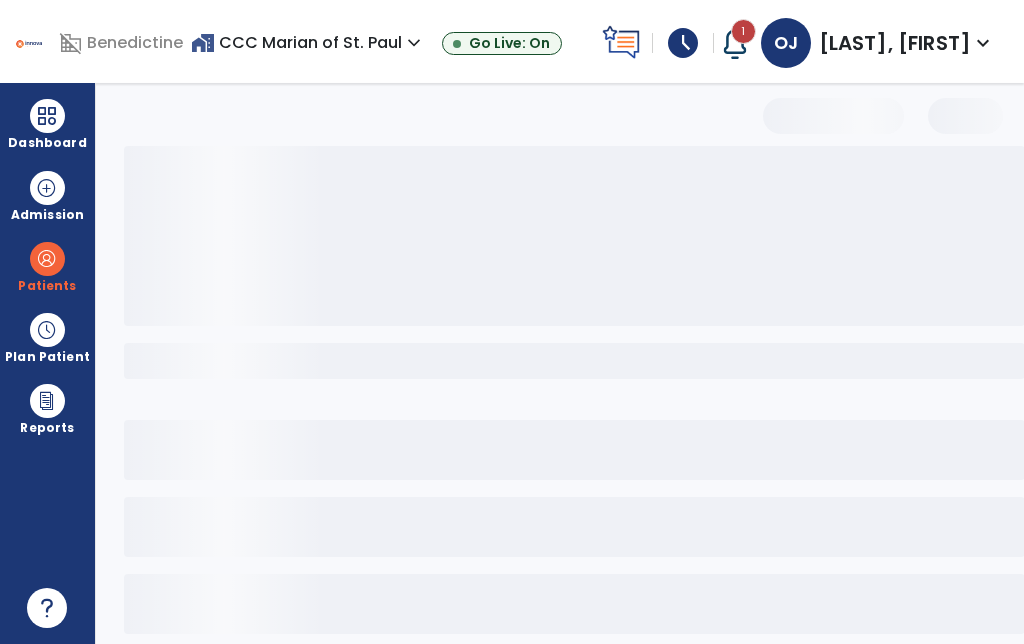 select on "***" 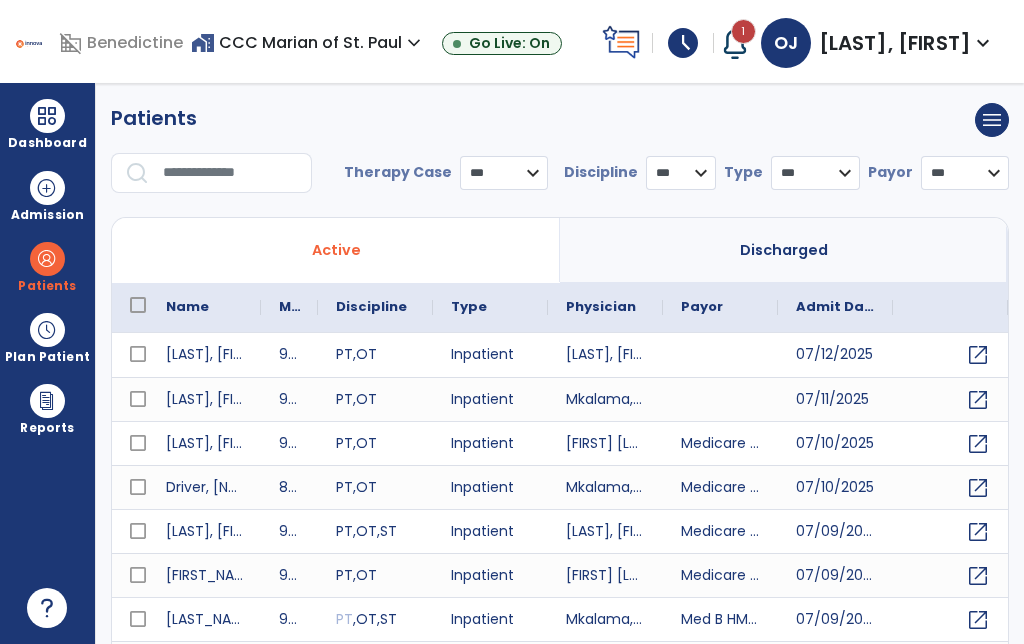 click at bounding box center (230, 173) 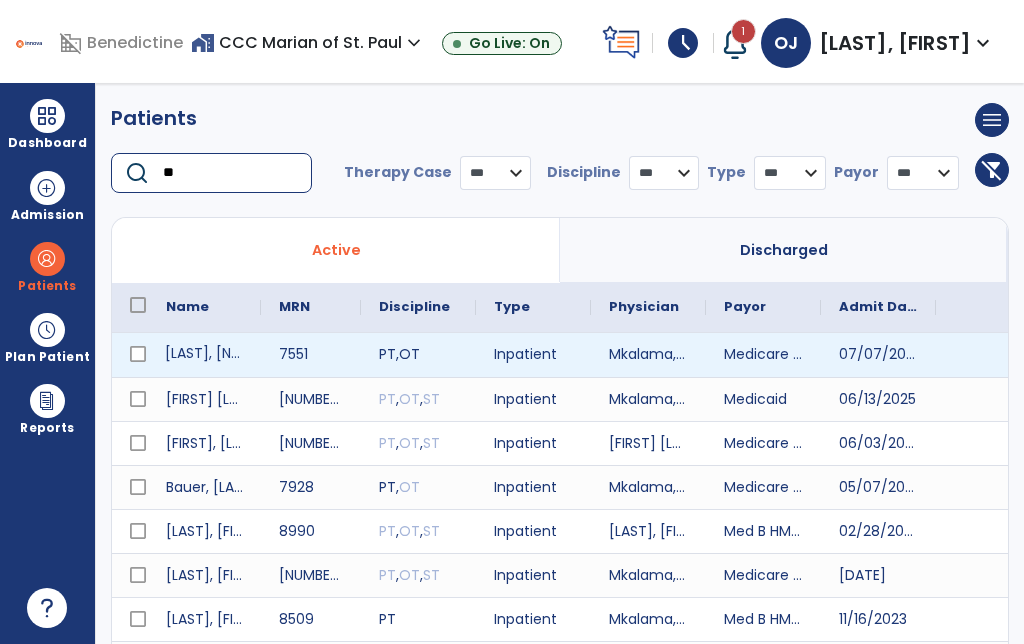 type on "**" 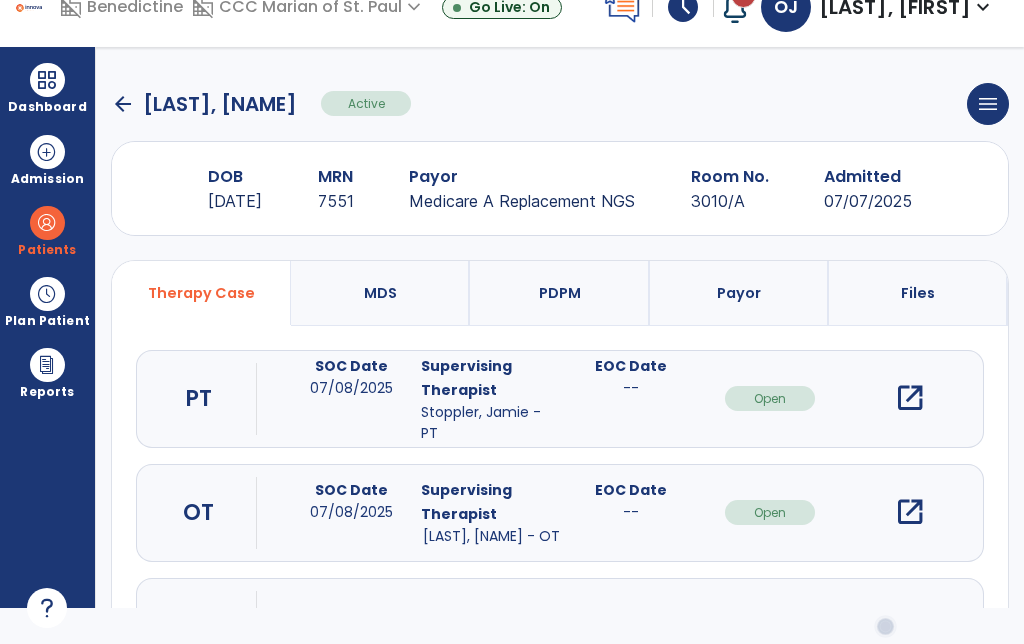 click on "open_in_new" at bounding box center [910, 512] 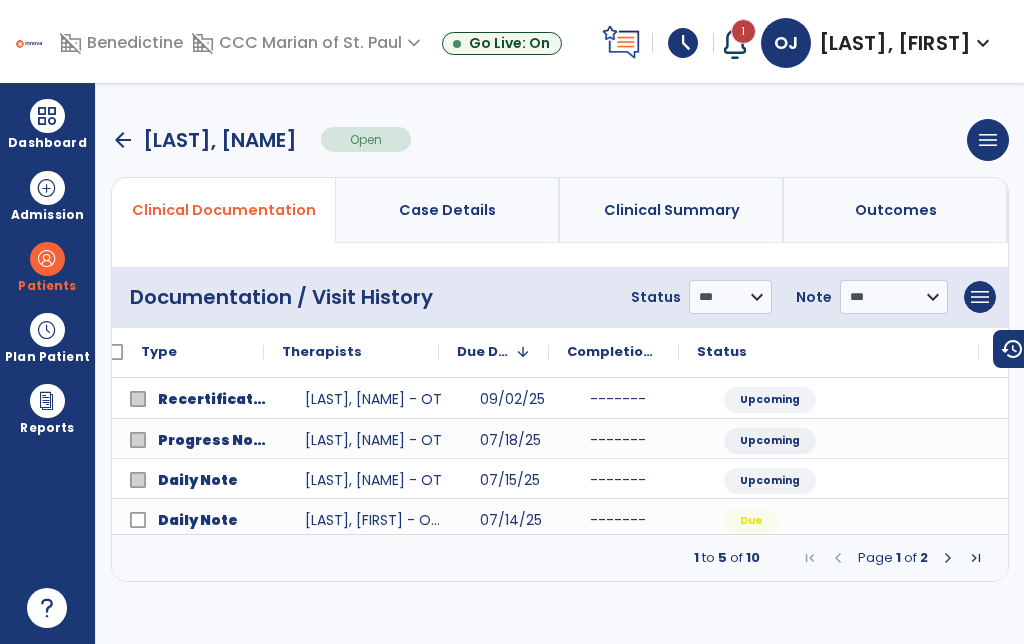 scroll, scrollTop: 0, scrollLeft: 36, axis: horizontal 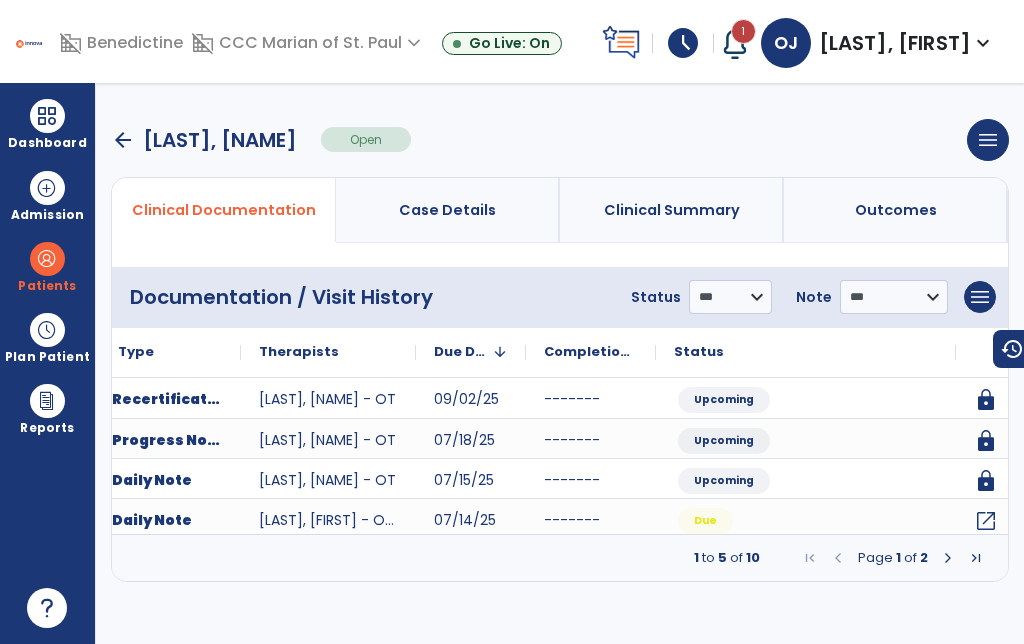 click on "open_in_new" 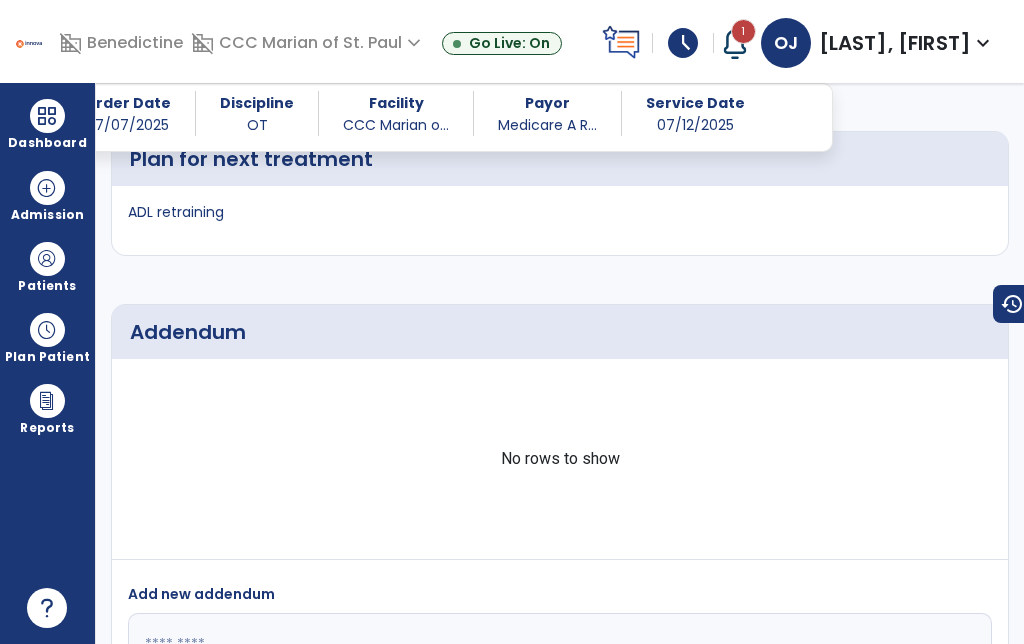 scroll, scrollTop: 3758, scrollLeft: 0, axis: vertical 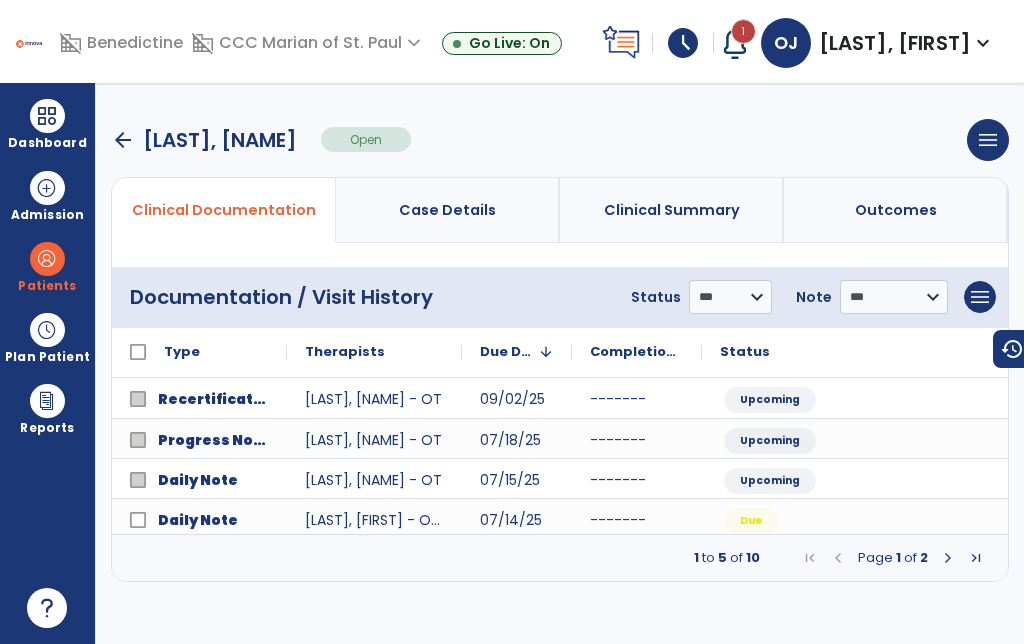 click on "[LAST], [NAME]" at bounding box center [220, 140] 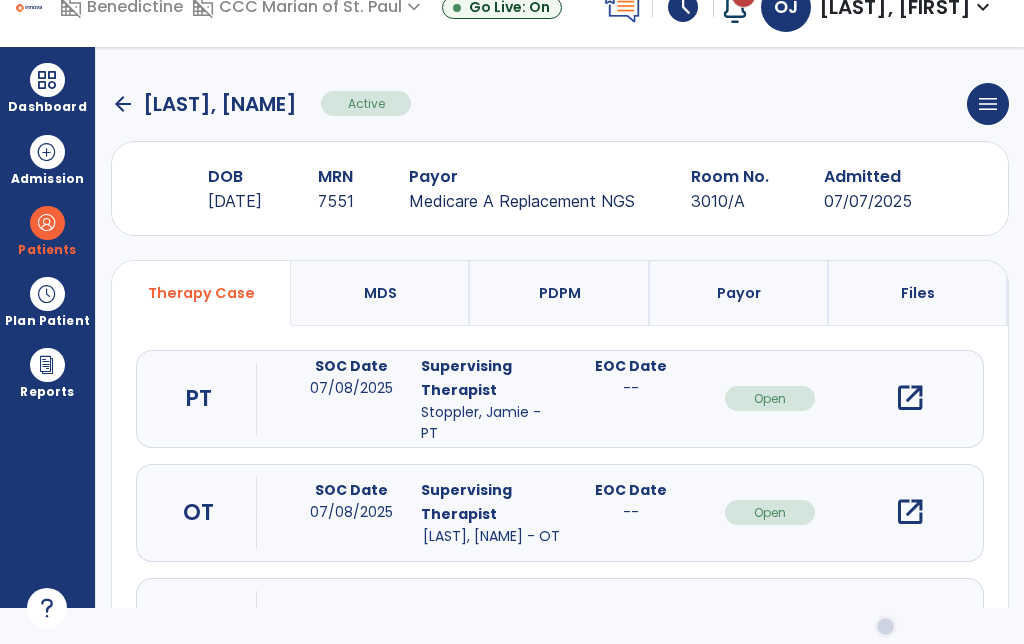 click on "arrow_back" 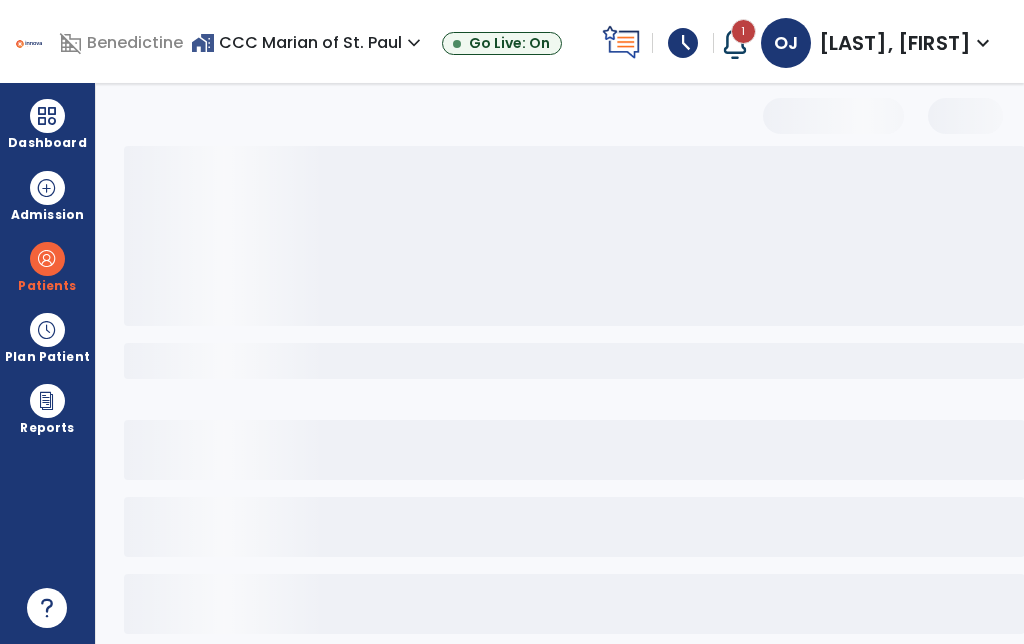 select on "***" 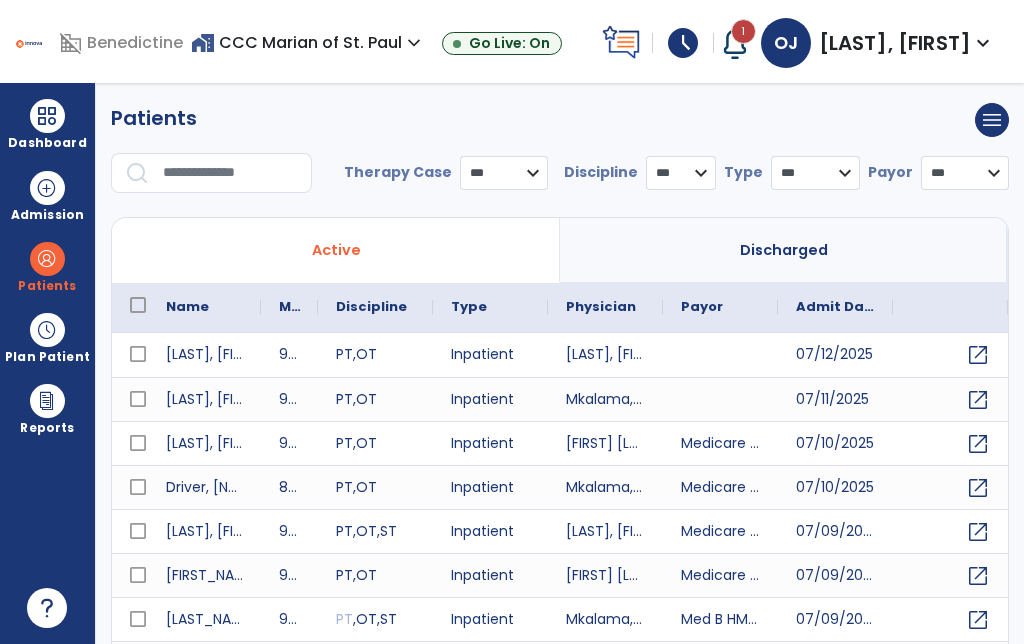 click at bounding box center (230, 173) 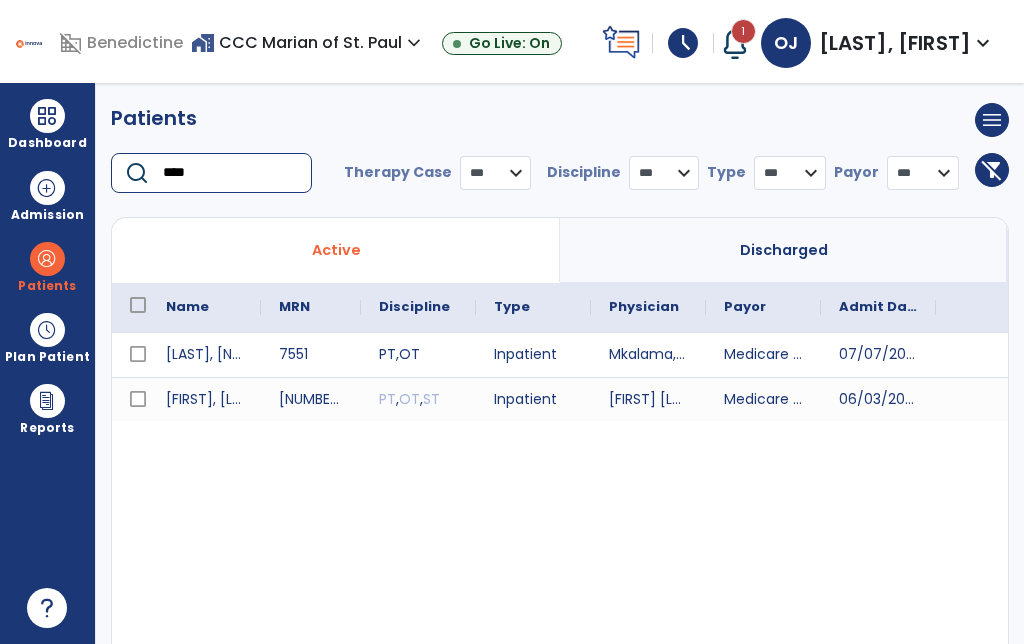 type on "****" 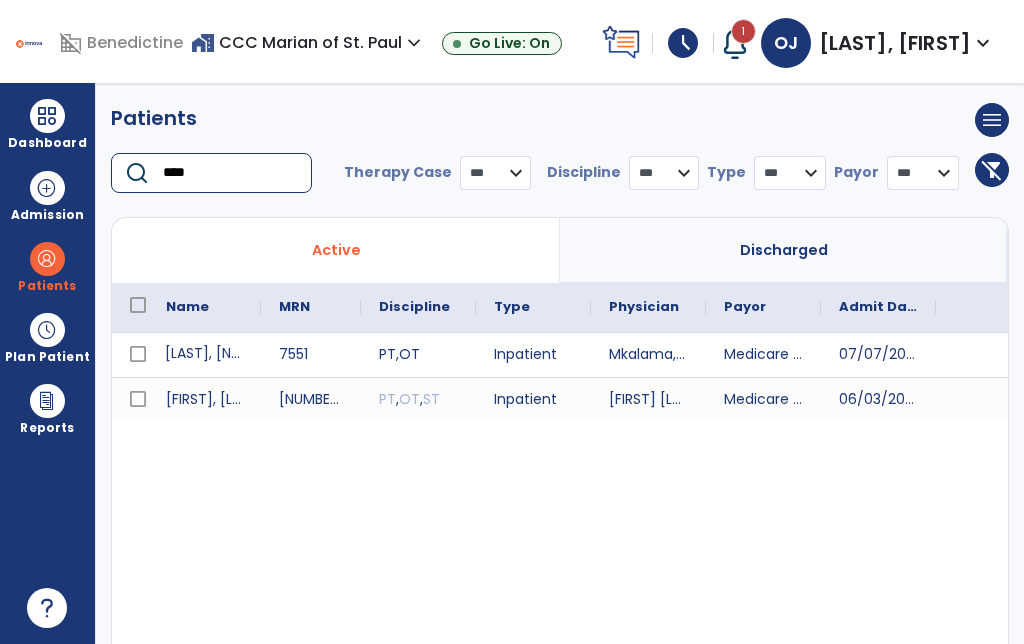 click on "[LAST], [NAME]" at bounding box center [204, 355] 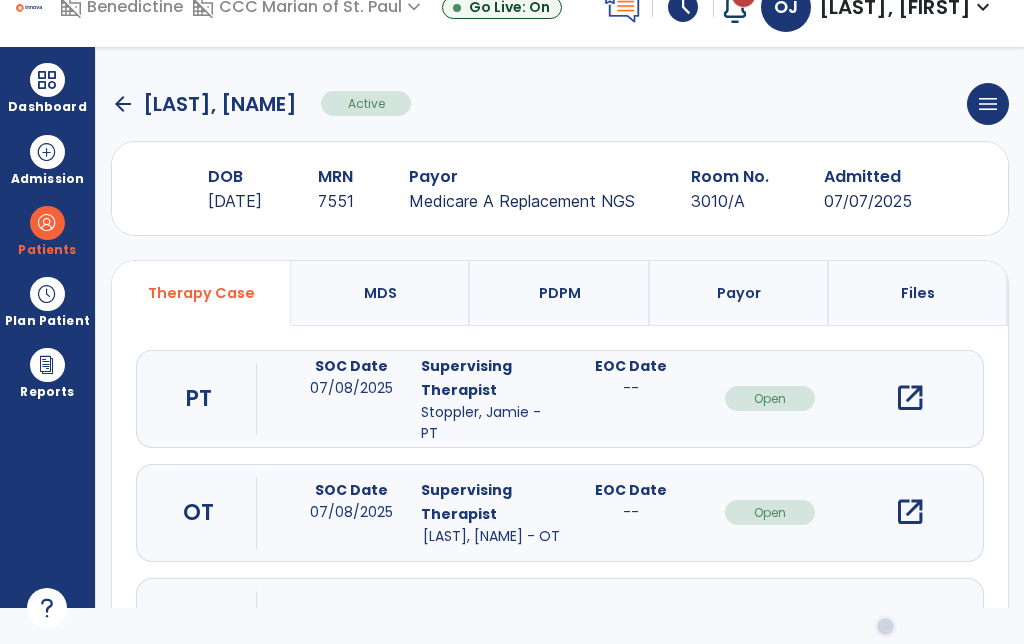 click on "open_in_new" at bounding box center [910, 512] 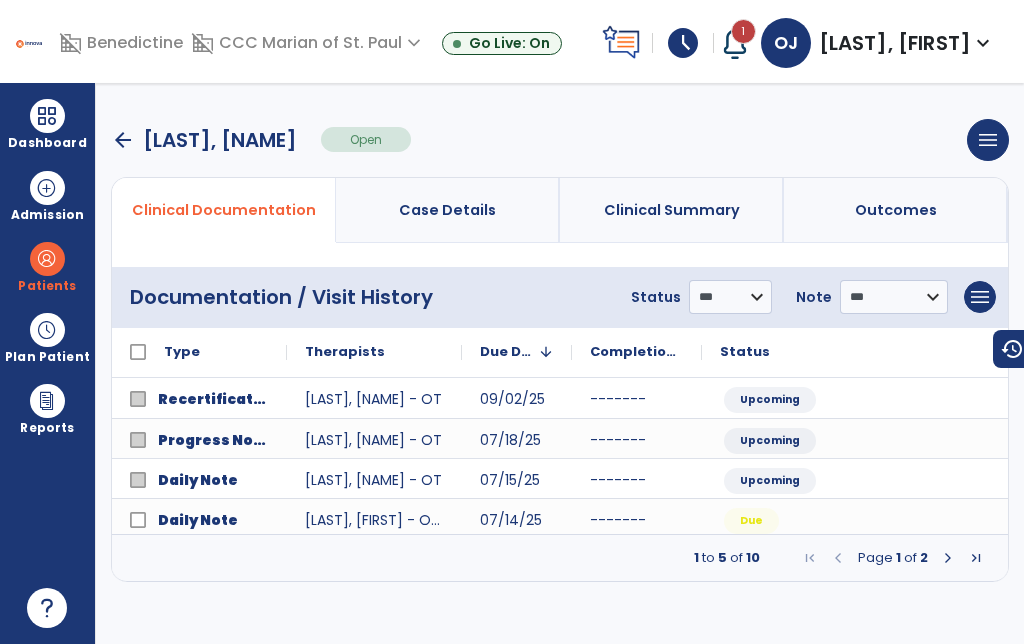 scroll, scrollTop: 0, scrollLeft: 74, axis: horizontal 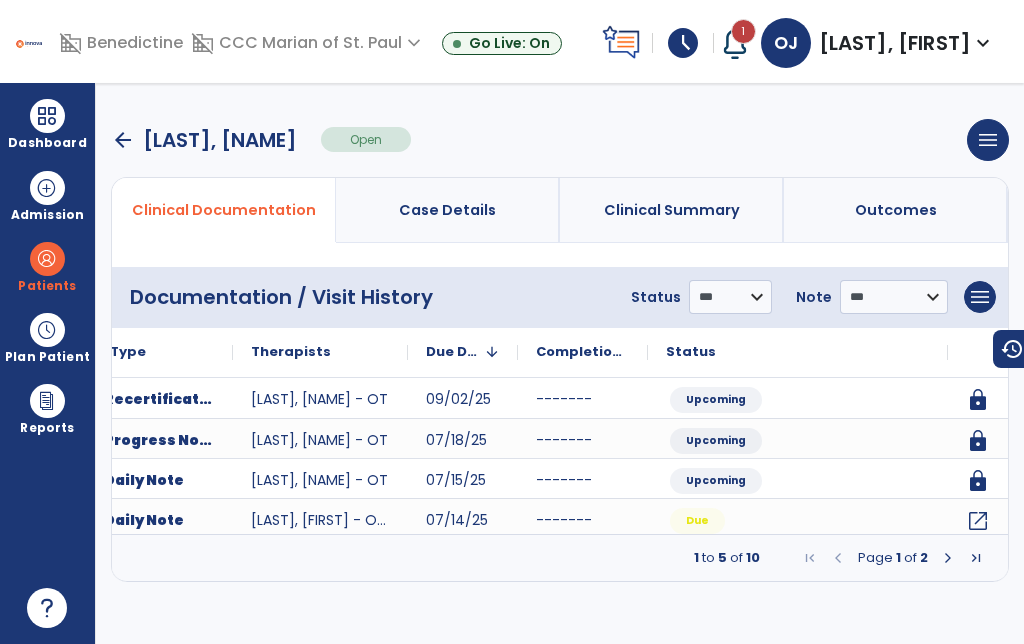 click on "open_in_new" 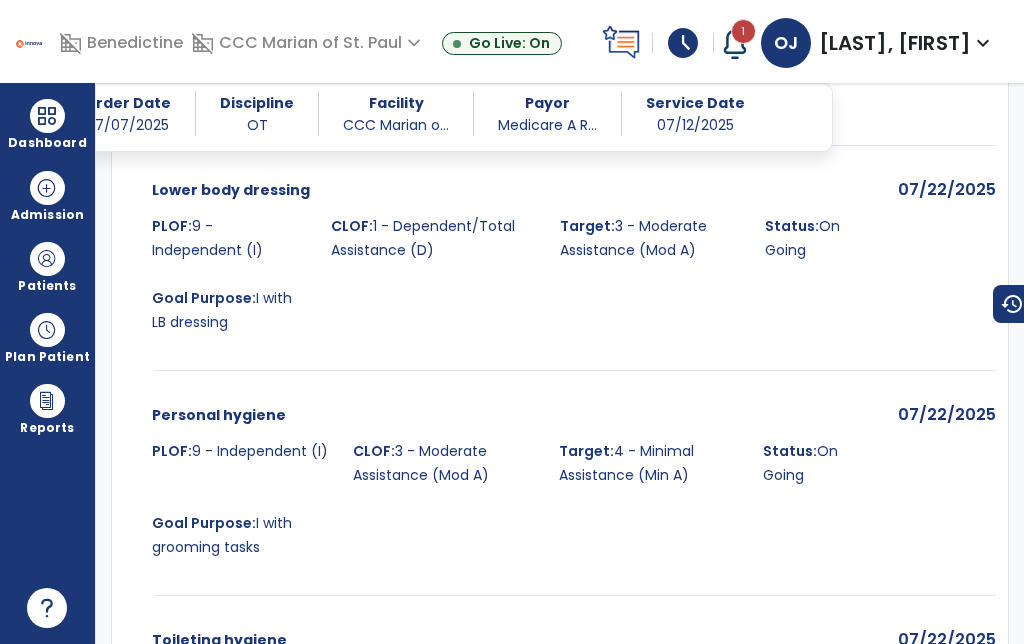 scroll, scrollTop: 2822, scrollLeft: 0, axis: vertical 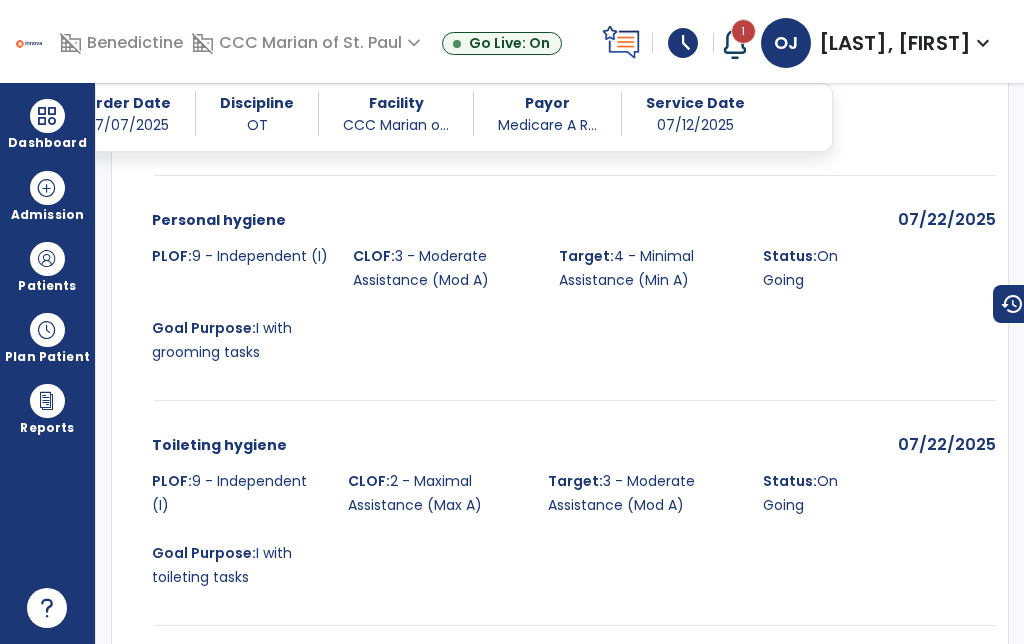 click on "Dashboard" at bounding box center [47, 124] 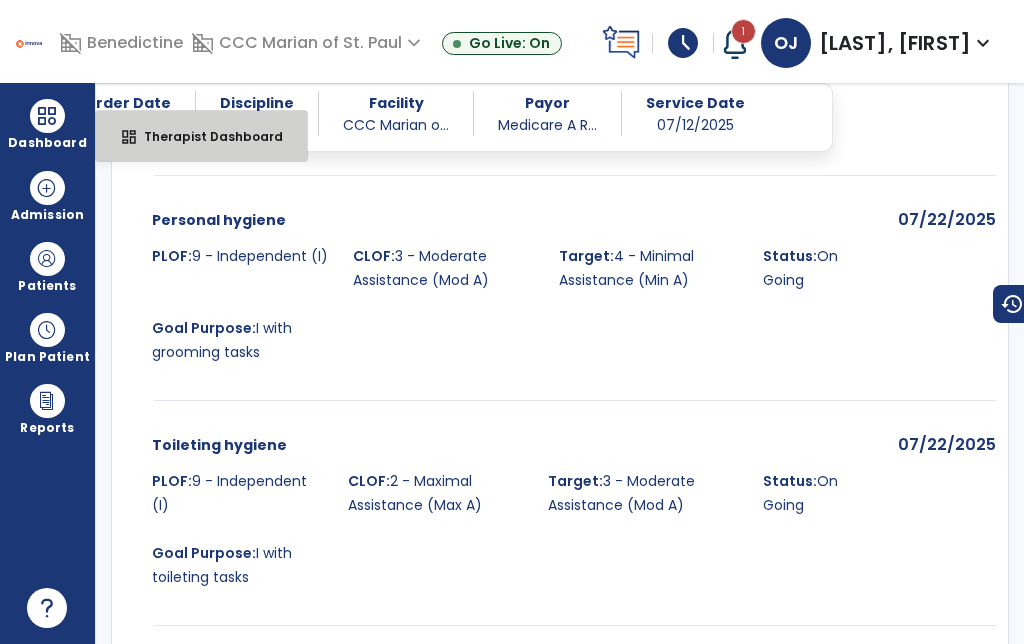 click on "dashboard  Therapist Dashboard" at bounding box center (201, 136) 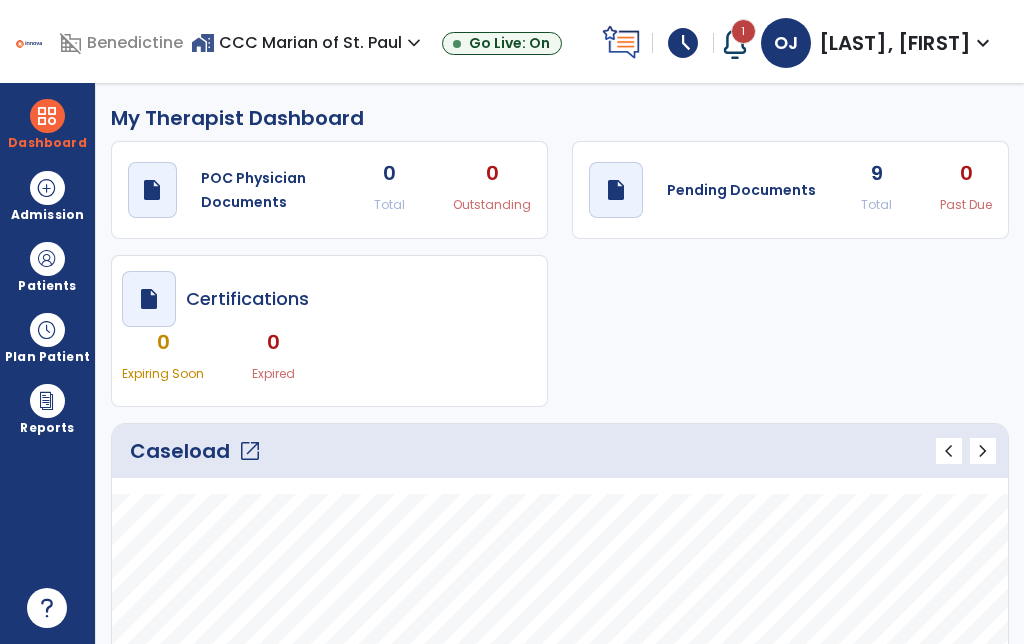 scroll, scrollTop: 0, scrollLeft: 0, axis: both 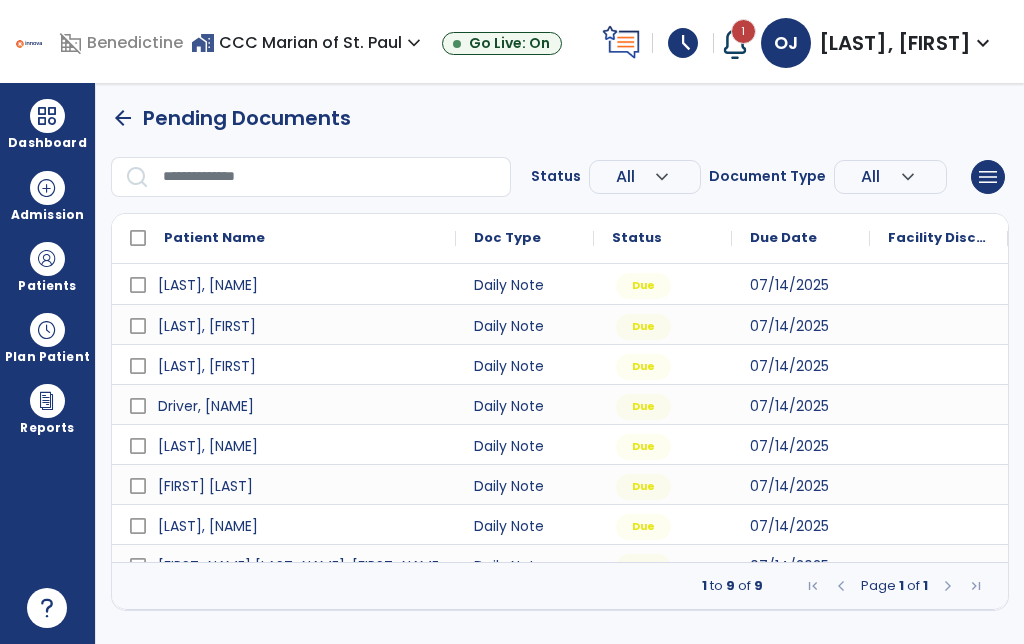 click on "Brown, William" at bounding box center [298, 605] 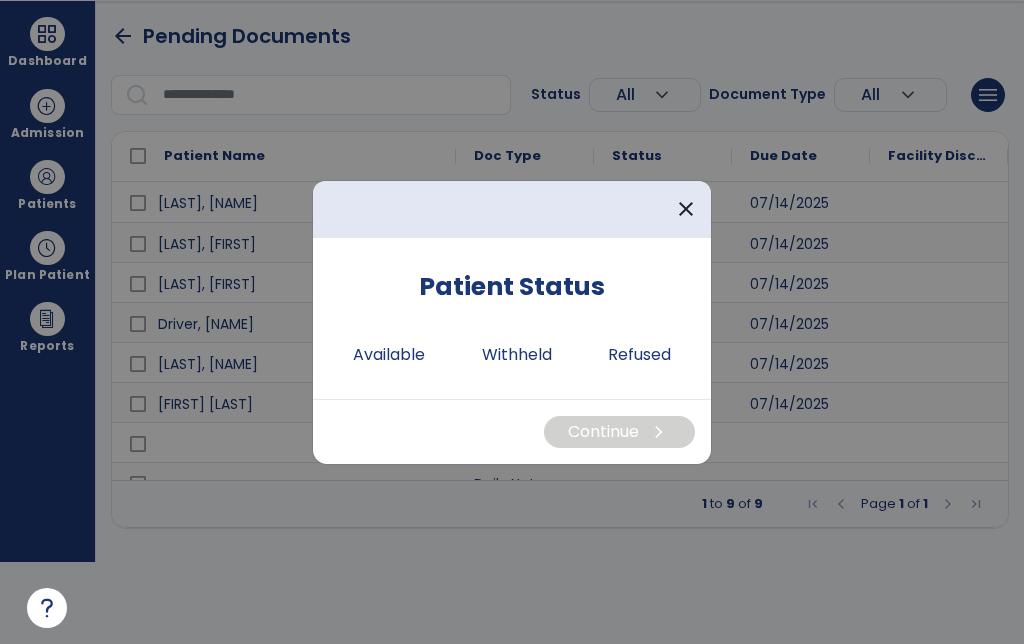 scroll, scrollTop: 0, scrollLeft: 0, axis: both 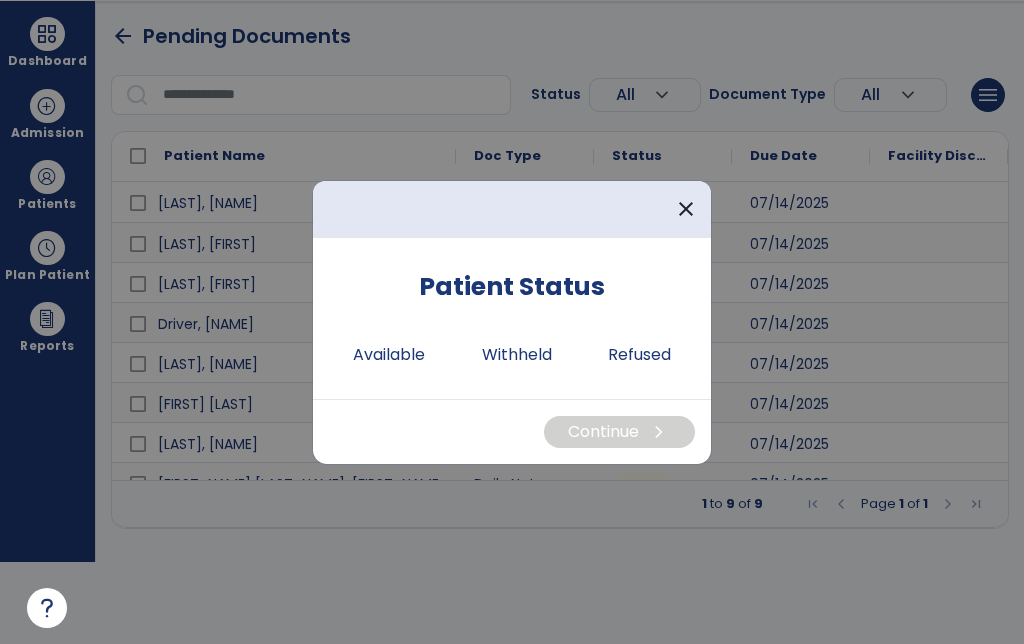 click on "Available" at bounding box center (389, 355) 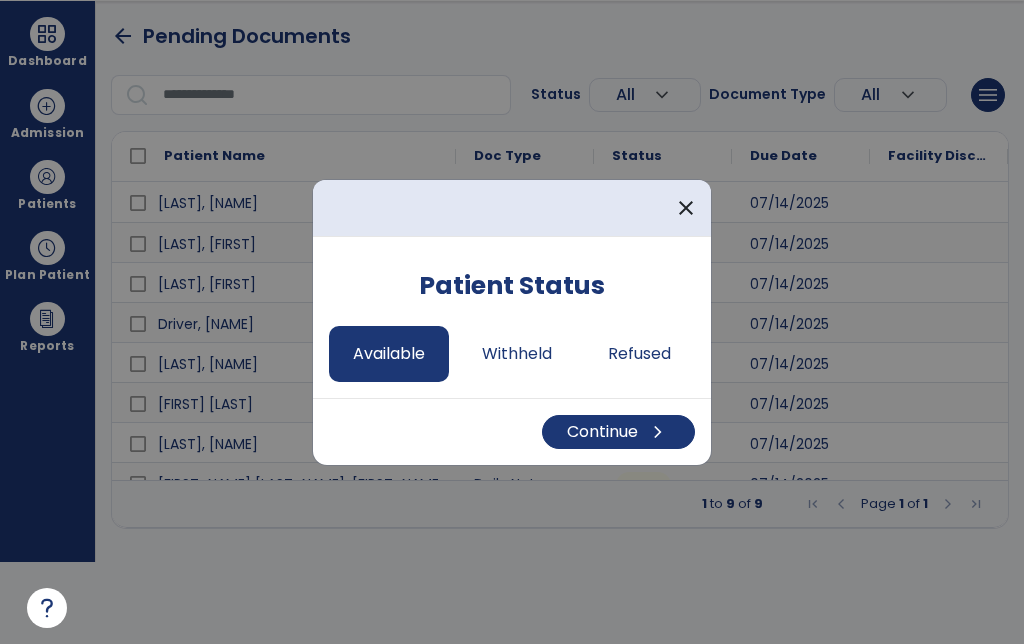 click on "Continue   chevron_right" at bounding box center (618, 432) 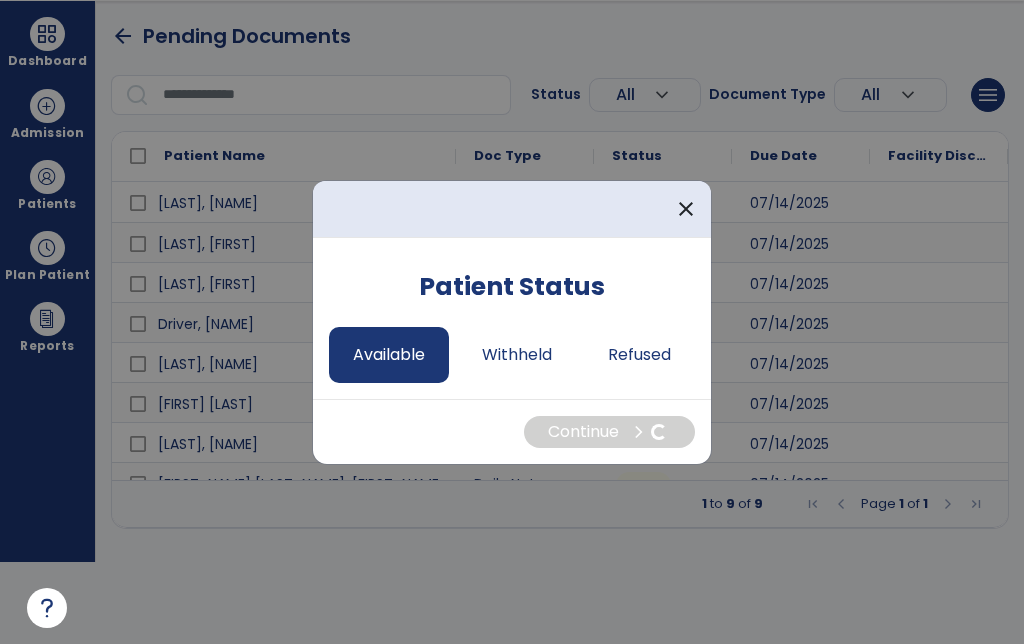 select on "*" 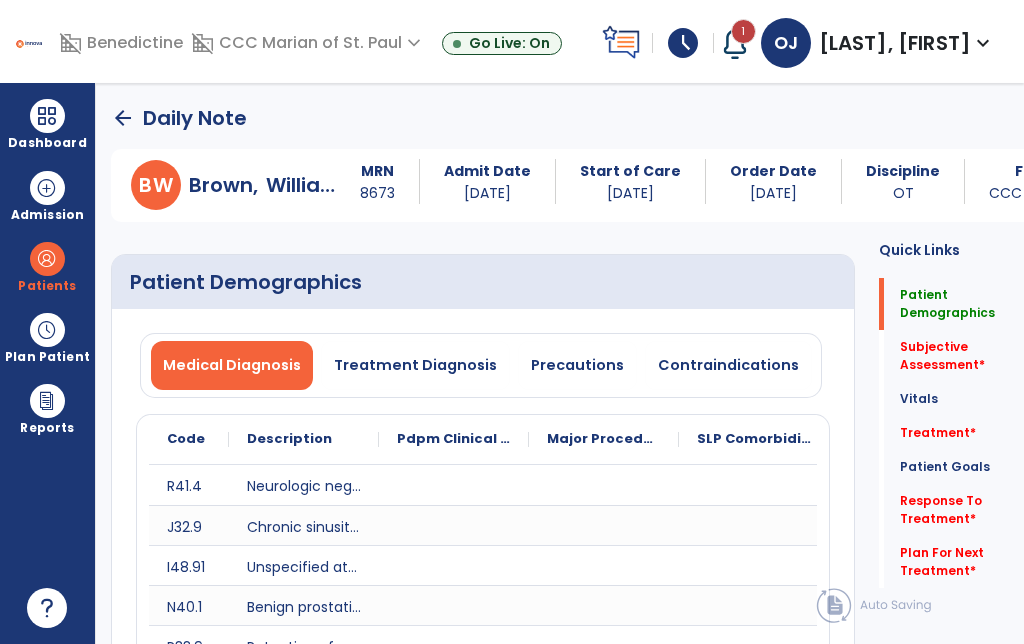 scroll, scrollTop: 82, scrollLeft: 0, axis: vertical 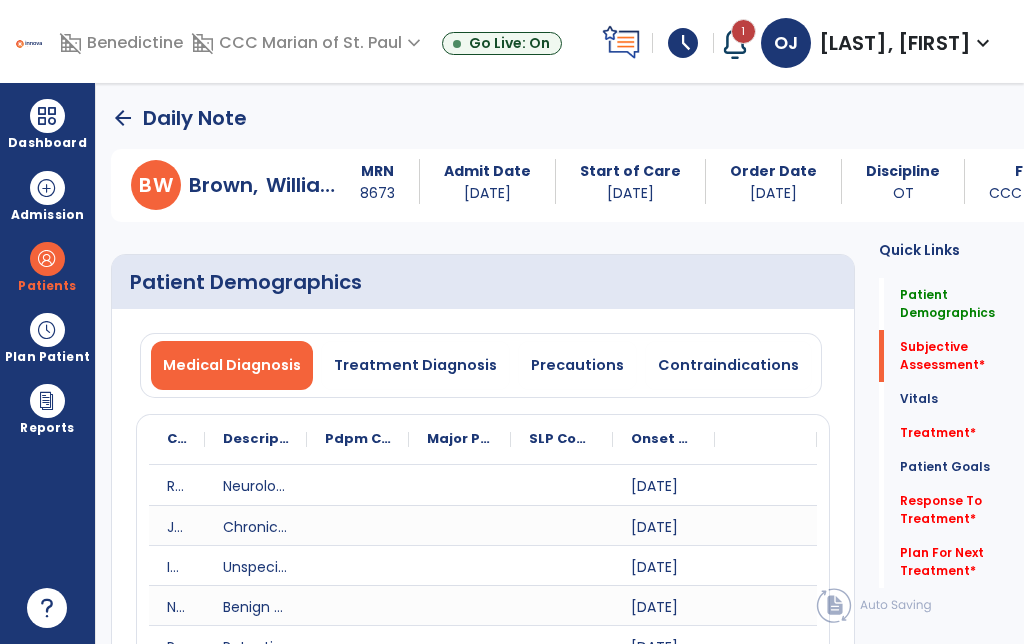 click on "Response To Treatment   *" 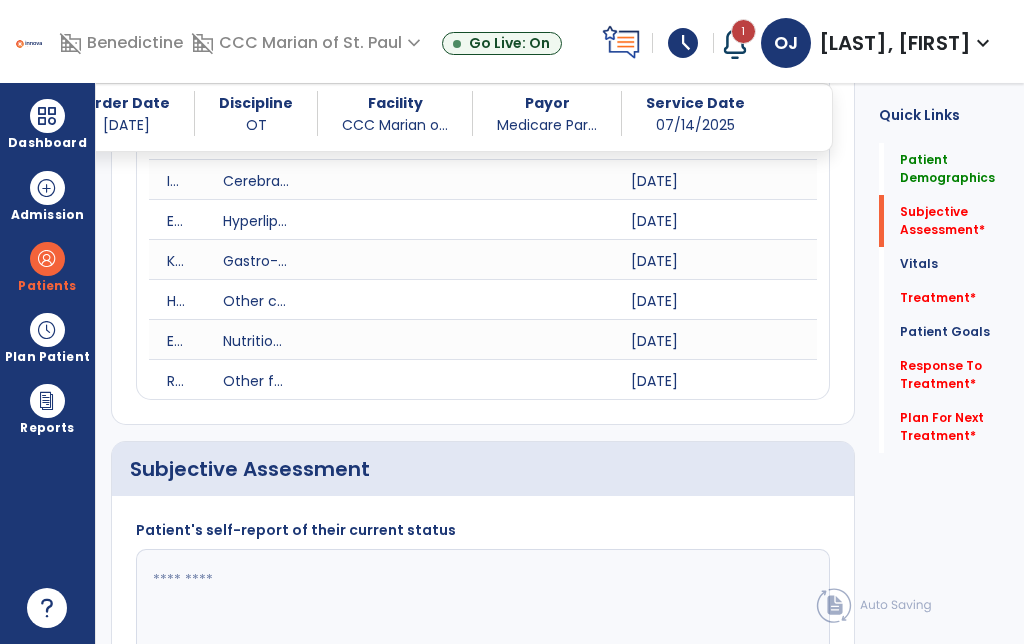 scroll, scrollTop: 1884, scrollLeft: 0, axis: vertical 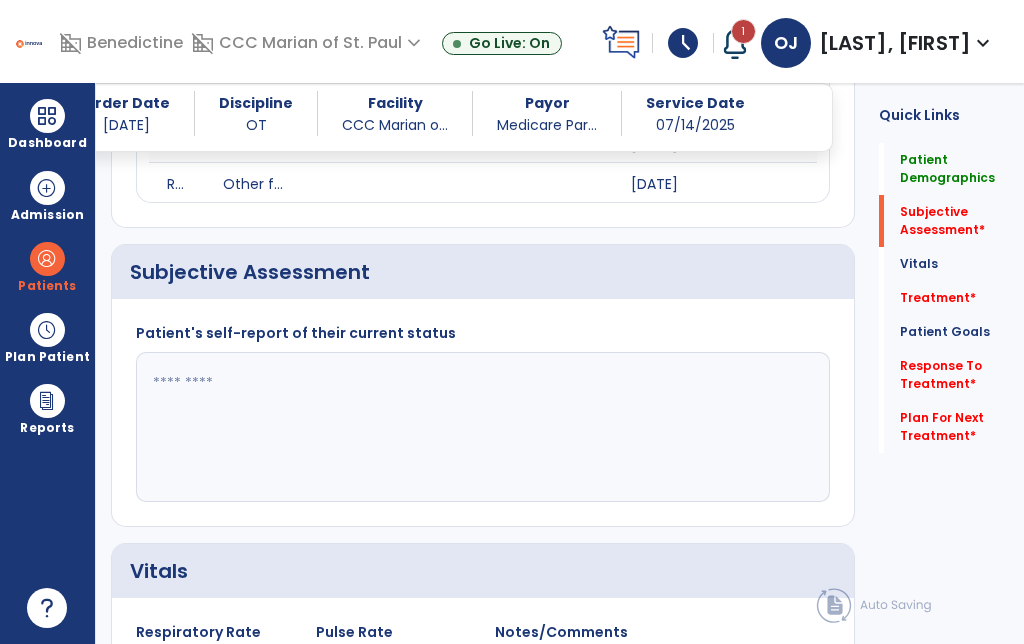 click 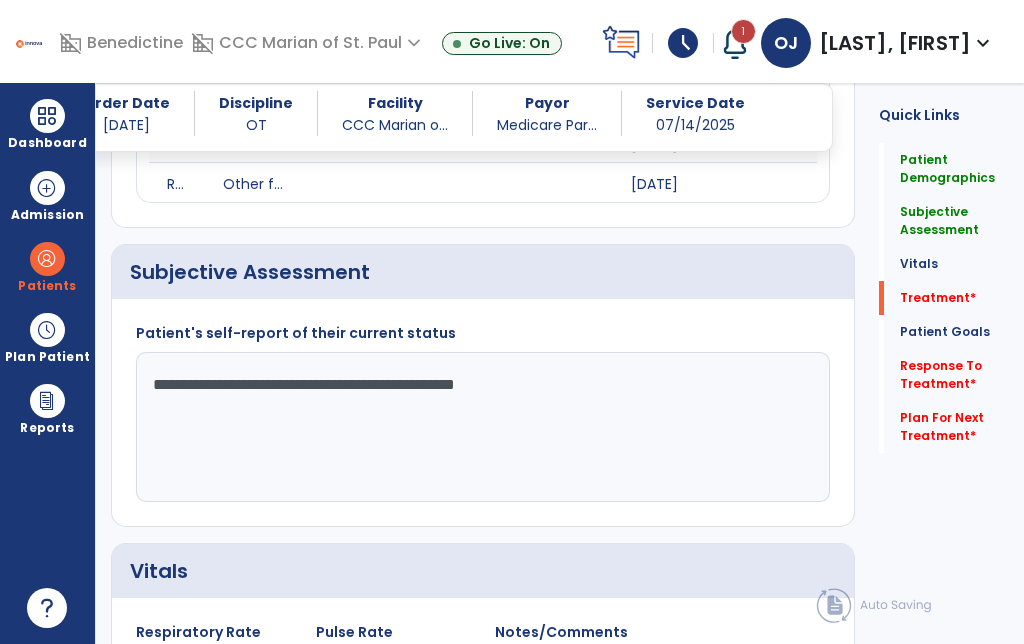 type on "**********" 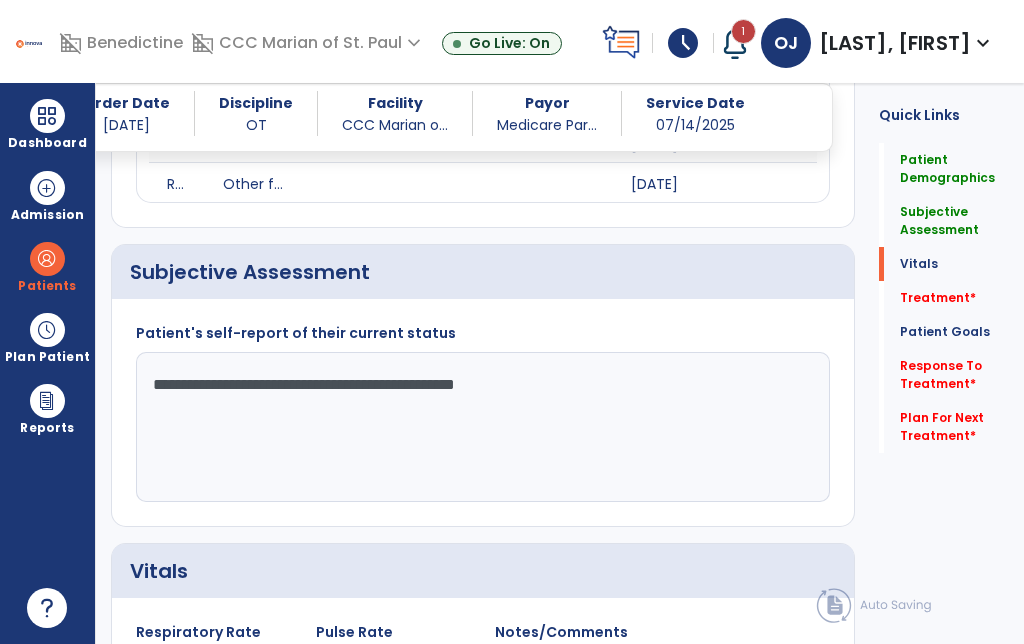 scroll, scrollTop: 2574, scrollLeft: 0, axis: vertical 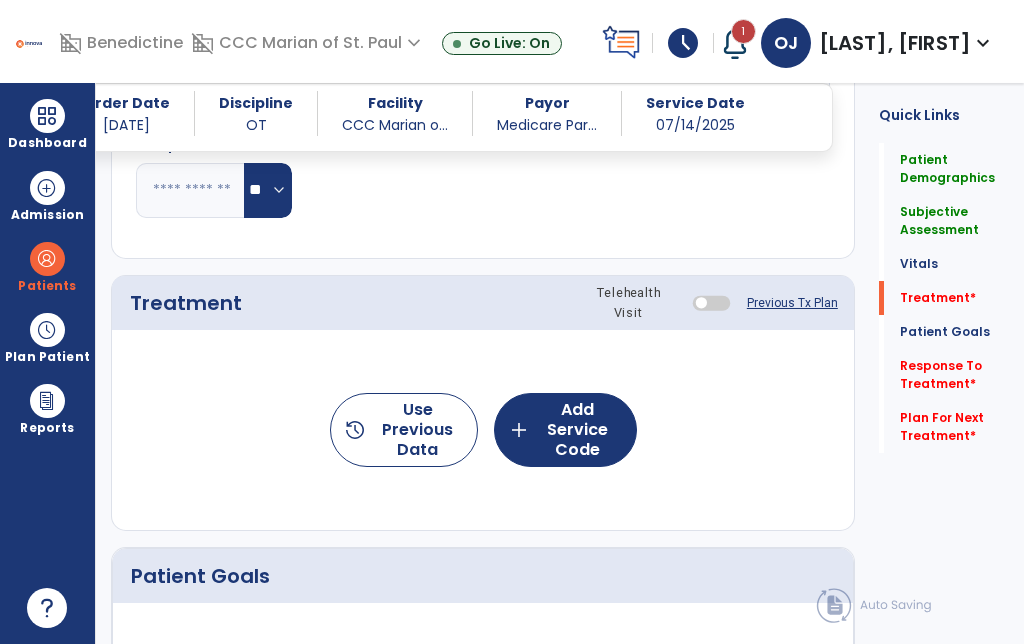 click on "add  Add Service Code" 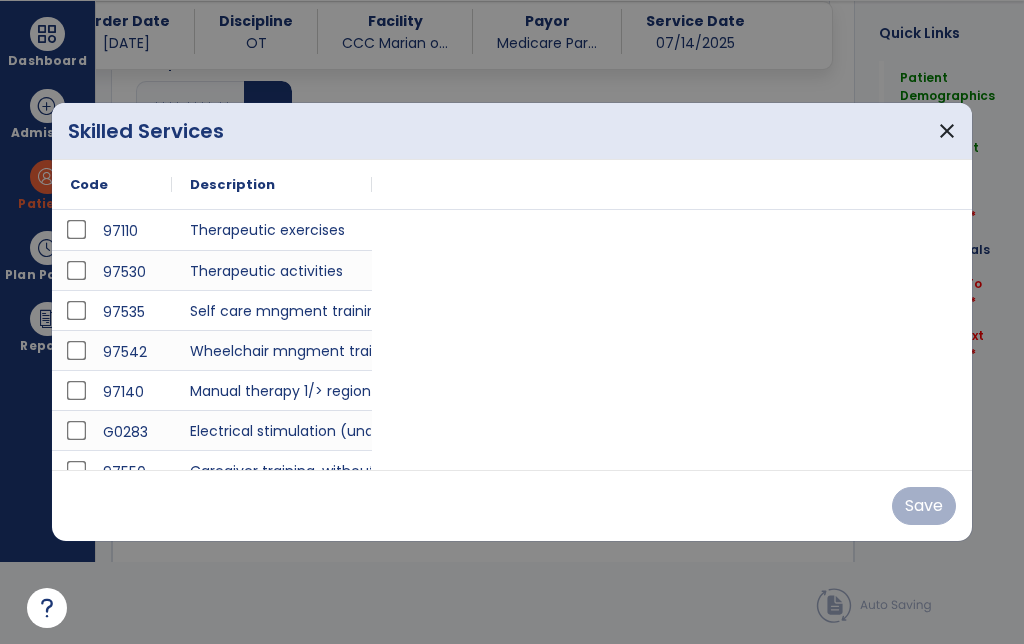 scroll, scrollTop: 0, scrollLeft: 0, axis: both 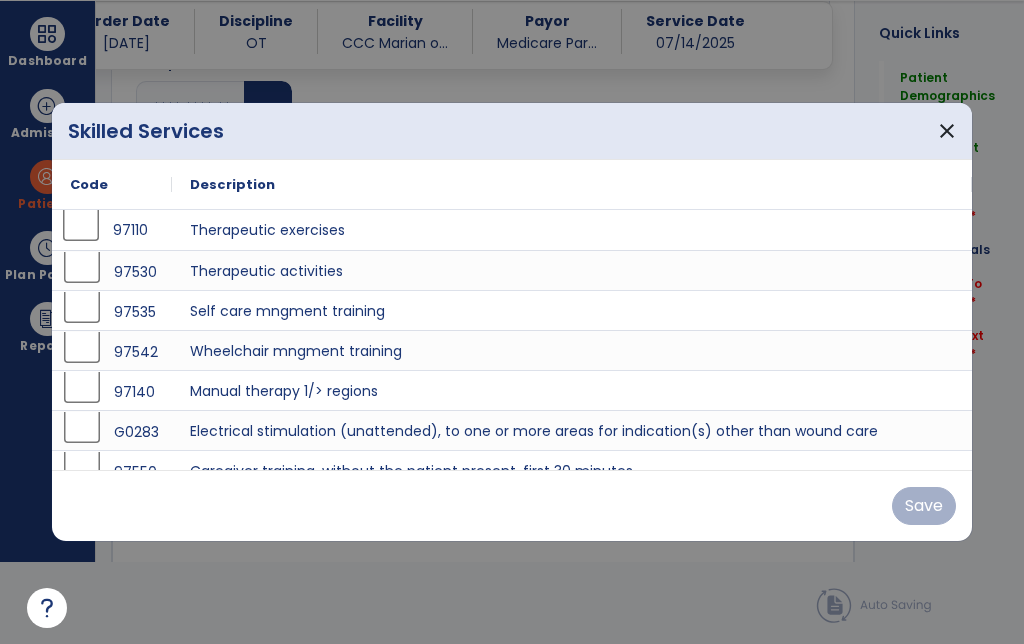 click on "97110" at bounding box center (112, 230) 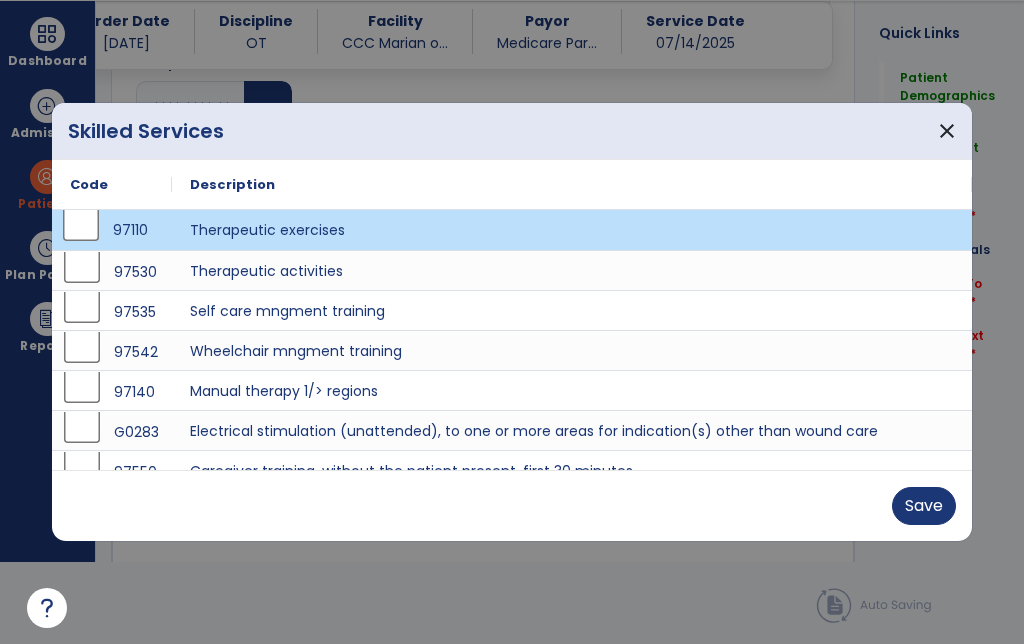 click on "Save" at bounding box center [924, 506] 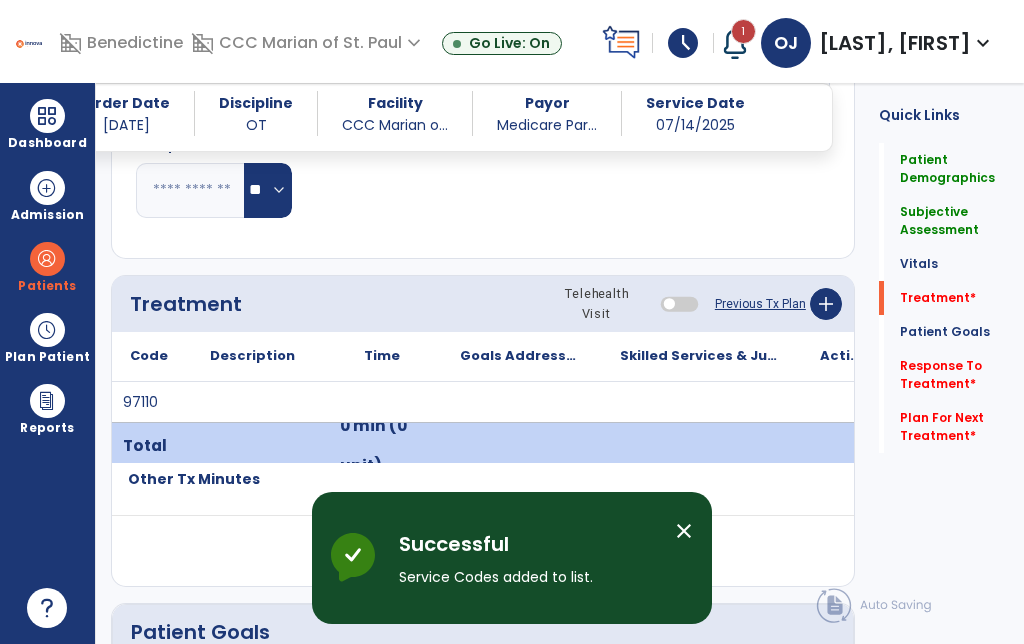 scroll, scrollTop: 82, scrollLeft: 0, axis: vertical 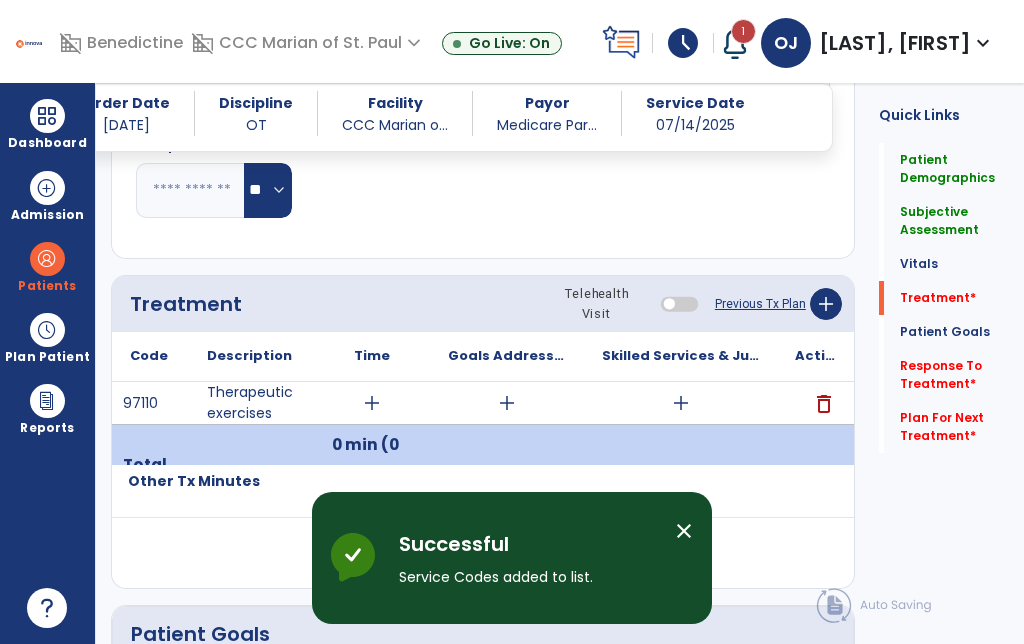 click on "add" at bounding box center [681, 403] 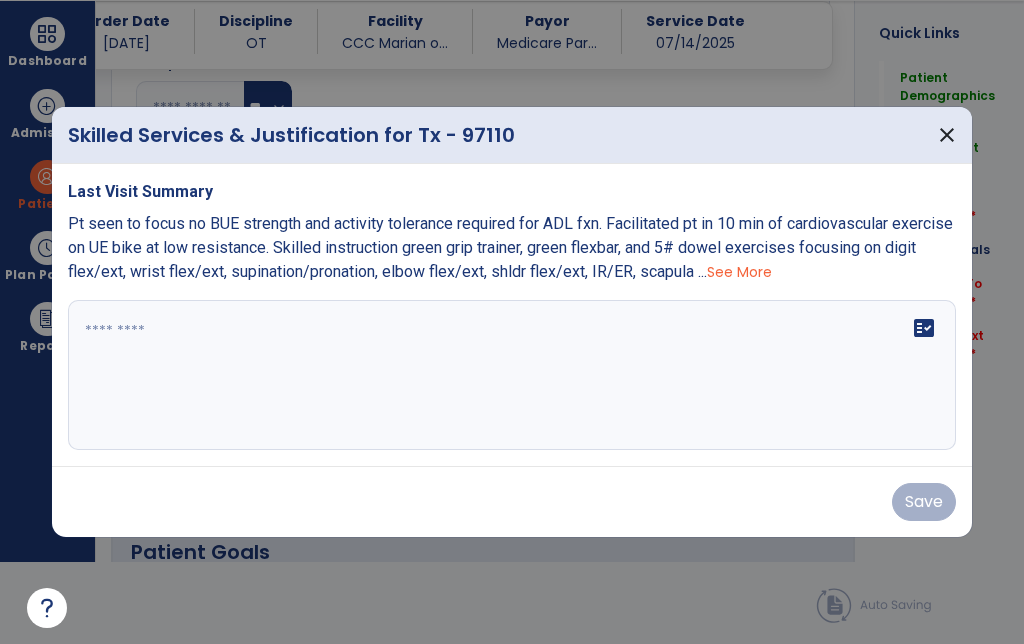 scroll, scrollTop: 0, scrollLeft: 0, axis: both 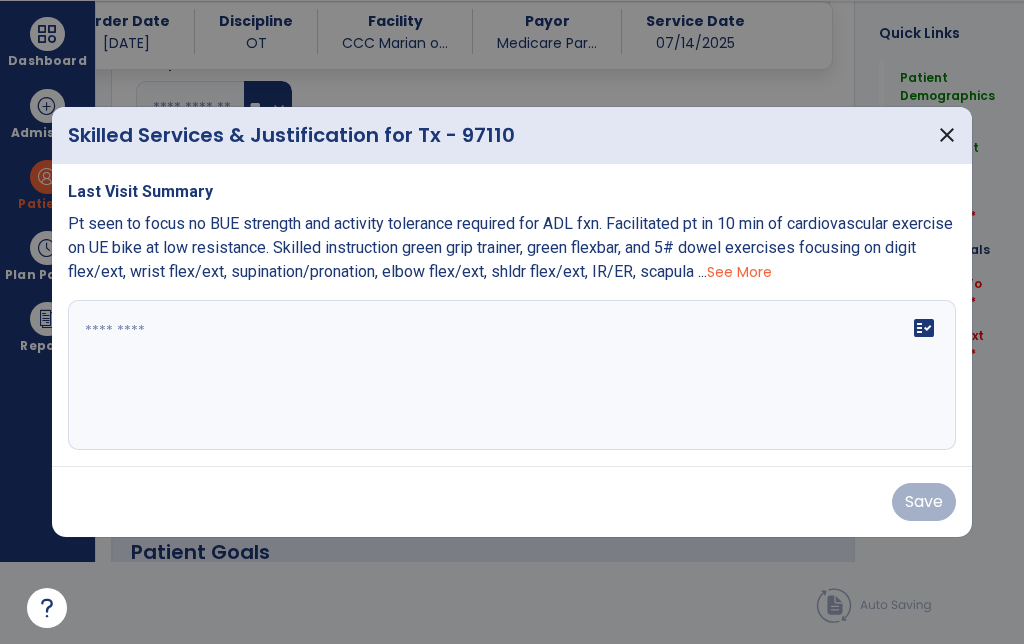click on "fact_check" at bounding box center [512, 375] 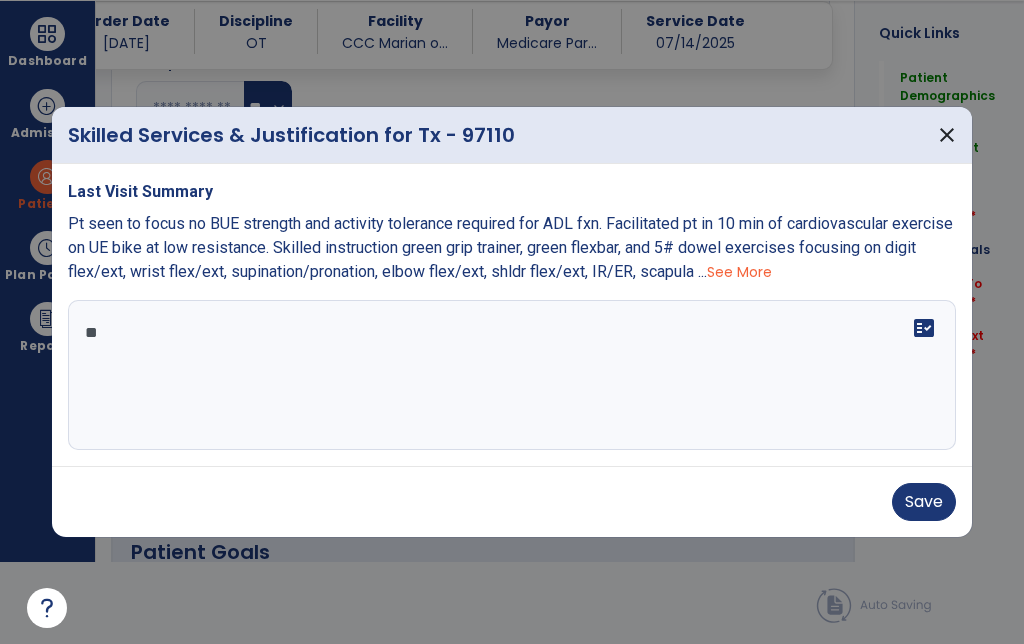type on "*" 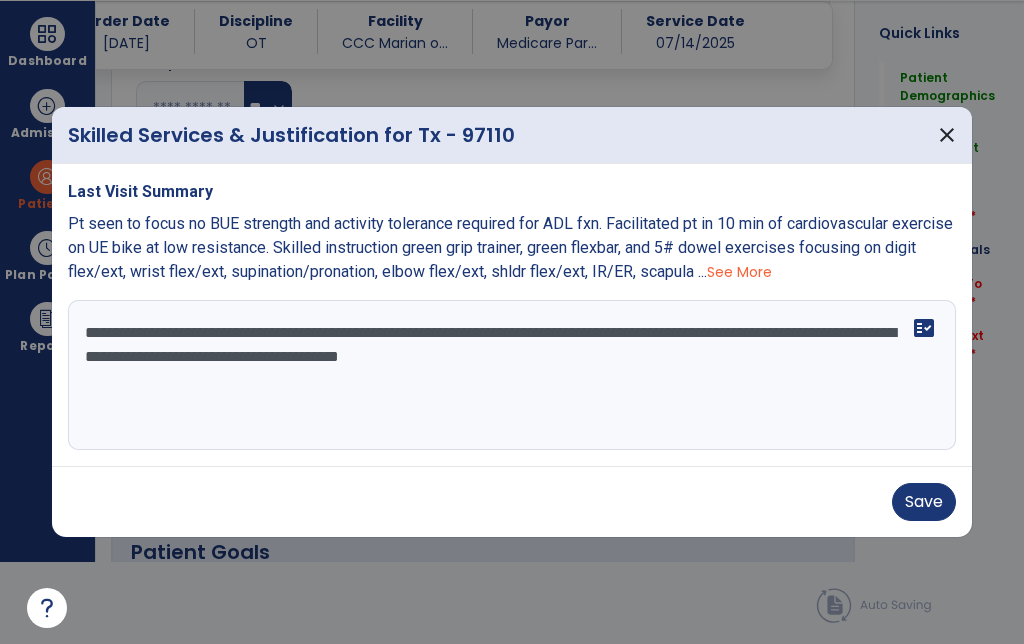 type on "**********" 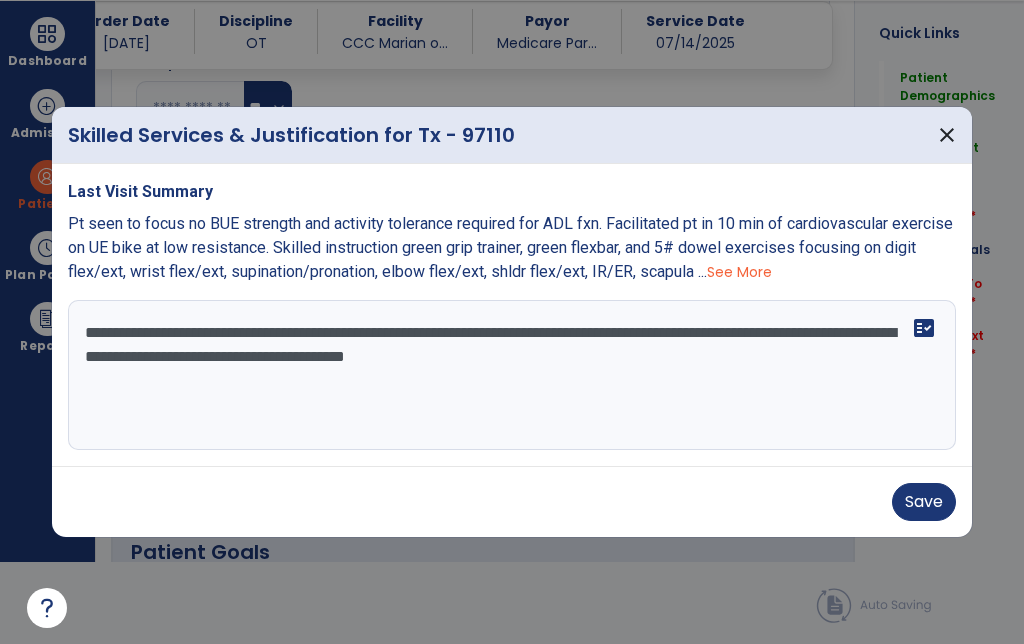 click on "Save" at bounding box center [924, 502] 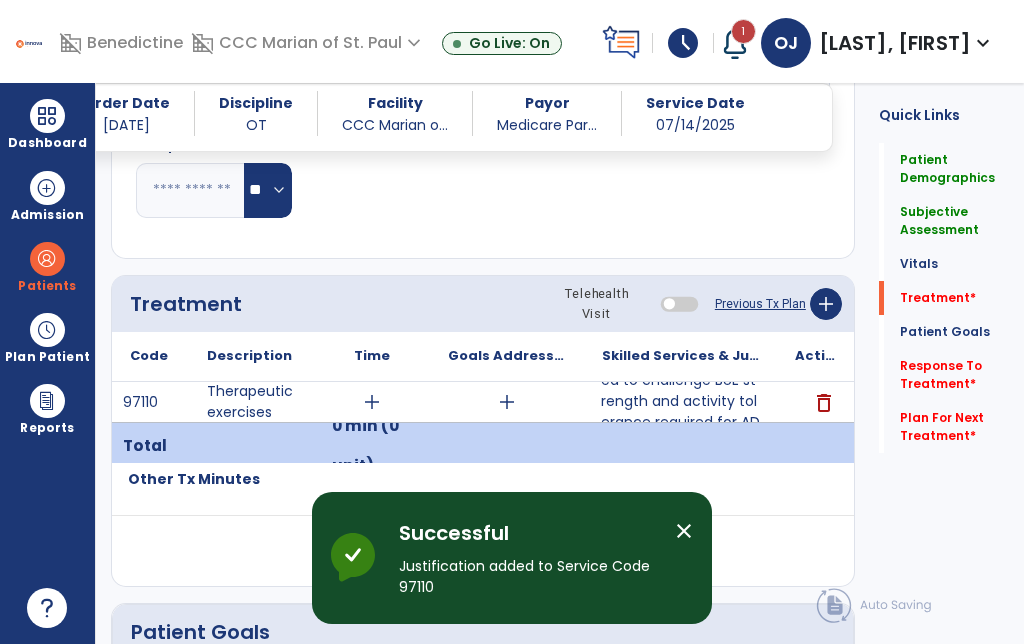 scroll, scrollTop: 82, scrollLeft: 0, axis: vertical 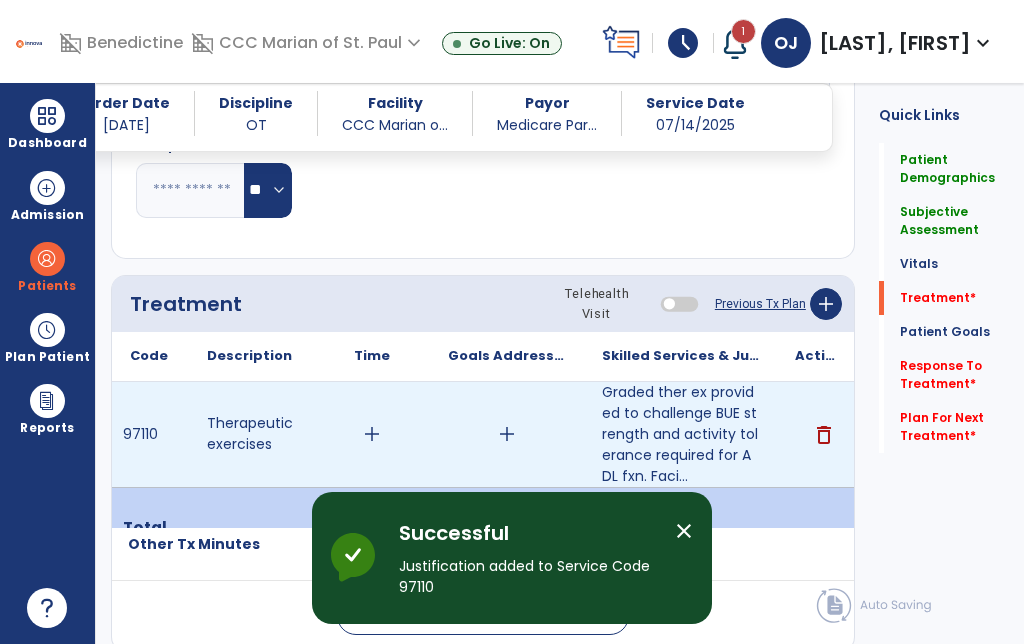 click on "add" at bounding box center [372, 434] 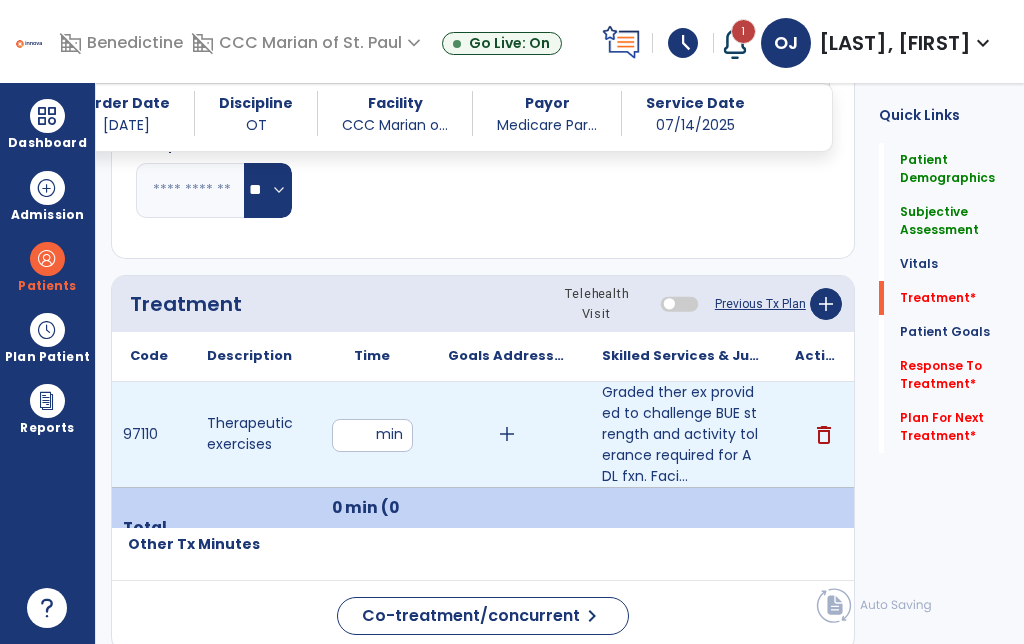 type on "**" 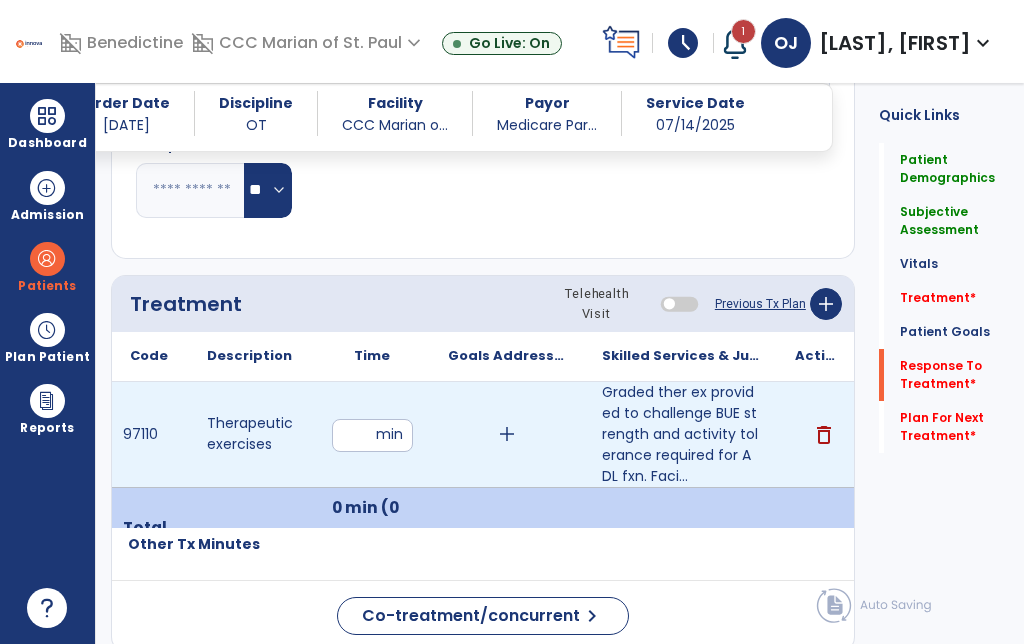 click on "Response To Treatment   *" 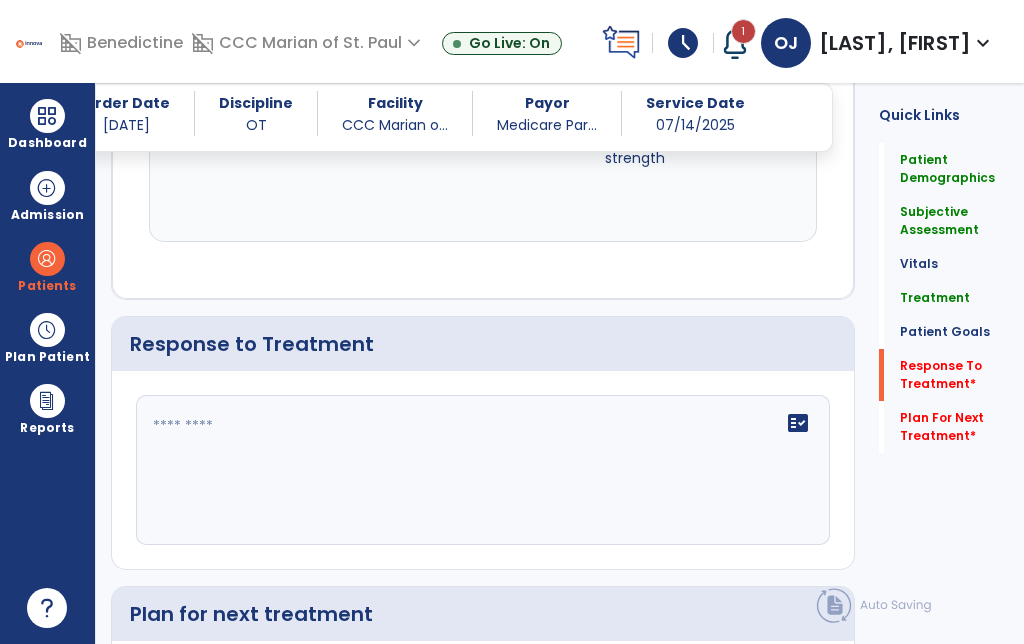 scroll, scrollTop: 6375, scrollLeft: 0, axis: vertical 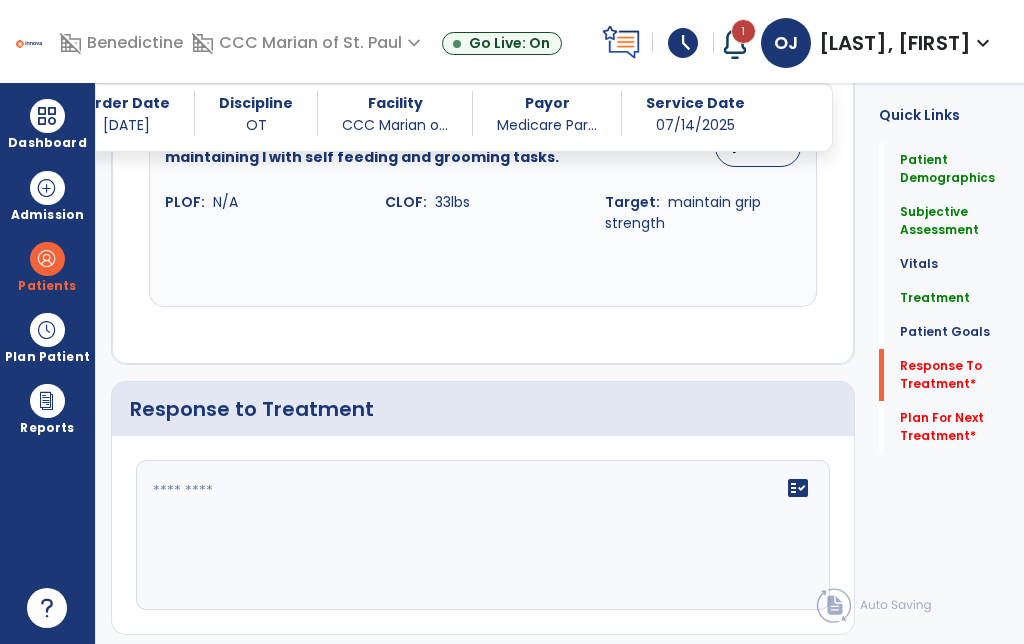 click on "fact_check" 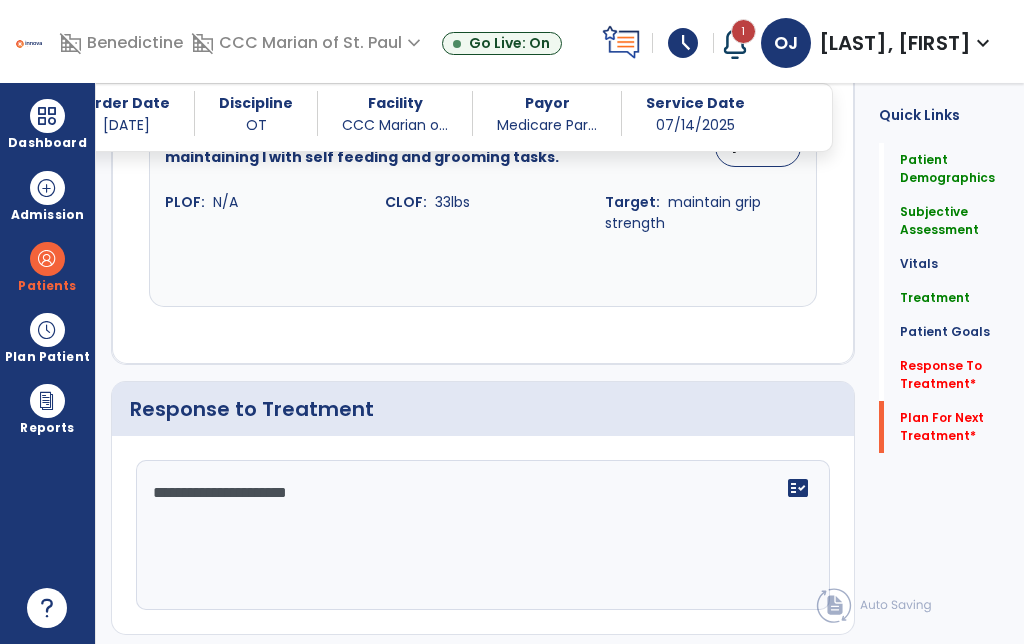 type on "**********" 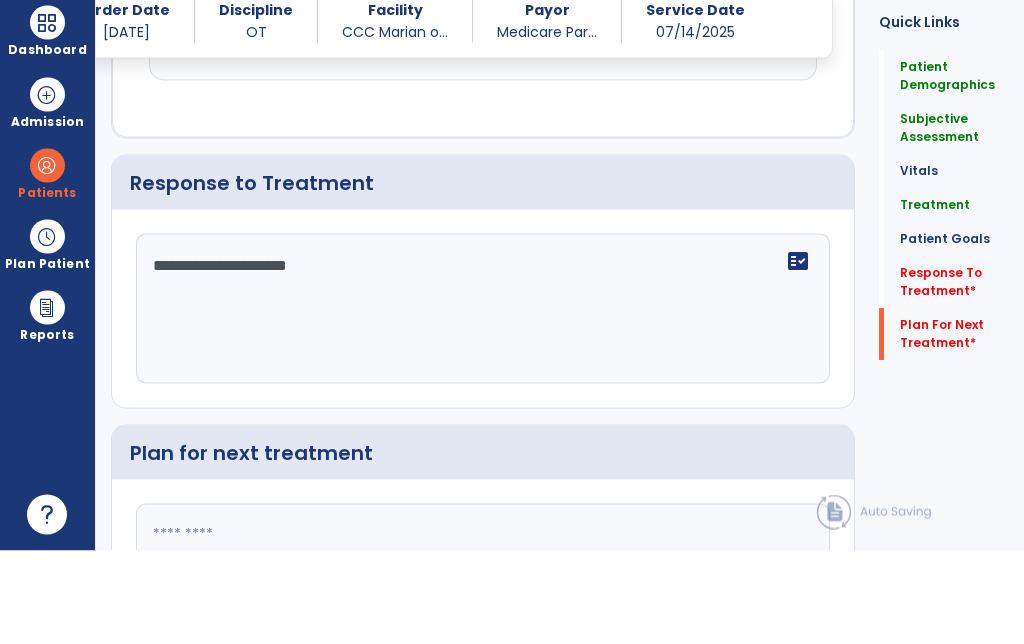 scroll, scrollTop: 6516, scrollLeft: 0, axis: vertical 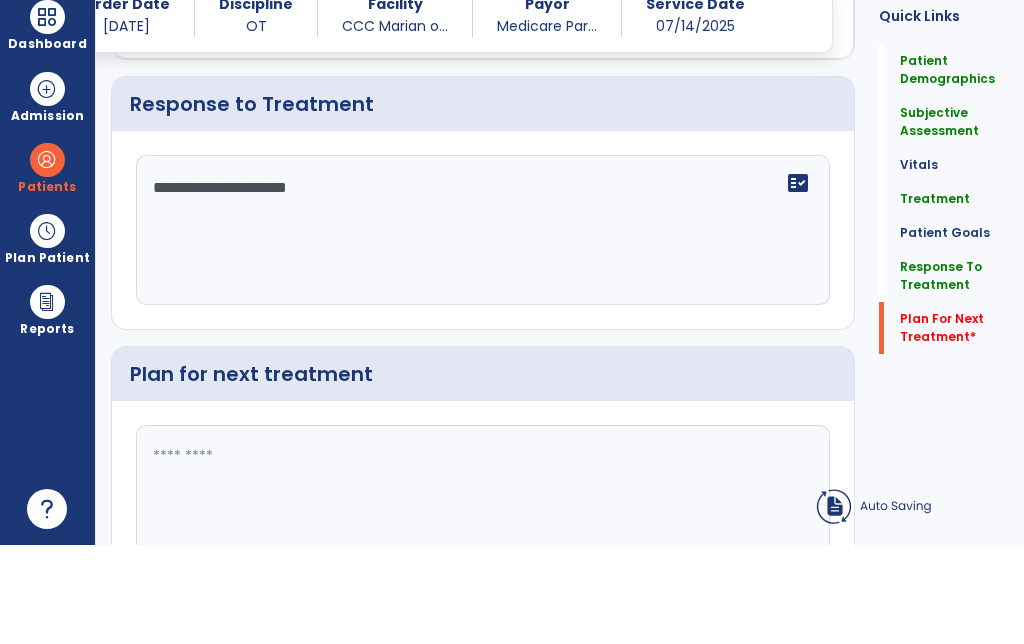 click 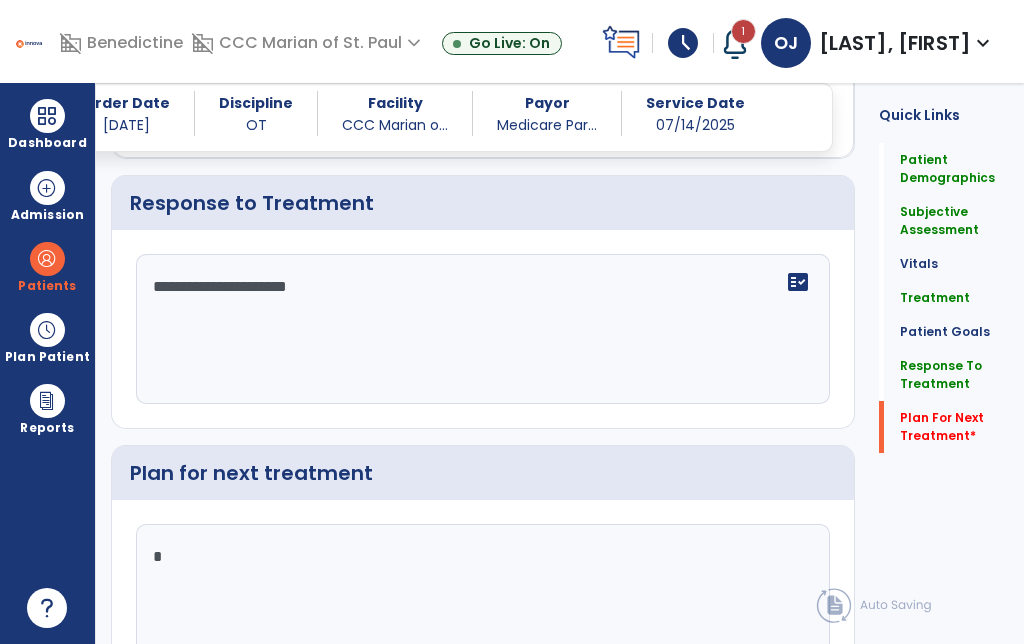 scroll, scrollTop: 6451, scrollLeft: 0, axis: vertical 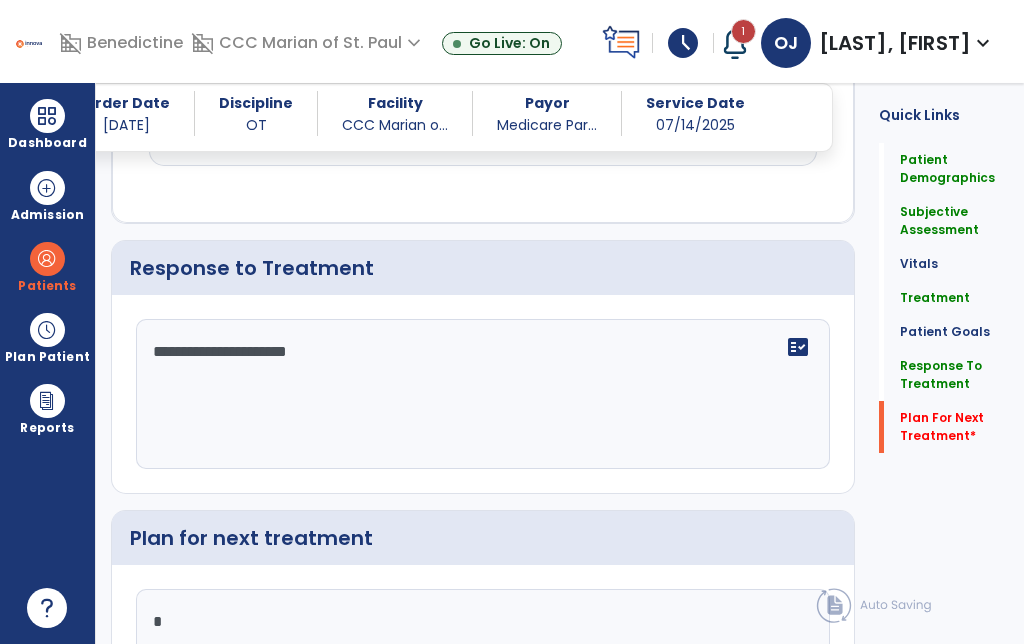 click on "*" 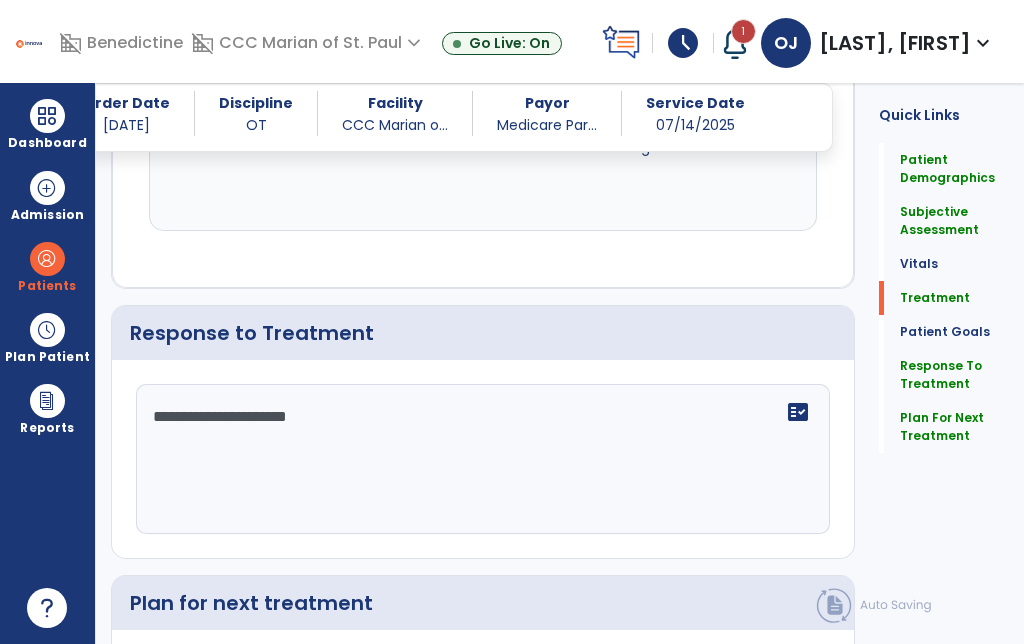 type on "**********" 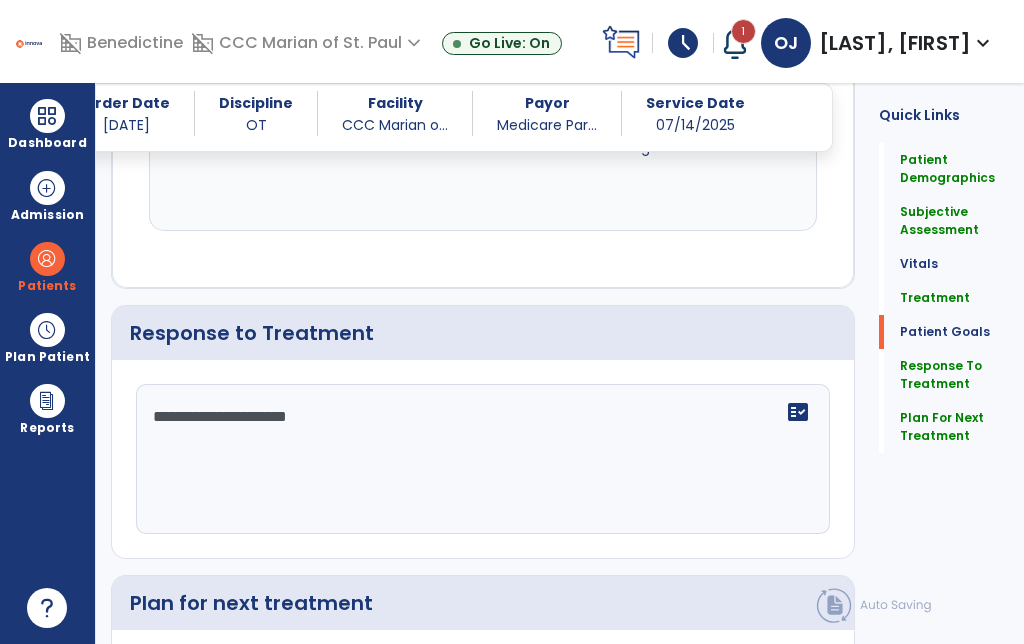 scroll, scrollTop: 2634, scrollLeft: 0, axis: vertical 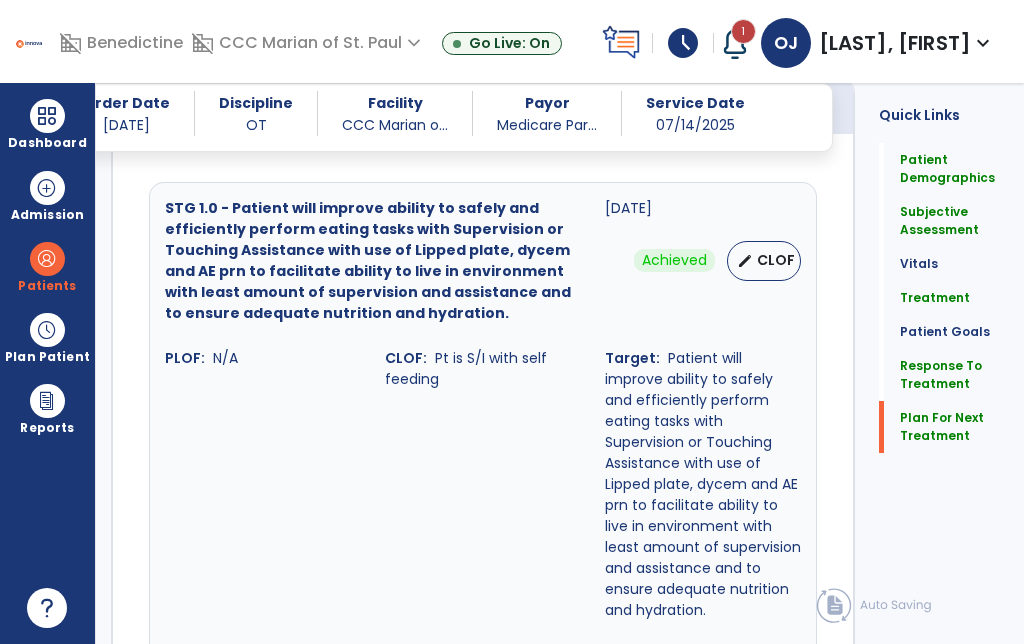 click on "Plan For Next Treatment" 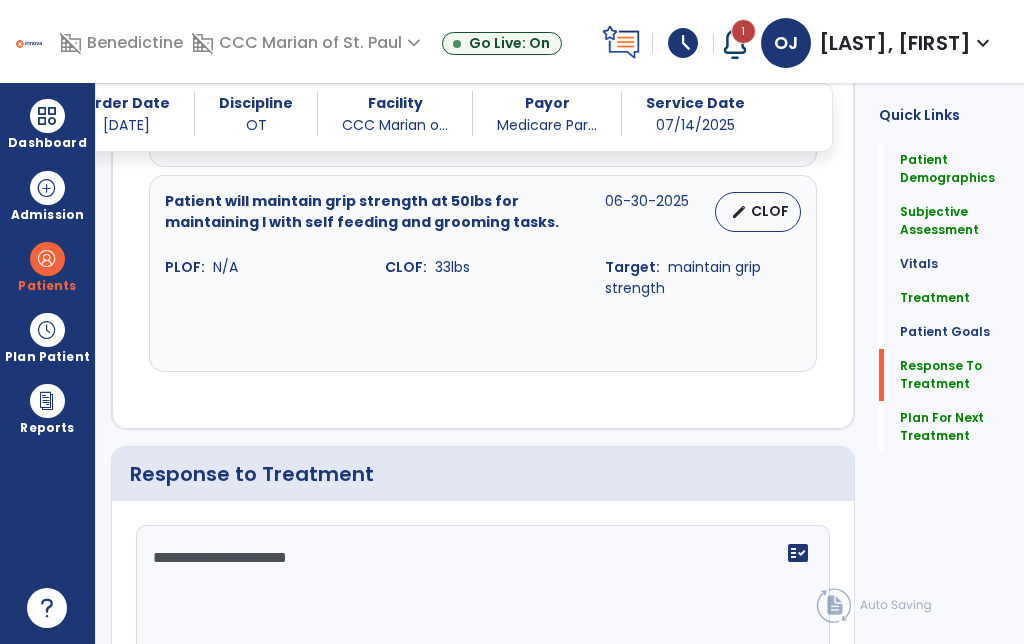 scroll, scrollTop: 6516, scrollLeft: 0, axis: vertical 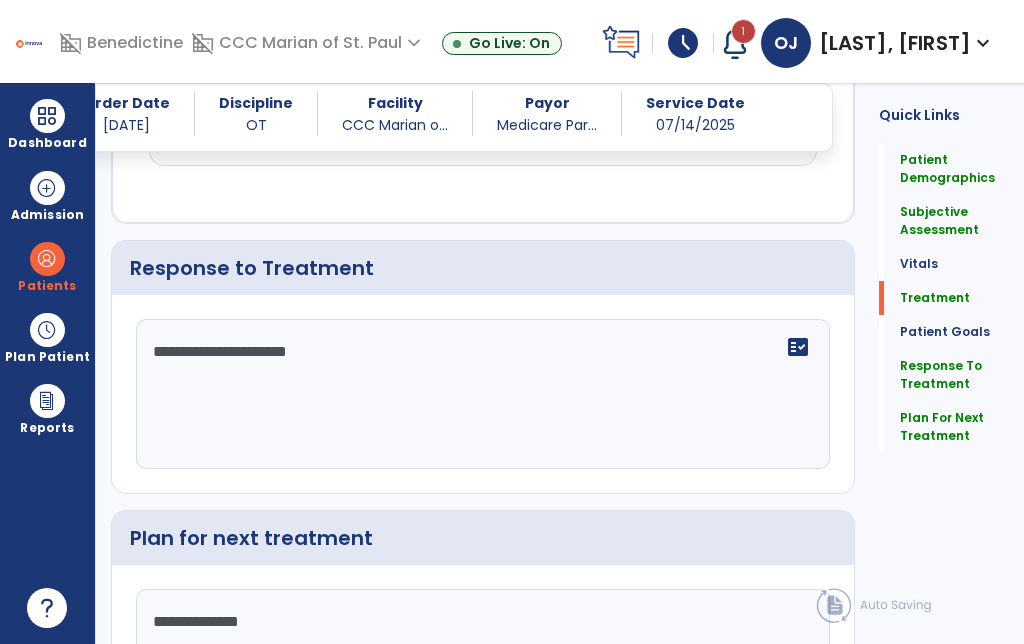click on "Treatment" 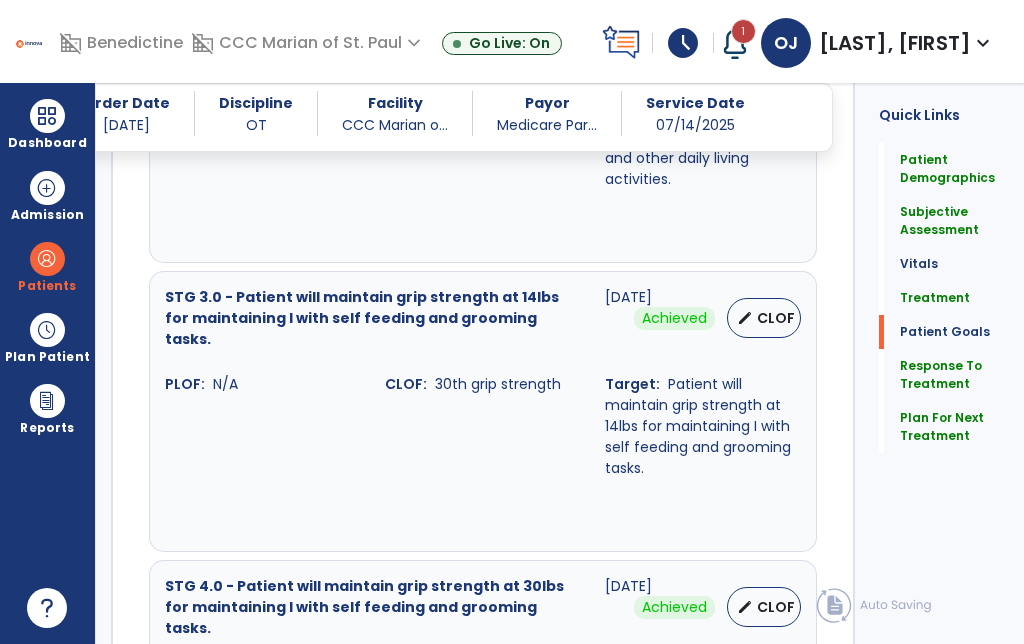 scroll, scrollTop: 2634, scrollLeft: 0, axis: vertical 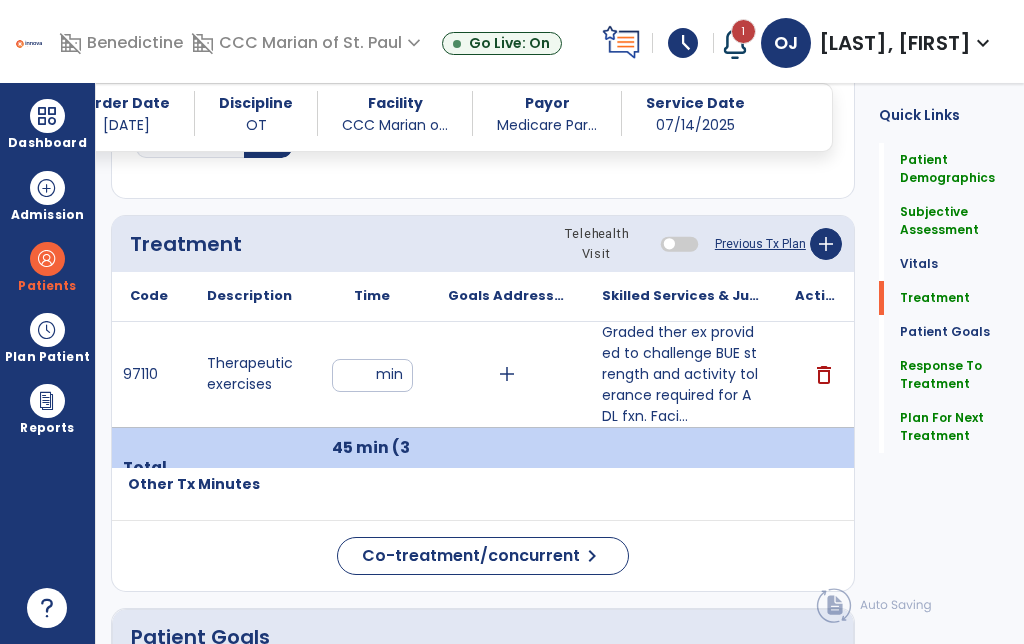 click on "Dashboard" at bounding box center [47, 124] 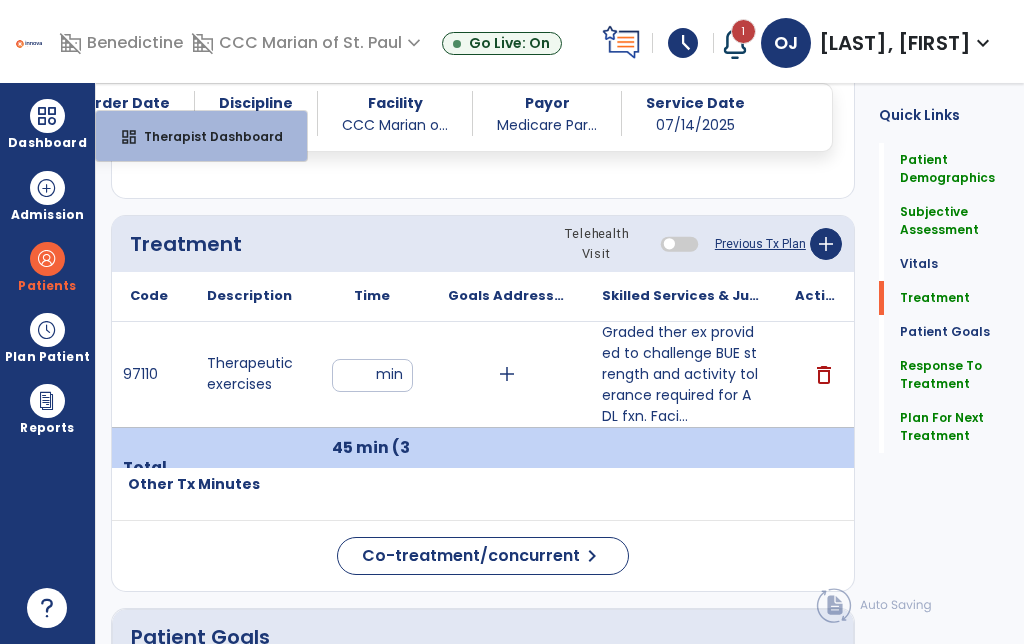 click at bounding box center (47, 330) 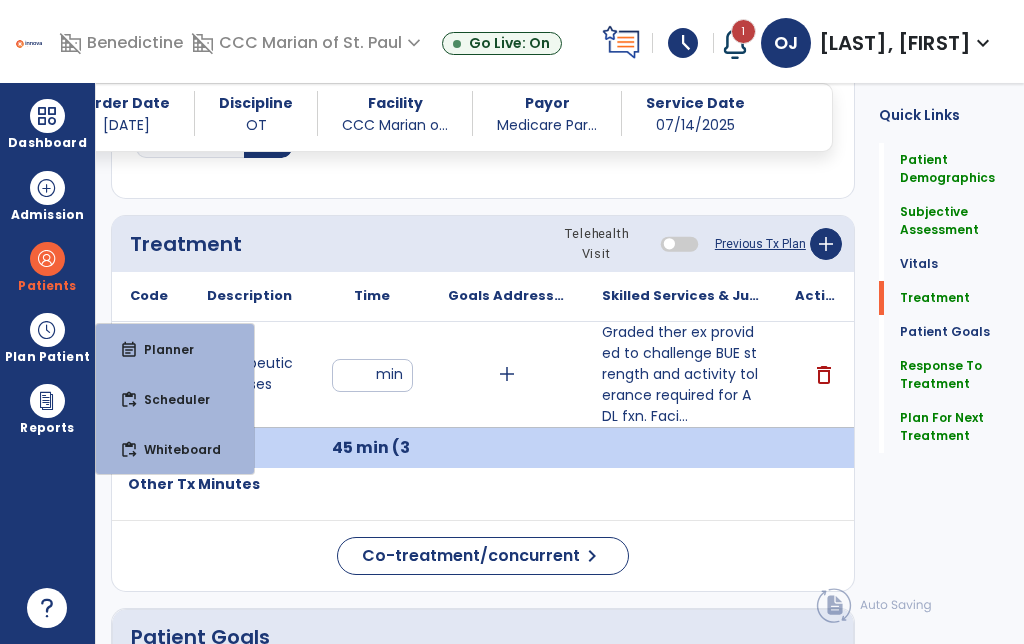 click at bounding box center [47, 259] 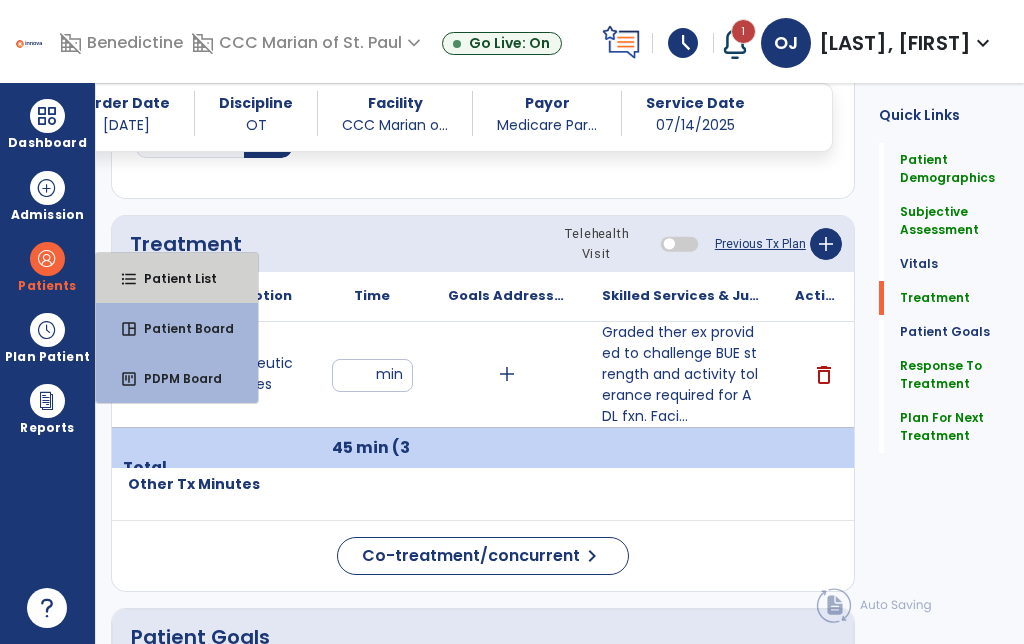 click on "format_list_bulleted" at bounding box center [129, 279] 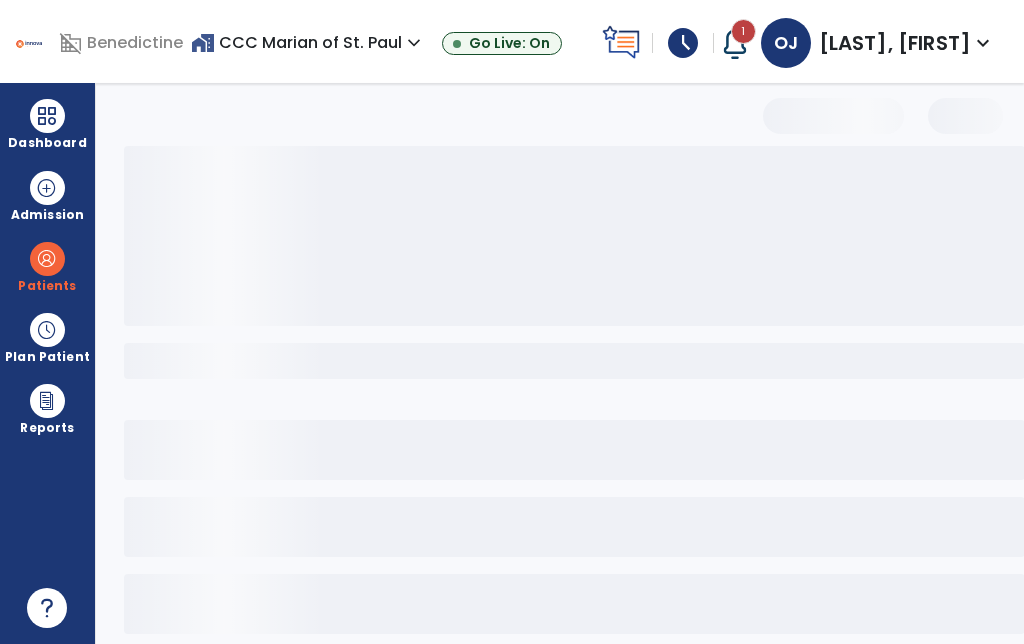 scroll, scrollTop: 17, scrollLeft: 0, axis: vertical 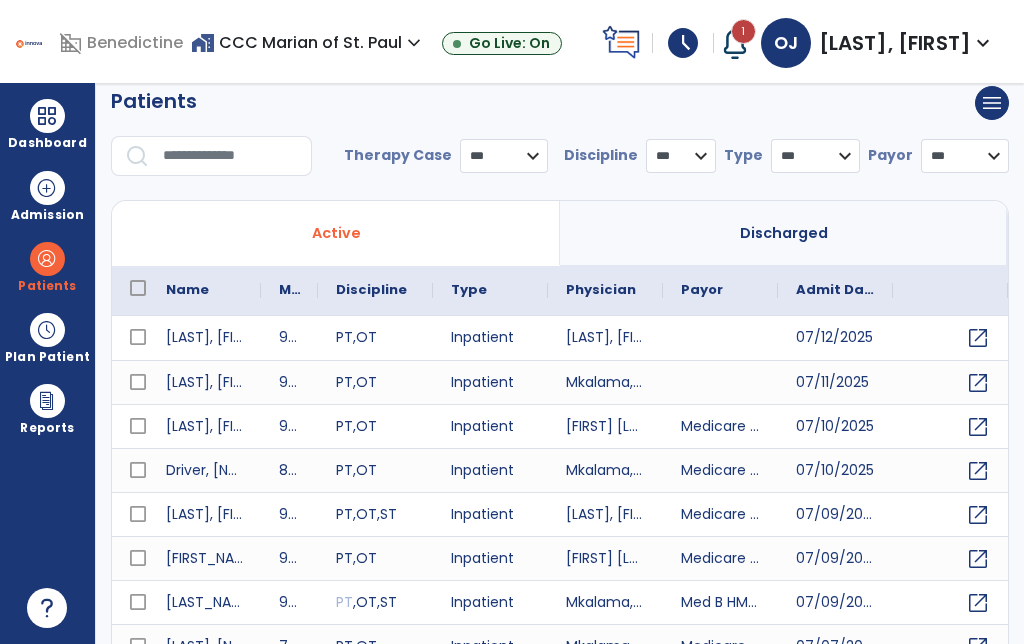 click at bounding box center (230, 156) 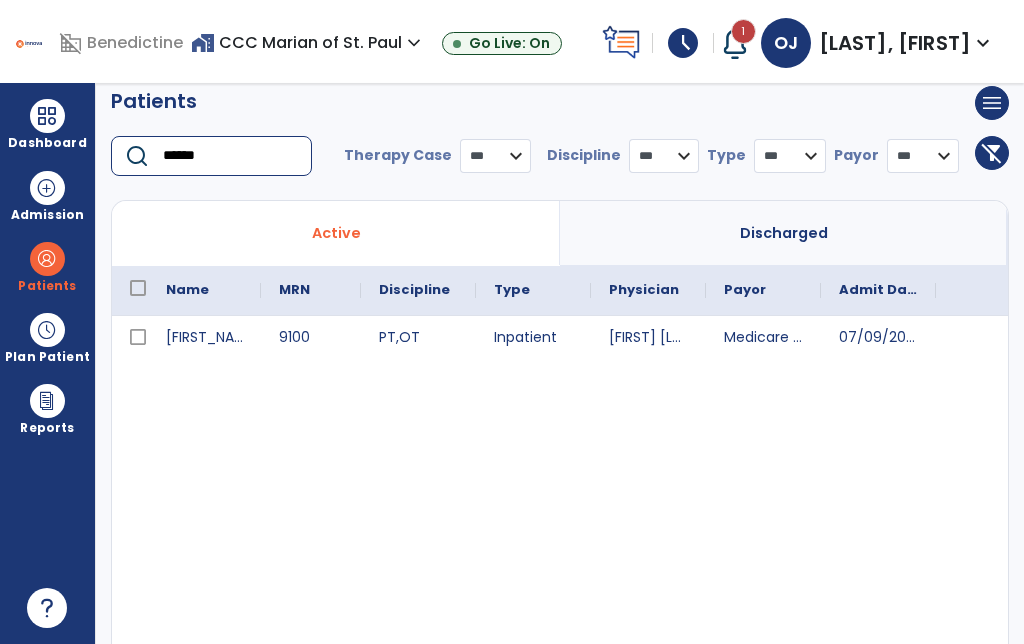 type on "******" 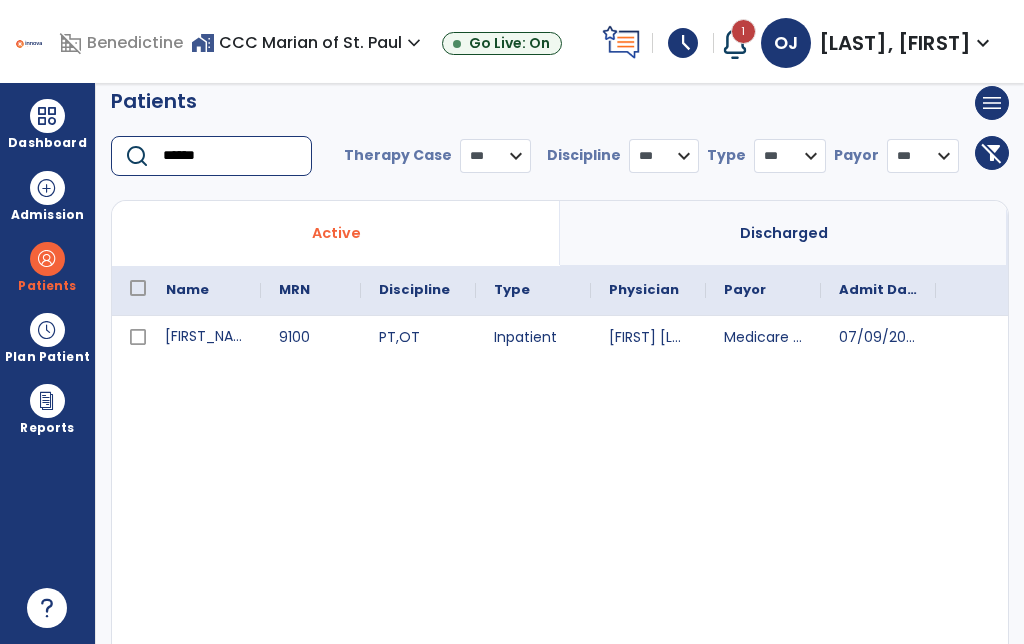 click on "[FIRST_NAME] [LAST_NAME], [FIRST_NAME]" at bounding box center (204, 338) 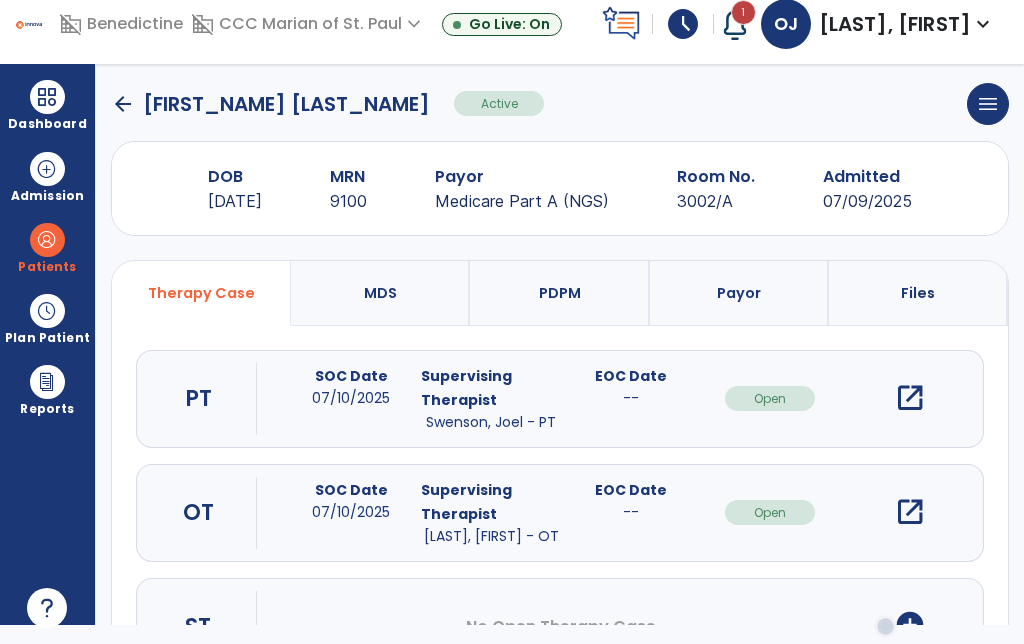 click on "open_in_new" at bounding box center (910, 512) 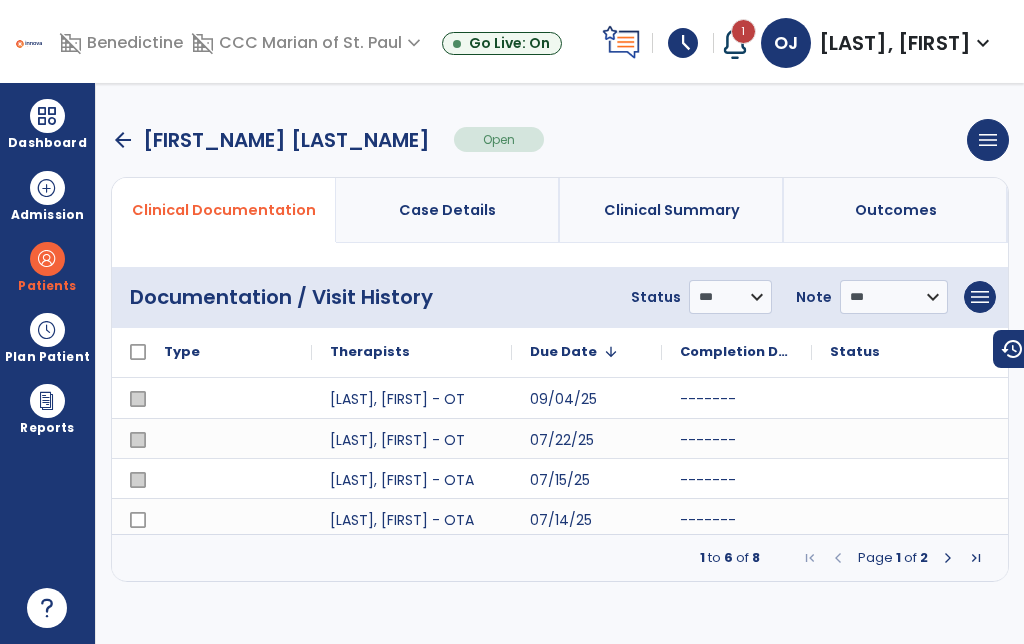 scroll, scrollTop: 0, scrollLeft: 0, axis: both 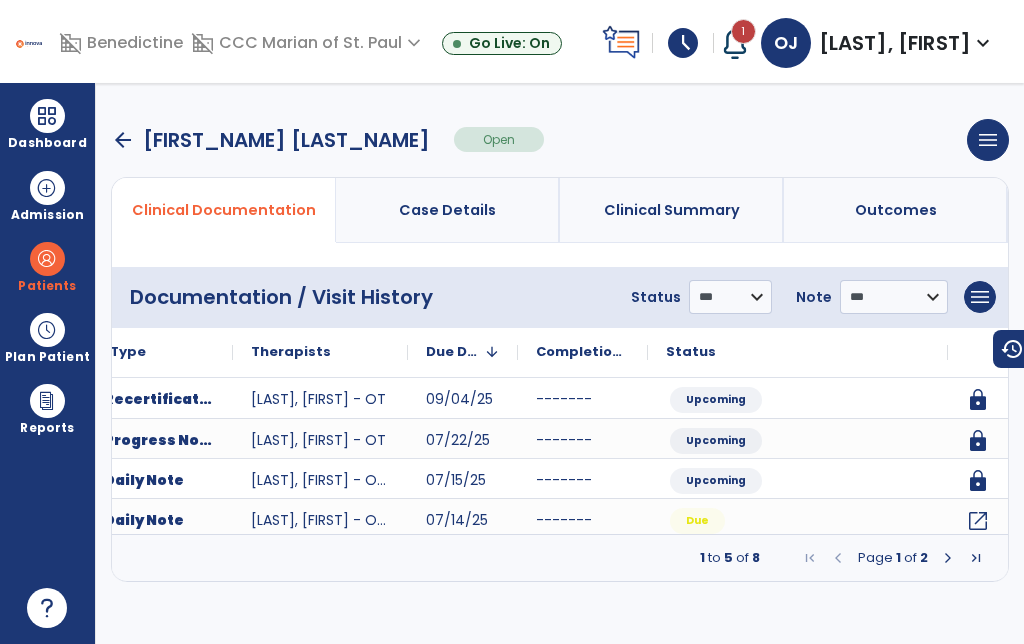 click on "open_in_new" 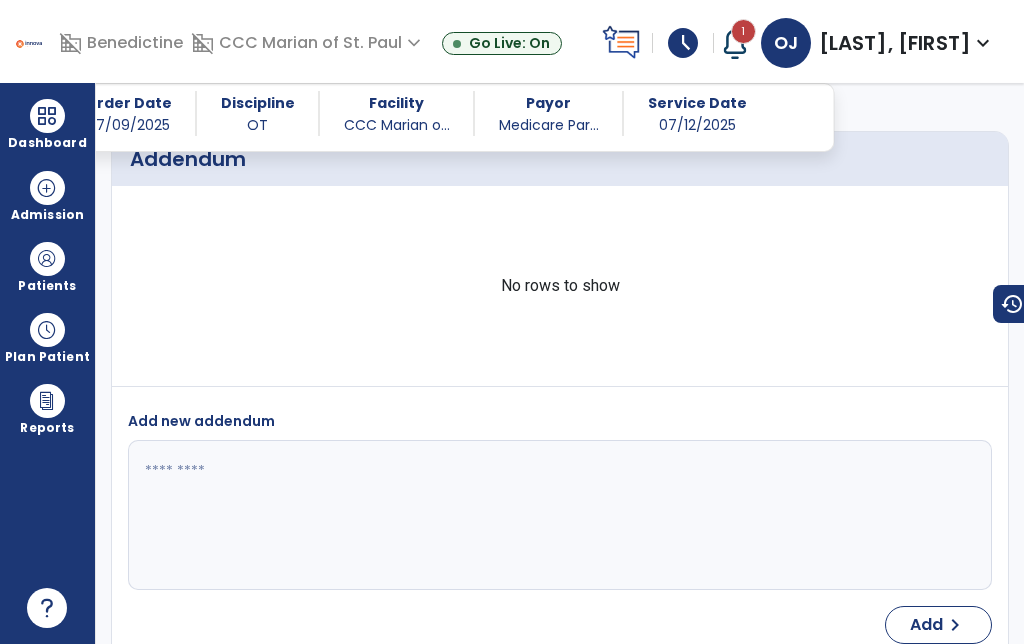 scroll, scrollTop: 5013, scrollLeft: 0, axis: vertical 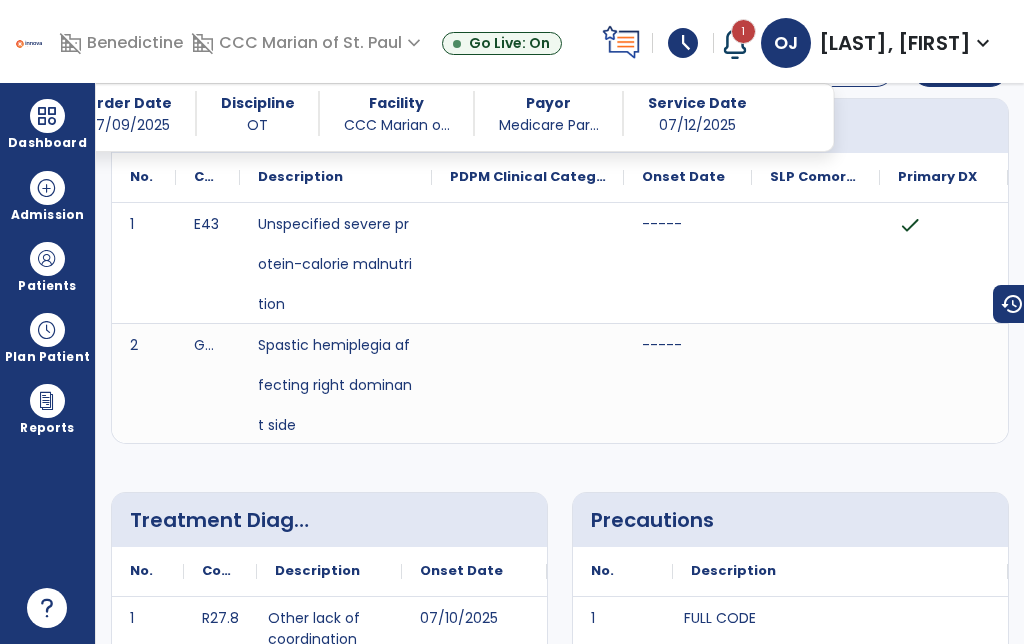 click on "Dashboard" at bounding box center [47, 143] 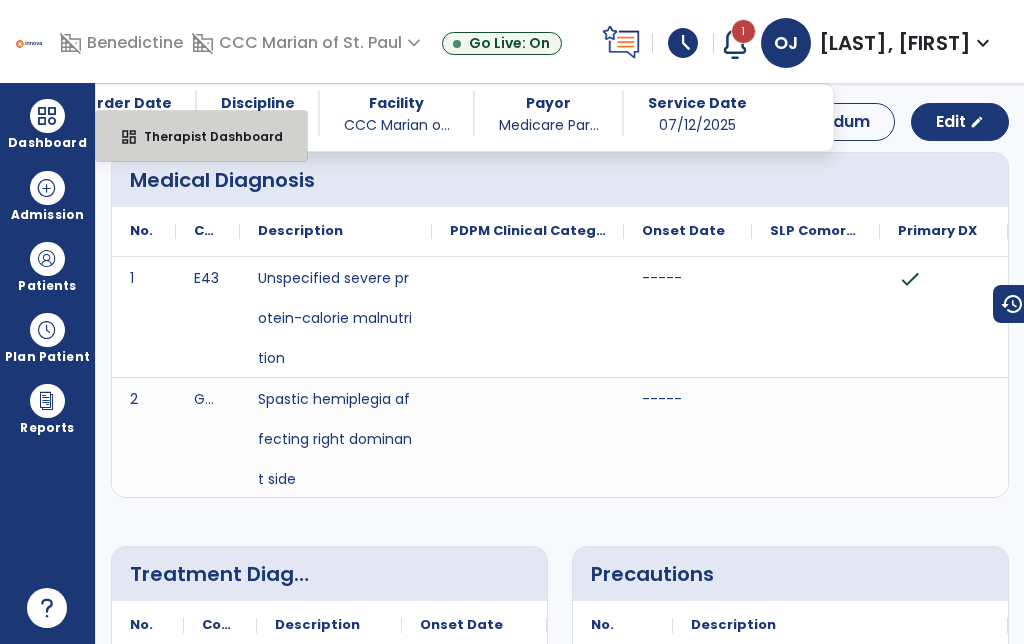 click on "dashboard  Therapist Dashboard" at bounding box center (201, 136) 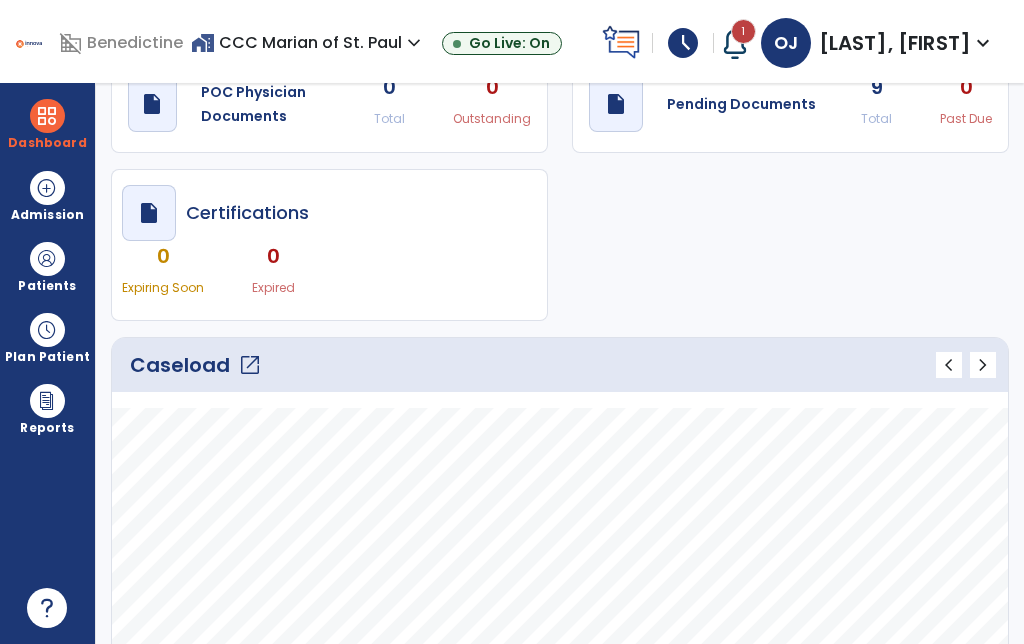 scroll, scrollTop: 88, scrollLeft: 0, axis: vertical 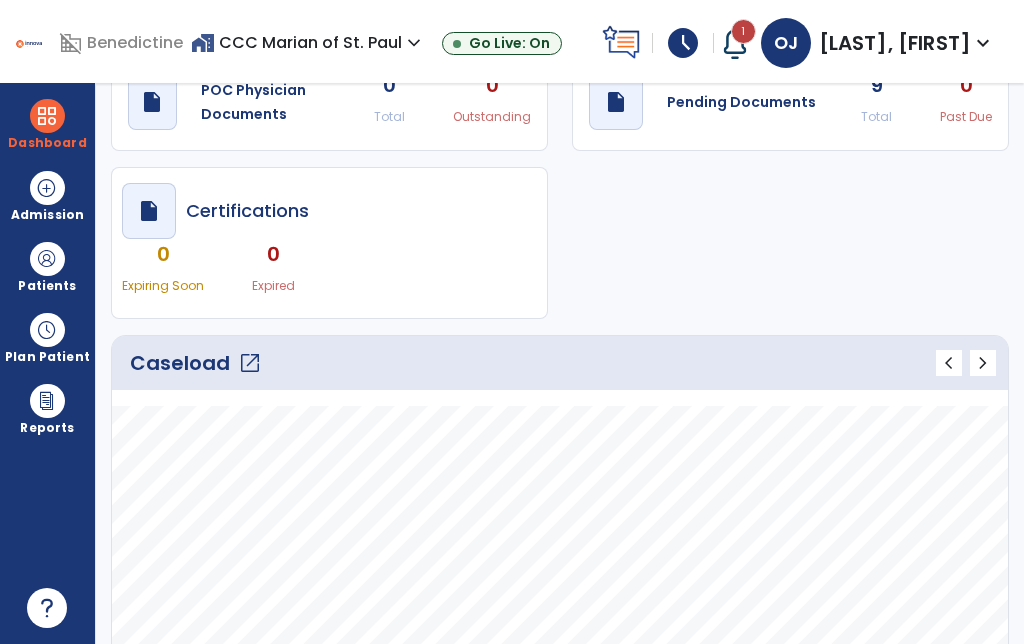 click on "draft   open_in_new  Pending Documents 9 Total 0 Past Due" 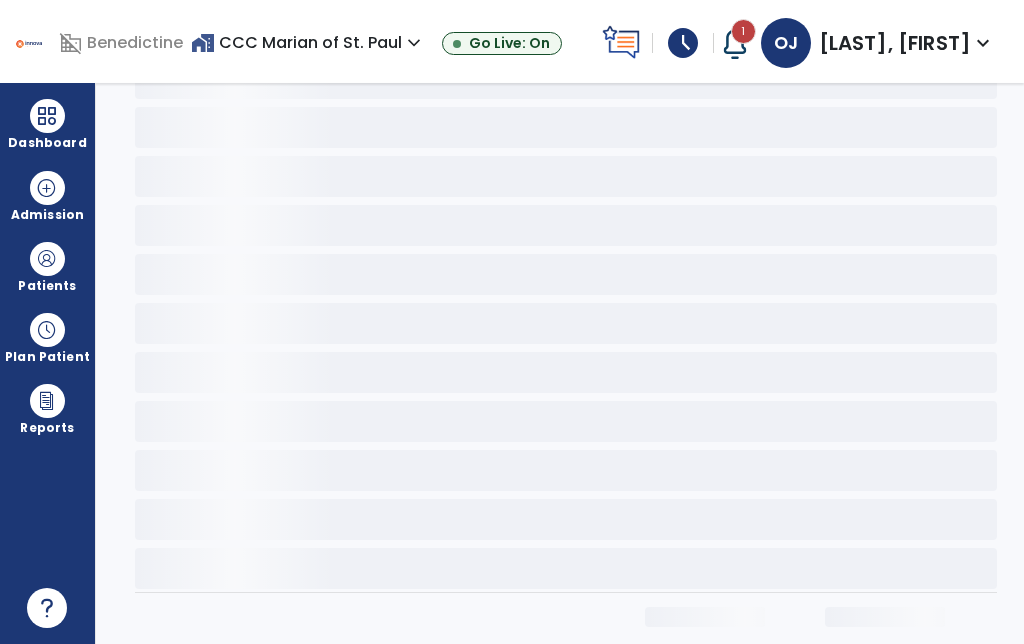 scroll, scrollTop: 0, scrollLeft: 0, axis: both 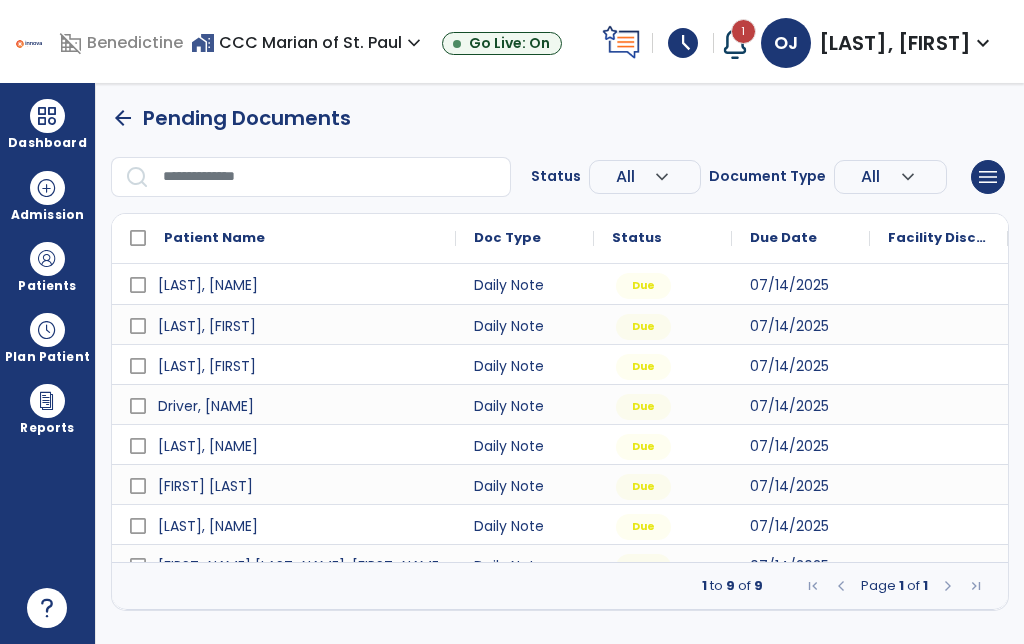 click on "07/14/2025" at bounding box center [801, 604] 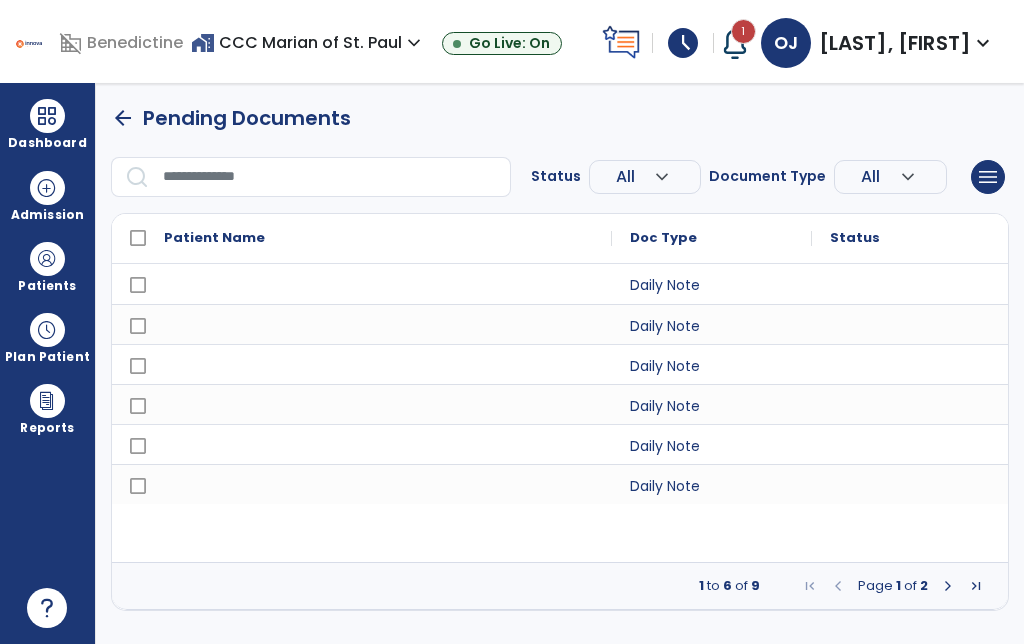 select on "*" 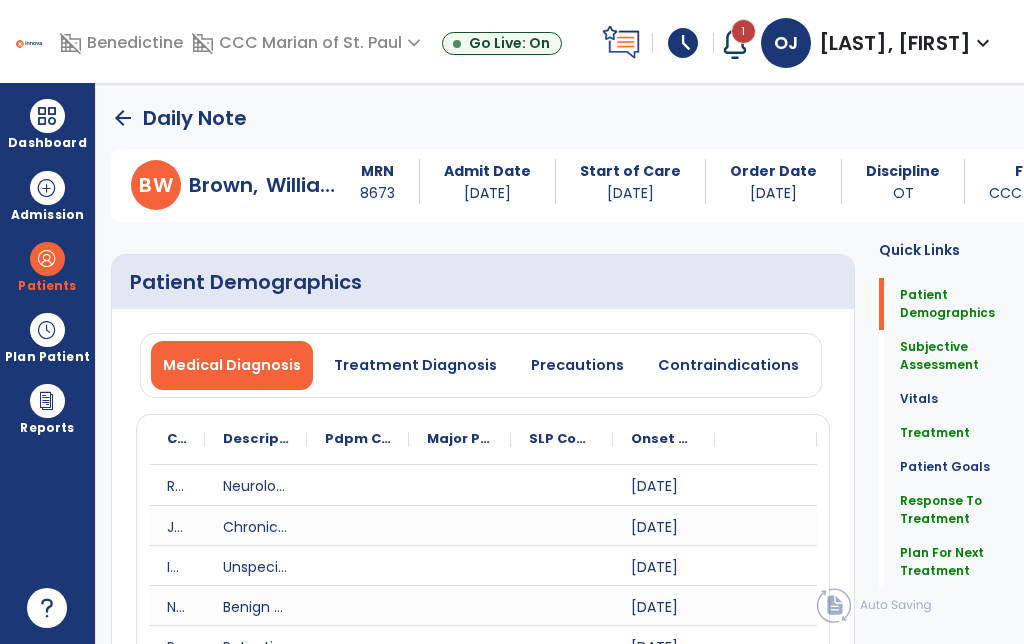 click on "Treatment   Treatment" 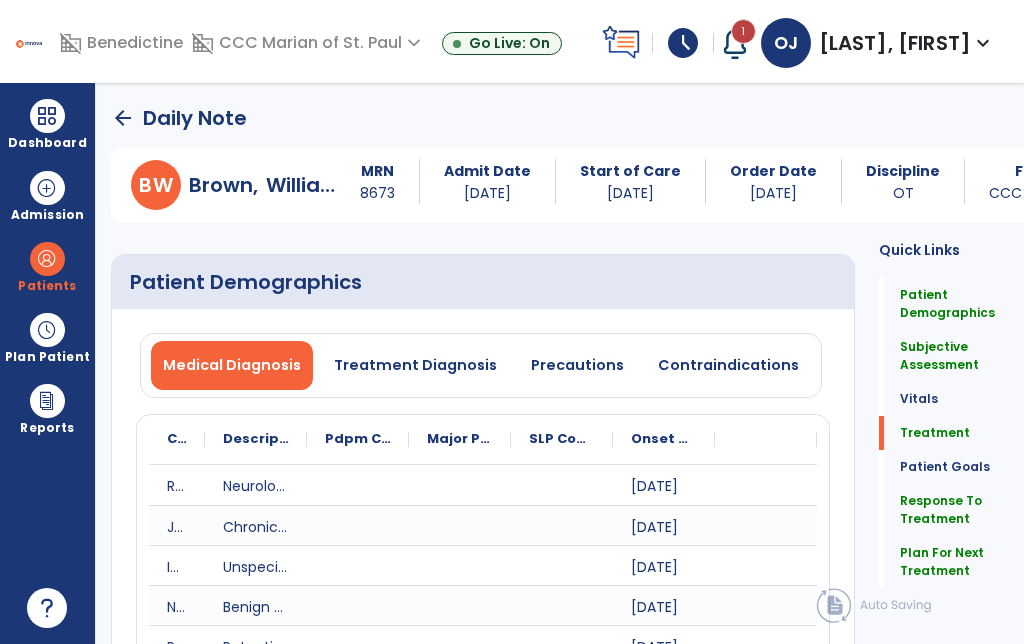 click on "Plan For Next Treatment" 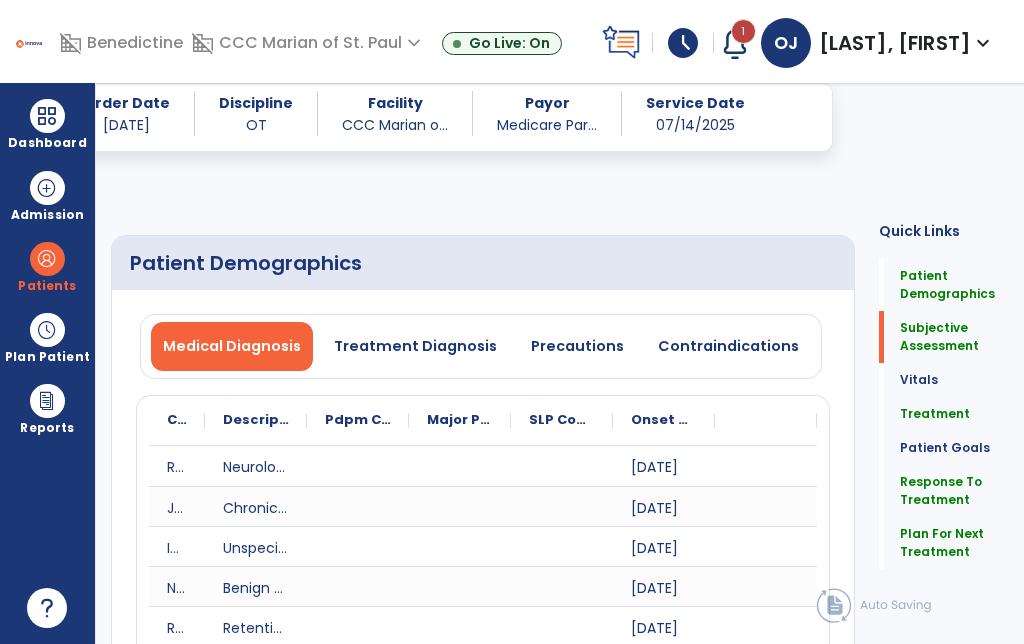 scroll, scrollTop: 2653, scrollLeft: 0, axis: vertical 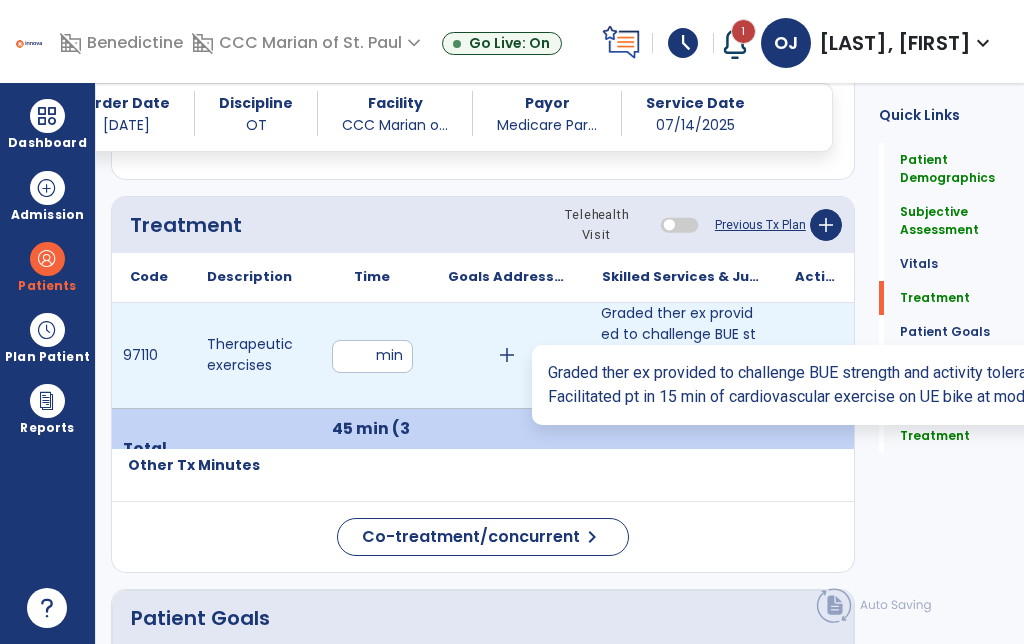 click on "Graded ther ex provided to challenge BUE strength and activity tolerance required for ADL fxn. Faci..." at bounding box center (680, 355) 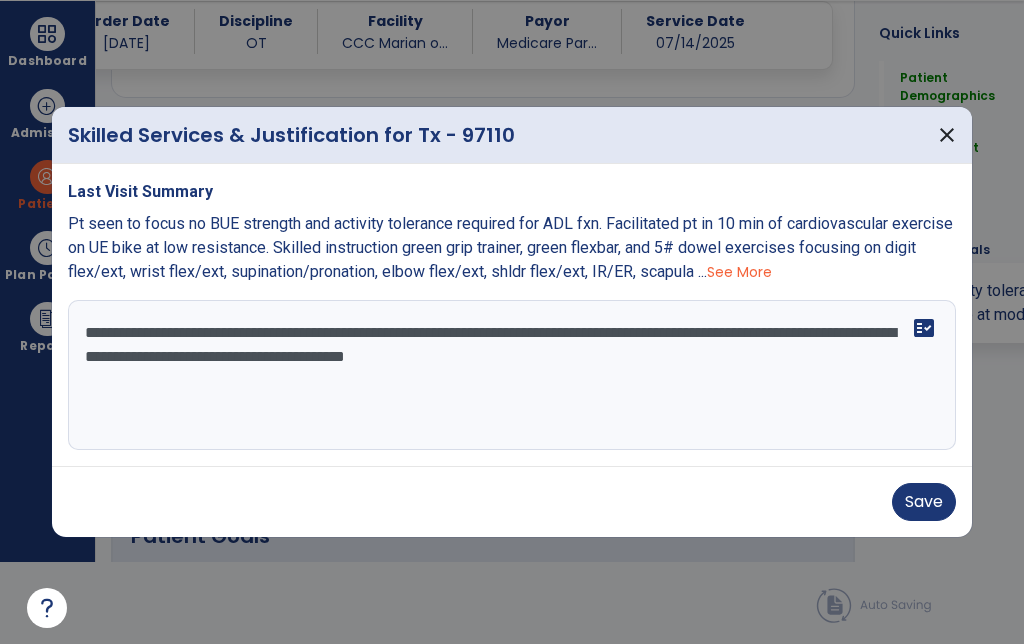 click on "**********" at bounding box center (512, 375) 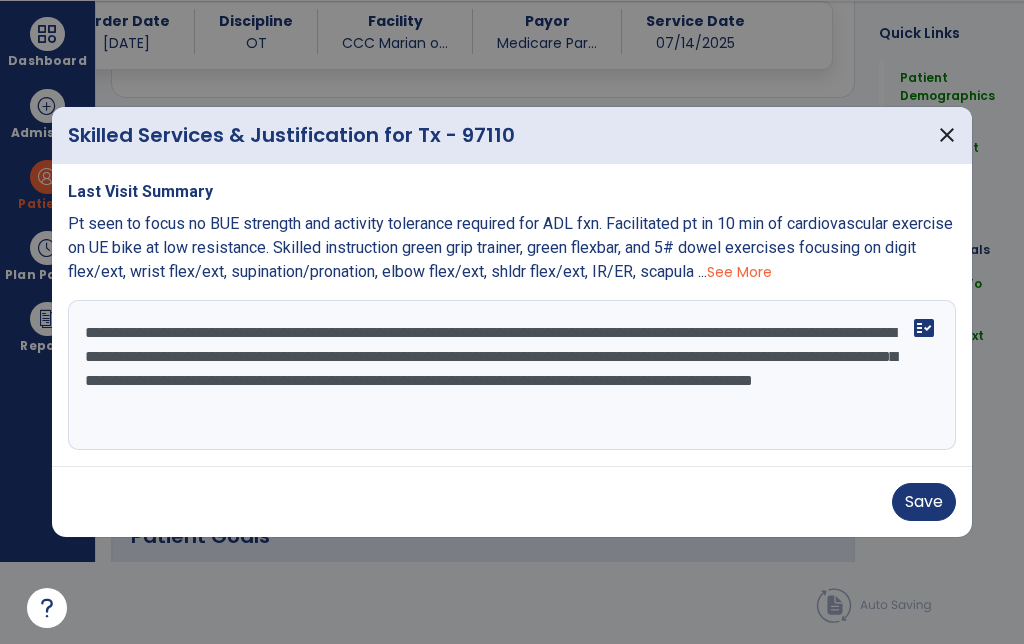 type on "**********" 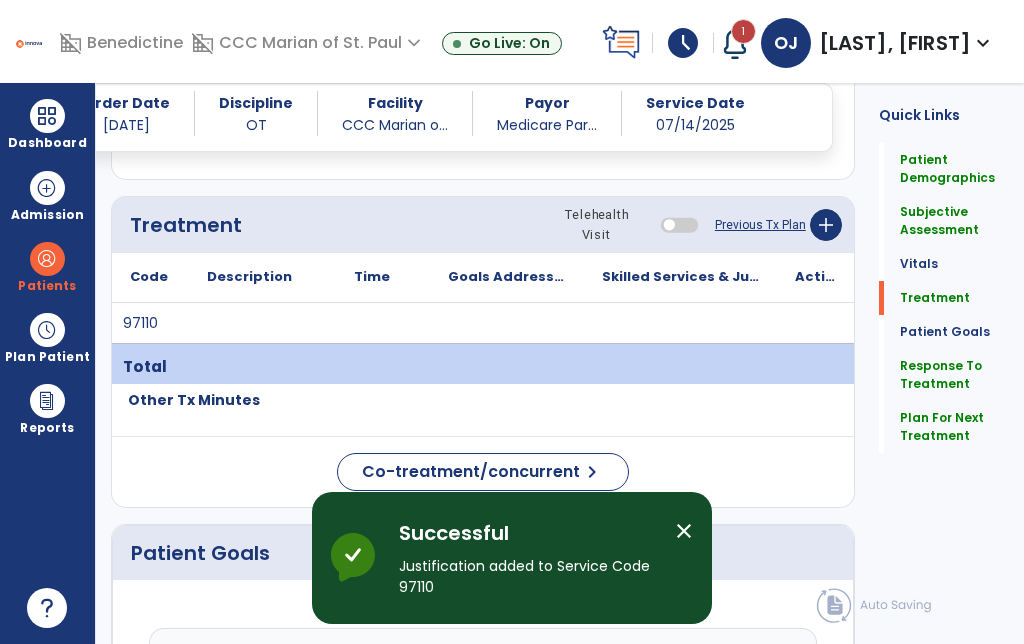 scroll, scrollTop: 82, scrollLeft: 0, axis: vertical 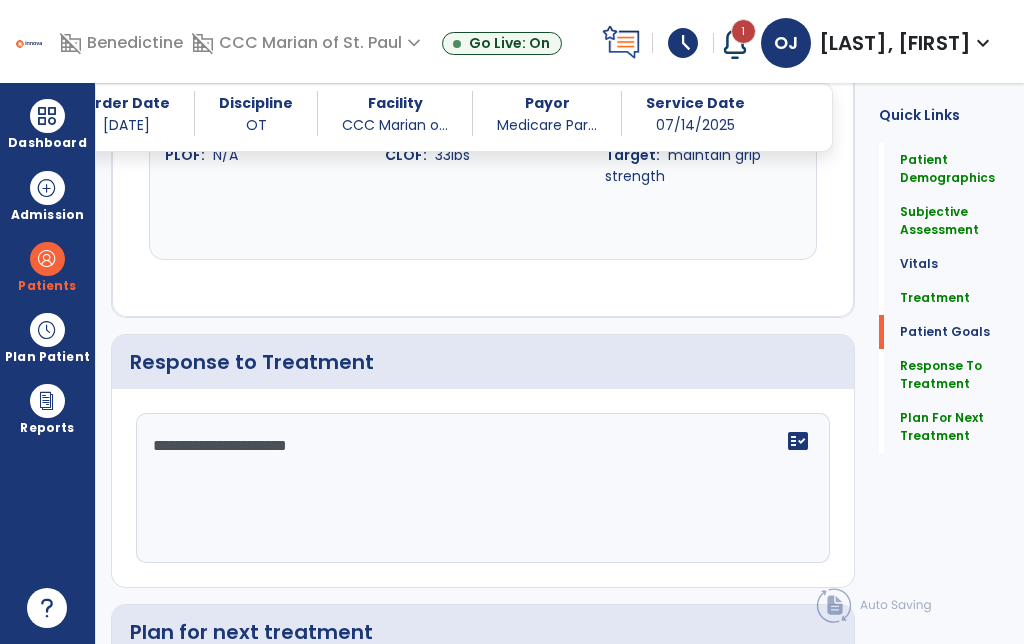 click on "Treatment" 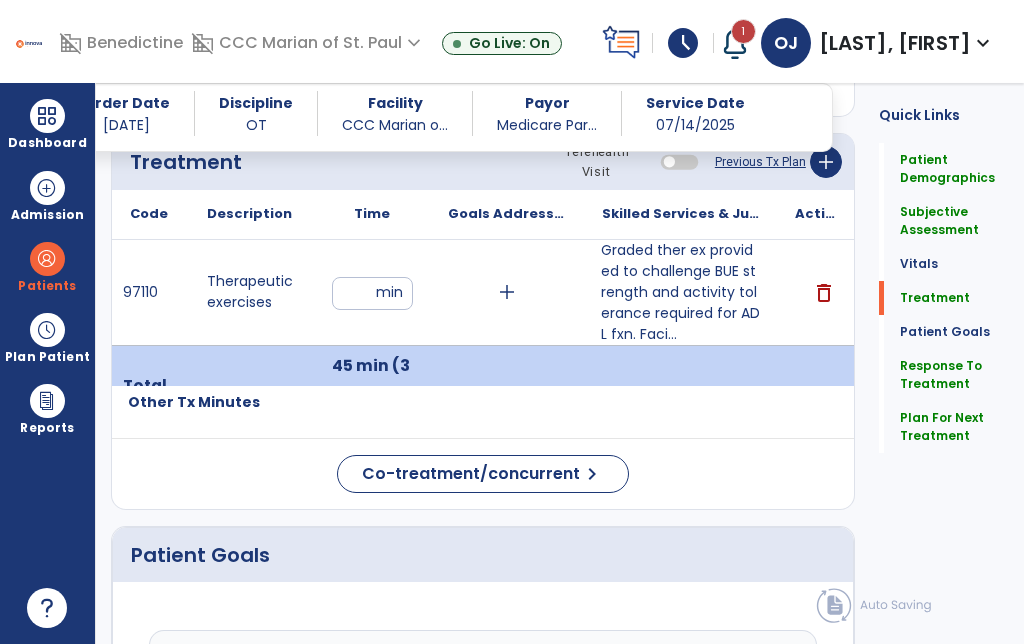 scroll, scrollTop: 2634, scrollLeft: 0, axis: vertical 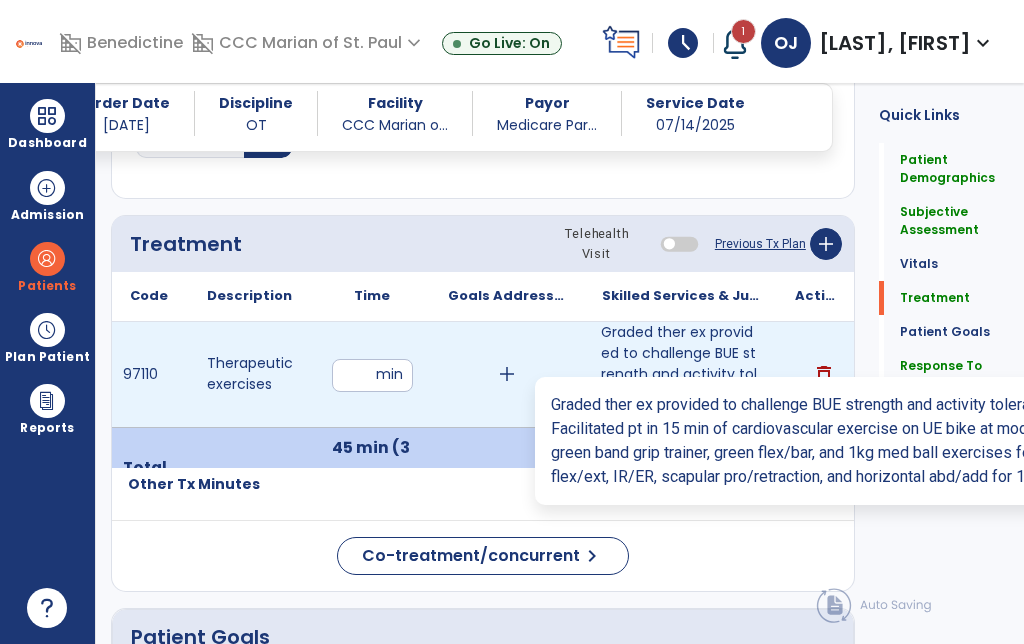 click on "Graded ther ex provided to challenge BUE strength and activity tolerance required for ADL fxn. Faci..." at bounding box center (680, 374) 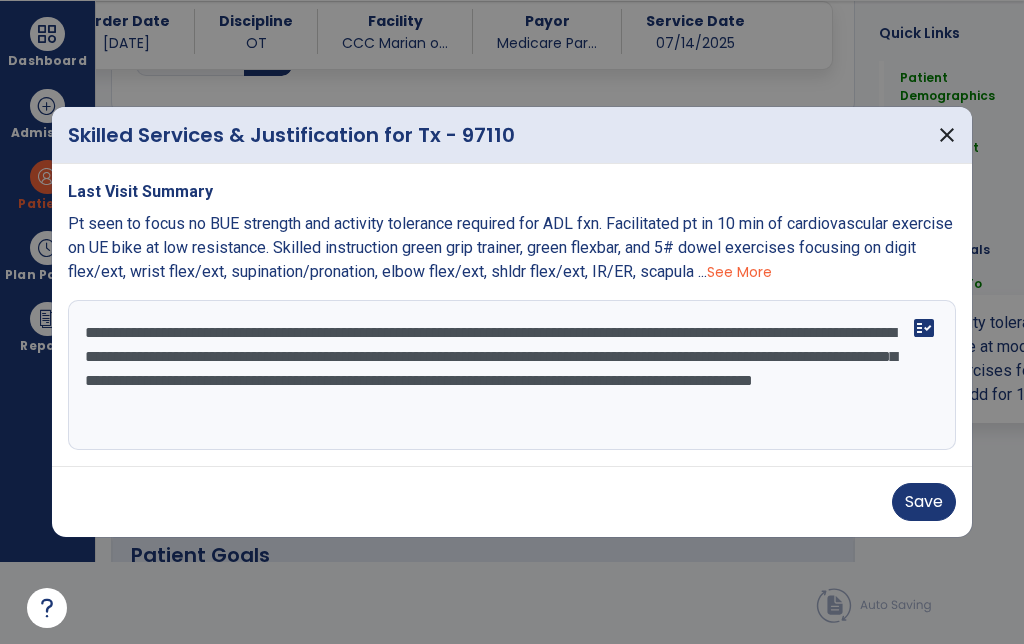 scroll, scrollTop: 0, scrollLeft: 0, axis: both 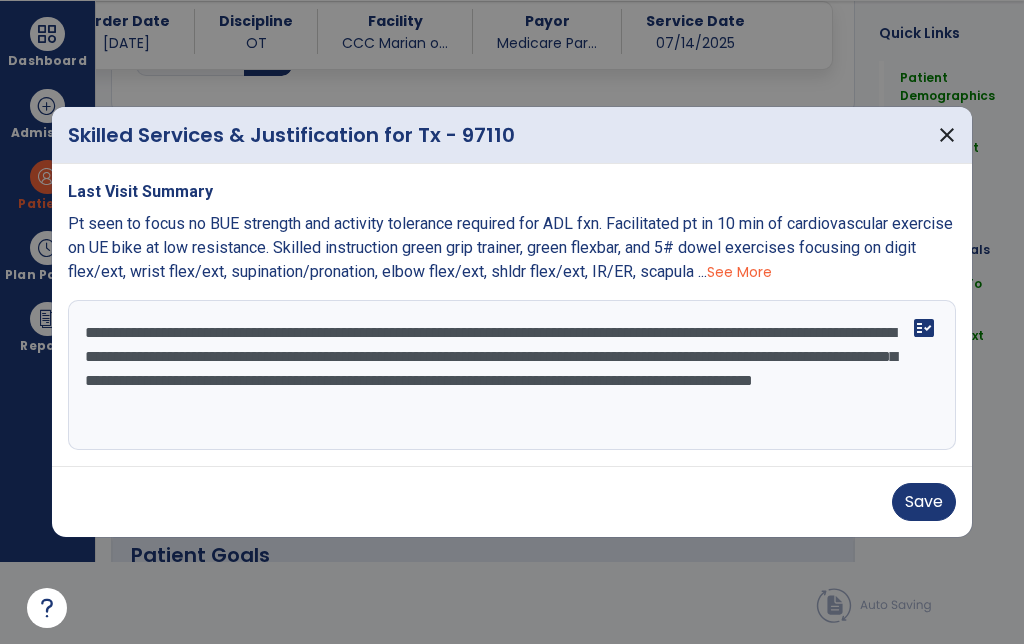 click on "**********" at bounding box center (512, 375) 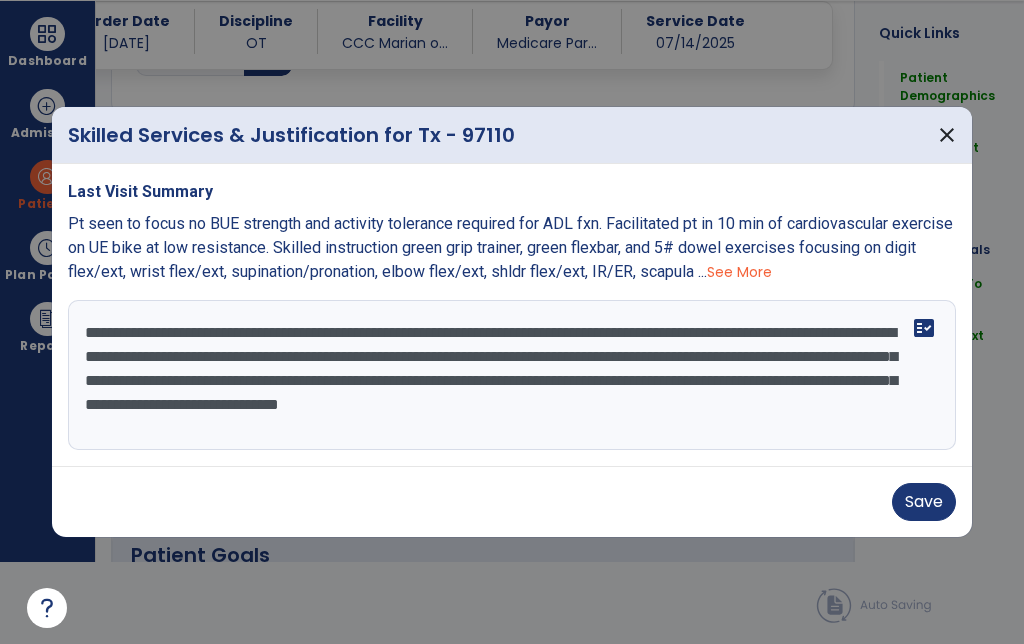 type on "**********" 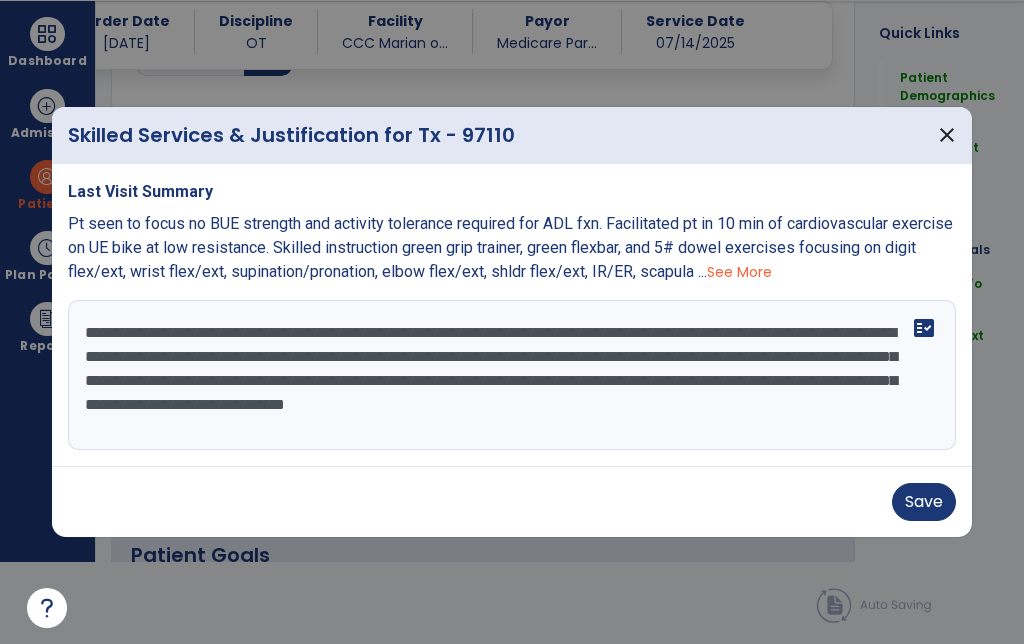 click on "Save" at bounding box center (924, 502) 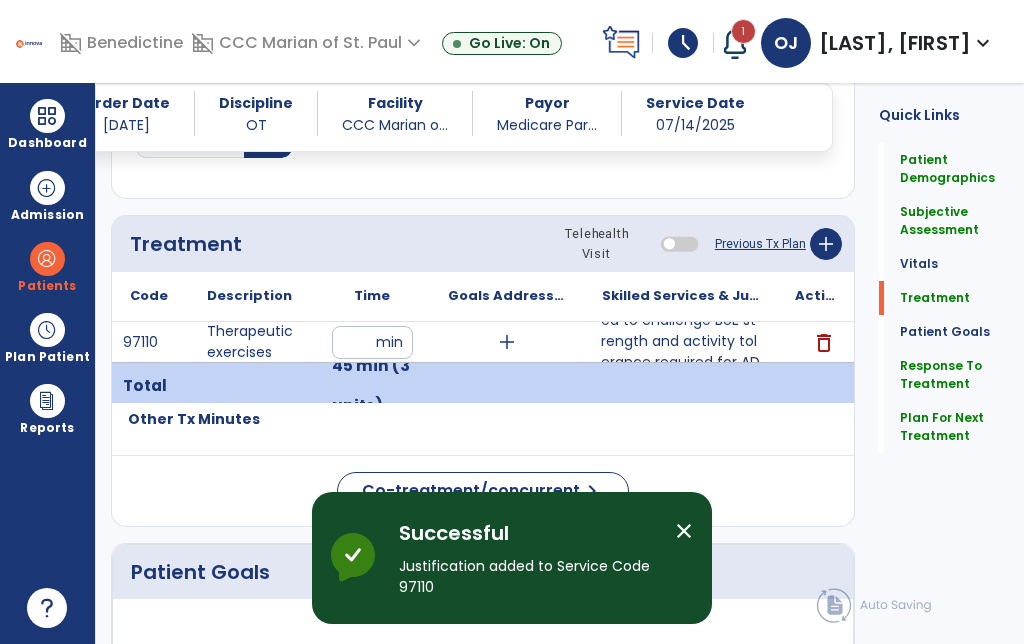 scroll, scrollTop: 82, scrollLeft: 0, axis: vertical 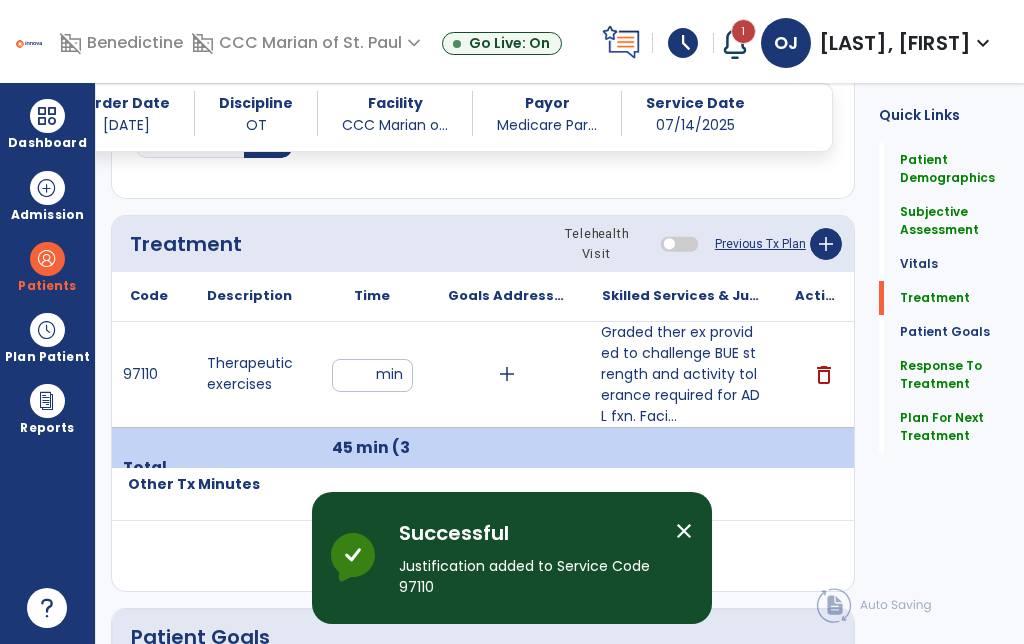 click at bounding box center (47, 116) 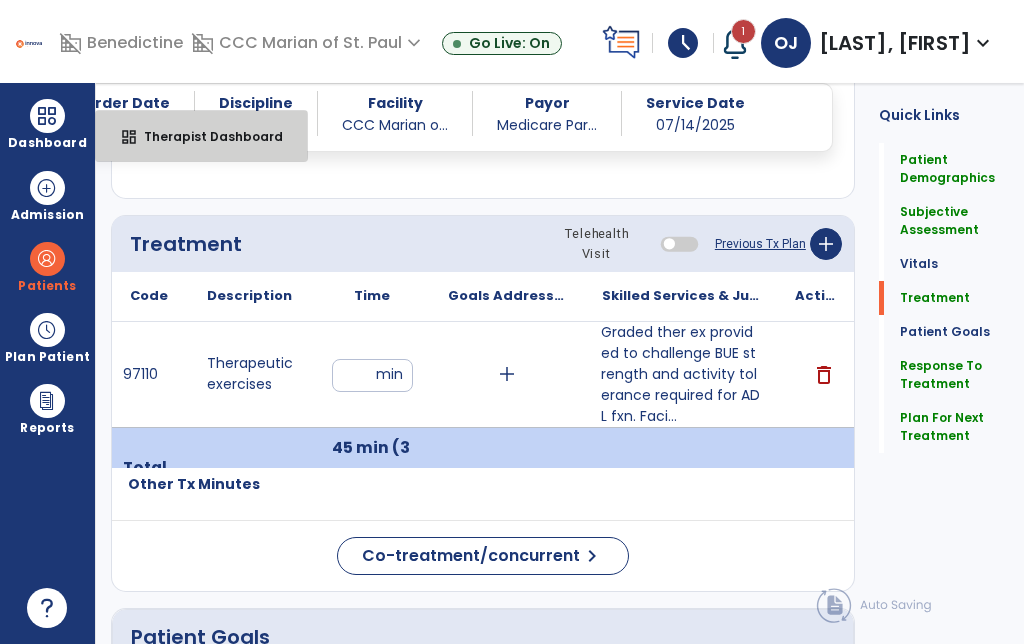 click on "dashboard  Therapist Dashboard" at bounding box center [201, 136] 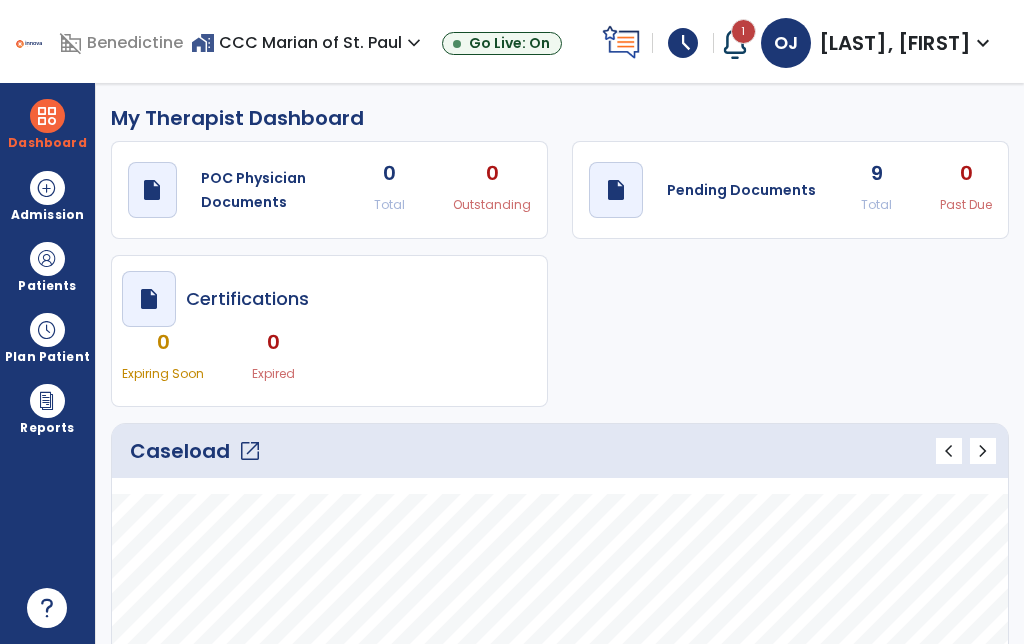 scroll, scrollTop: 0, scrollLeft: 0, axis: both 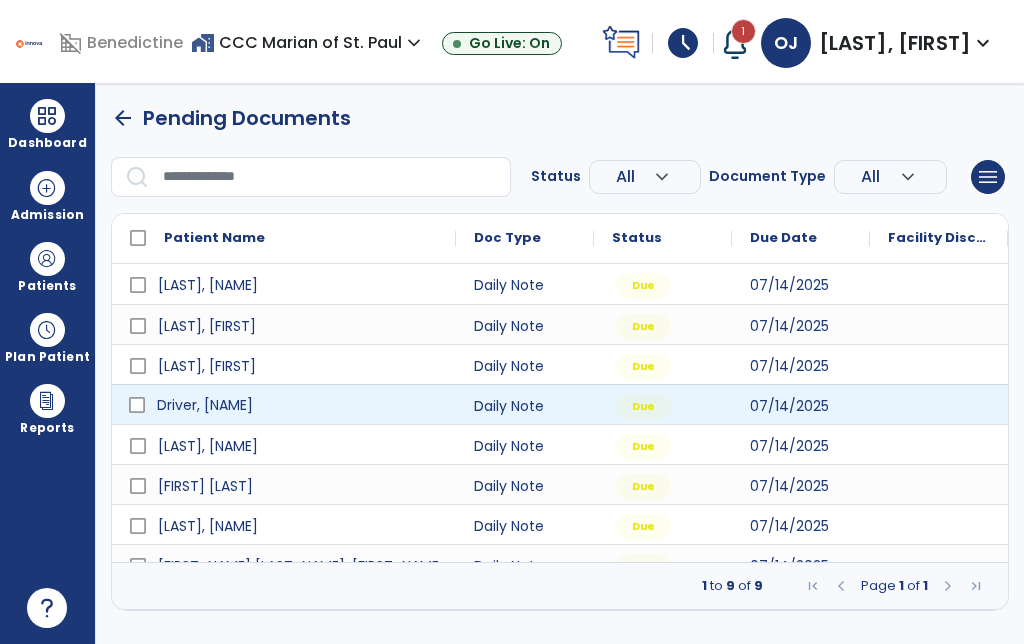click on "Driver, [NAME]" at bounding box center (298, 405) 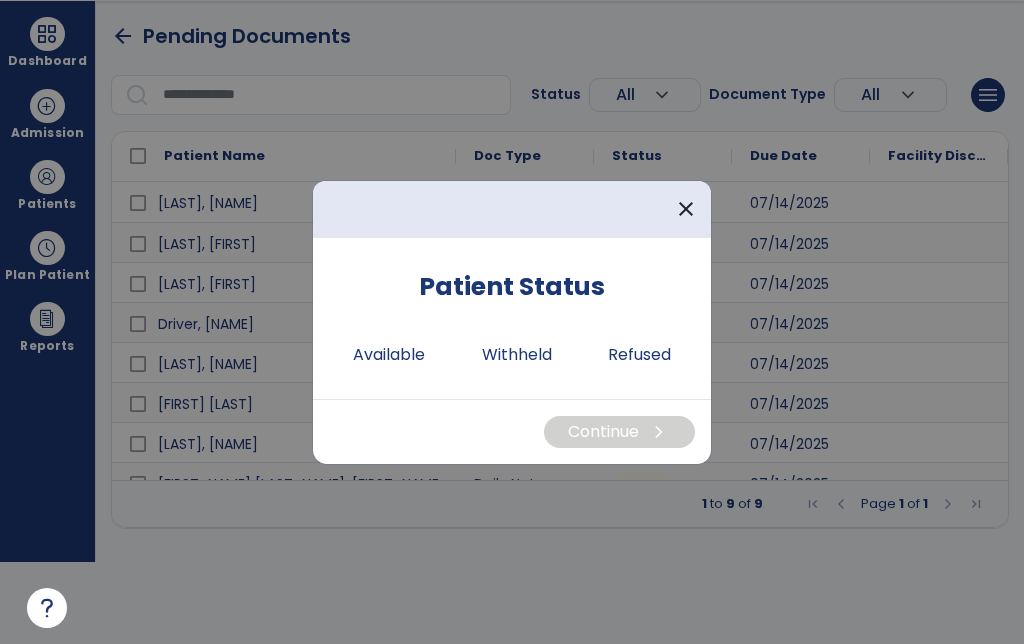 scroll, scrollTop: 0, scrollLeft: 0, axis: both 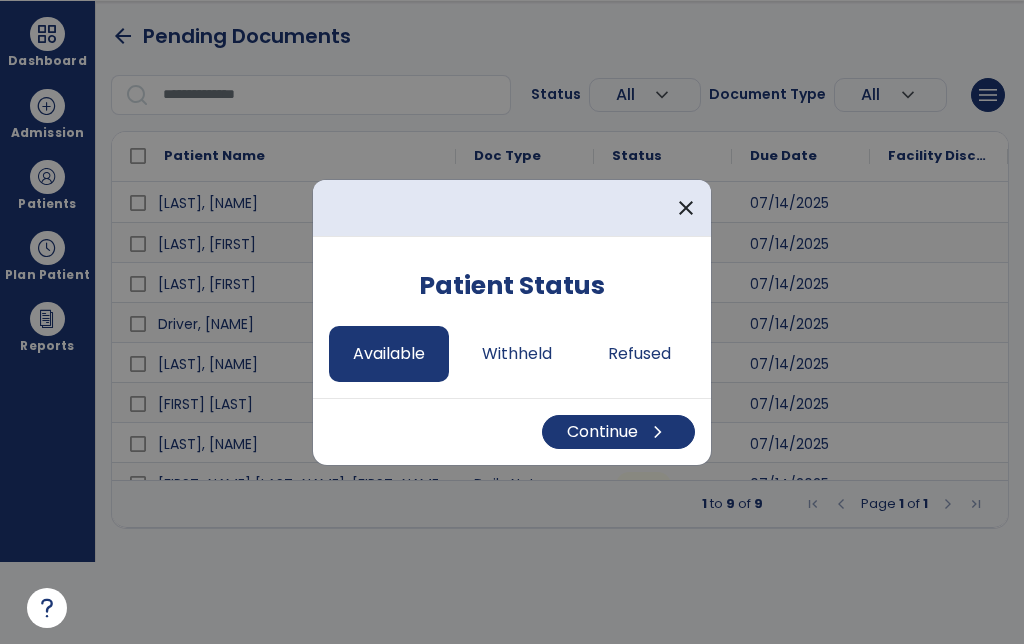 click on "chevron_right" at bounding box center (658, 432) 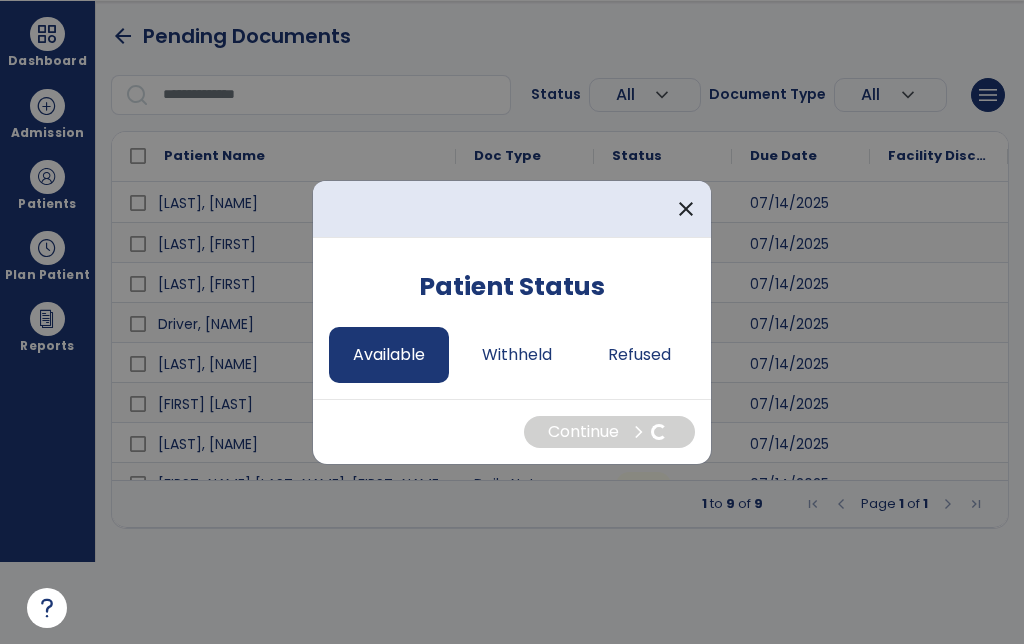 select on "*" 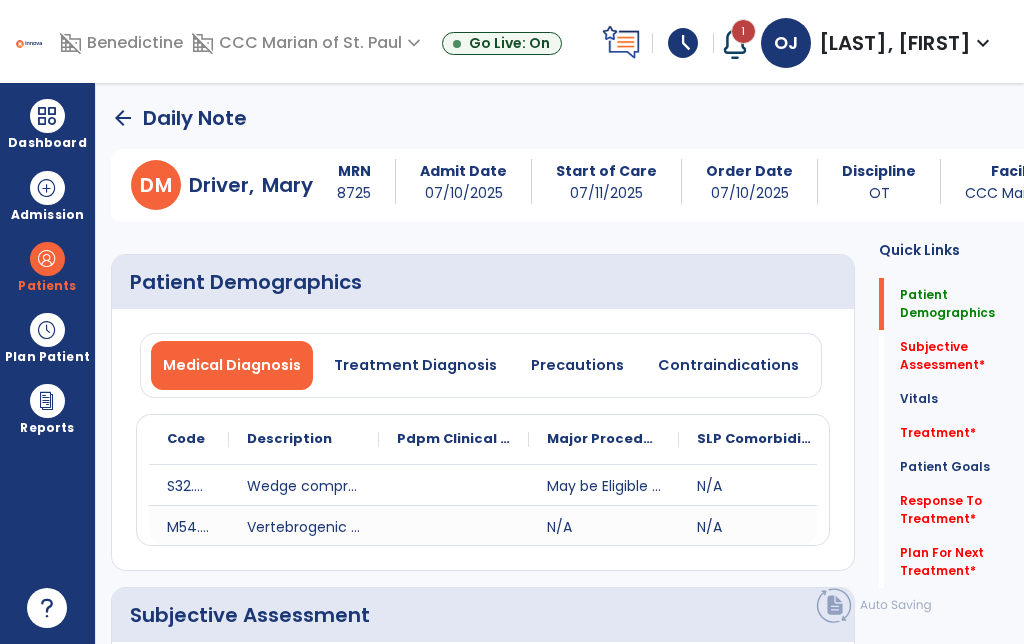 scroll, scrollTop: 82, scrollLeft: 0, axis: vertical 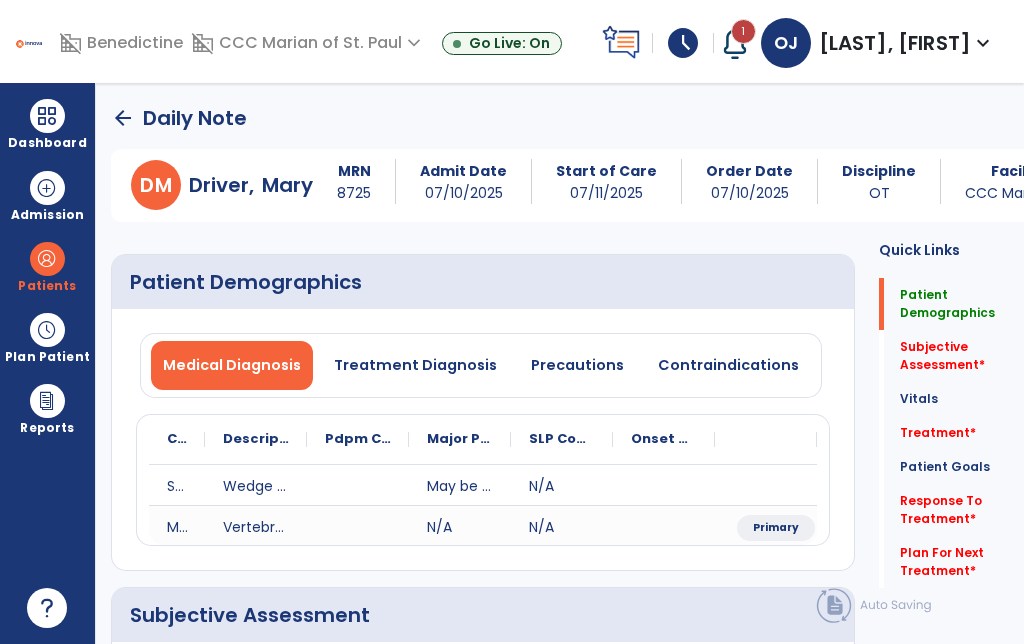 click on "arrow_back" 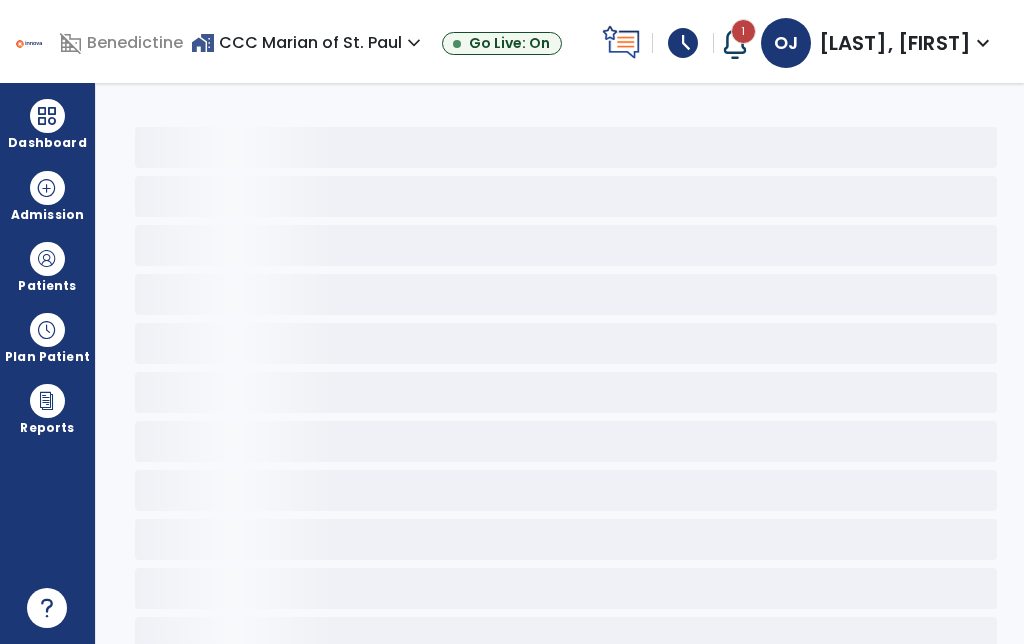 scroll, scrollTop: 0, scrollLeft: 0, axis: both 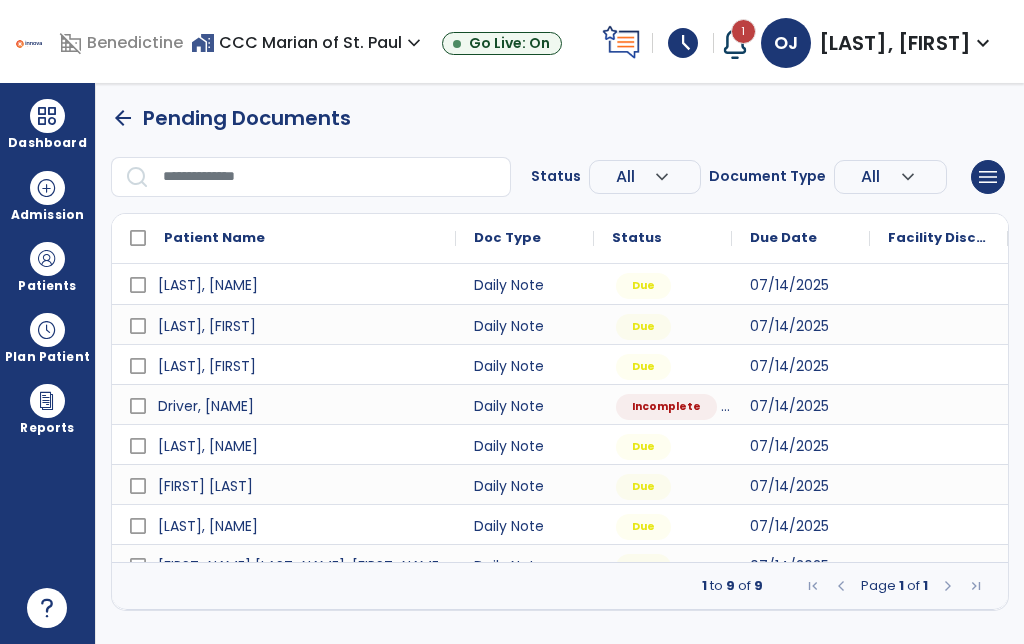 click at bounding box center [939, 604] 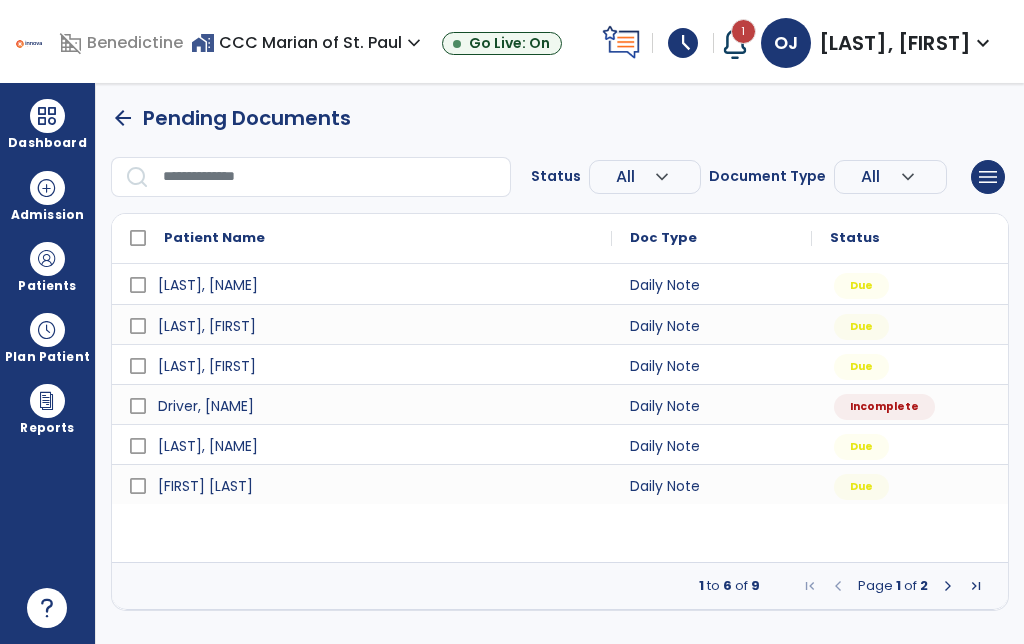 select on "*" 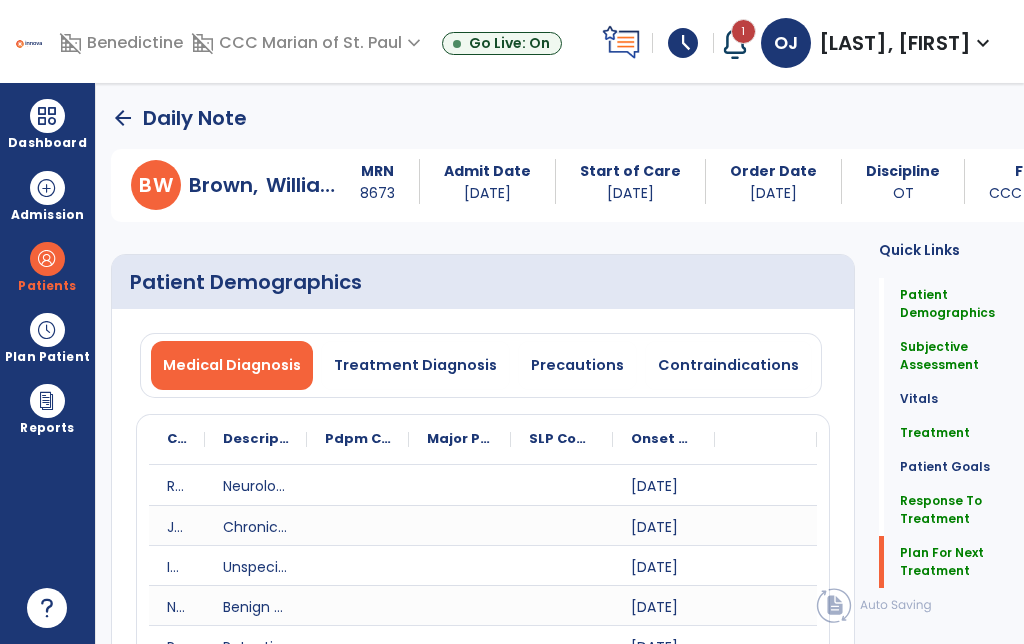 click on "Quick Links  Patient Demographics   Patient Demographics   Subjective Assessment   Subjective Assessment   Vitals   Vitals   Treatment   Treatment   Patient Goals   Patient Goals   Response To Treatment   Response To Treatment   Plan For Next Treatment   Plan For Next Treatment" 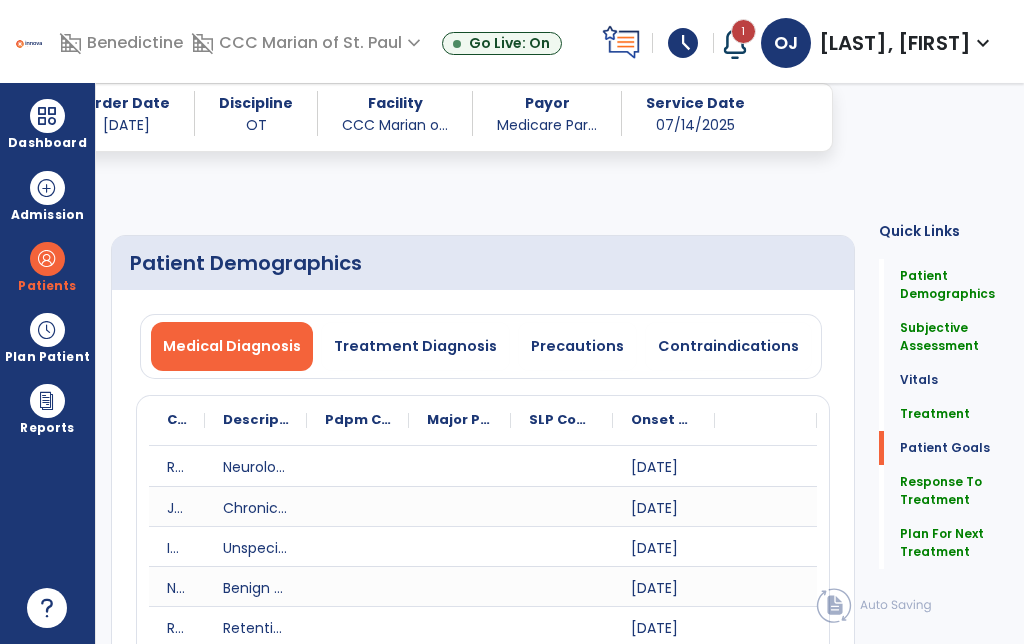 scroll, scrollTop: 6516, scrollLeft: 0, axis: vertical 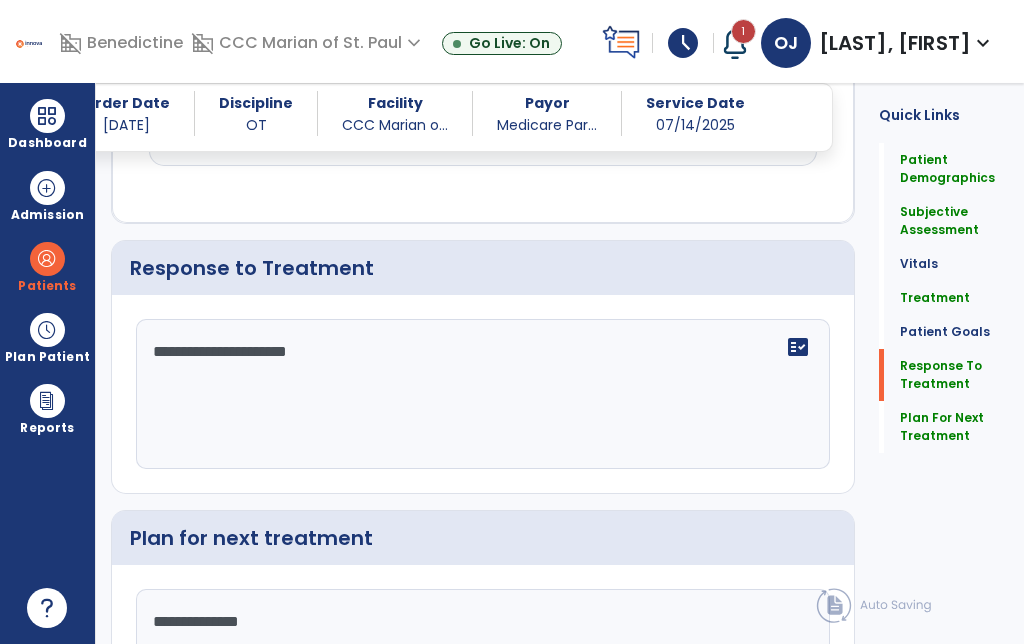 click on "Sign Doc  chevron_right" 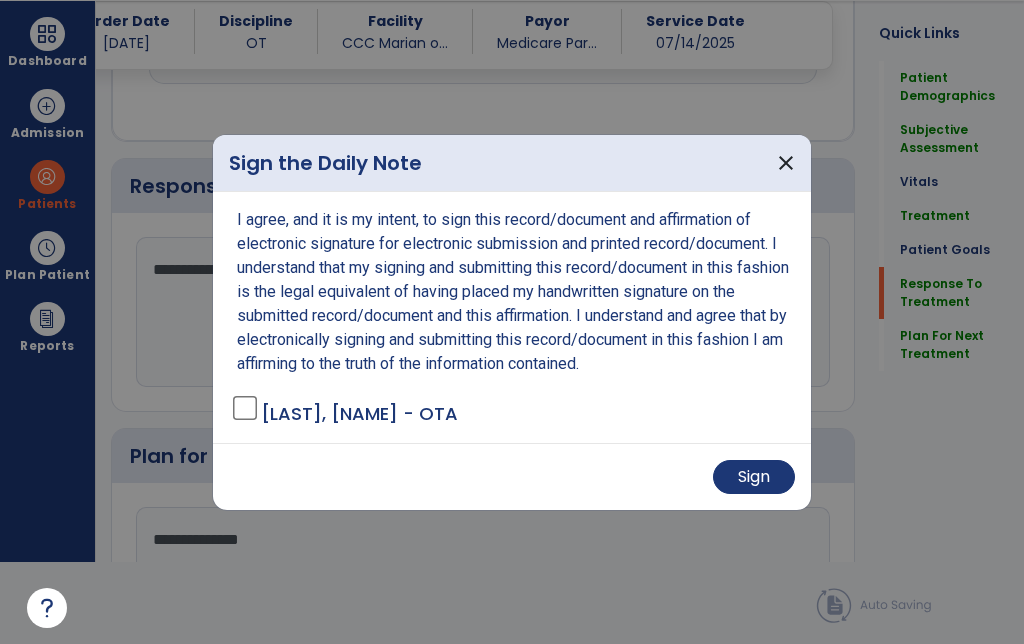 click on "Sign" at bounding box center [754, 477] 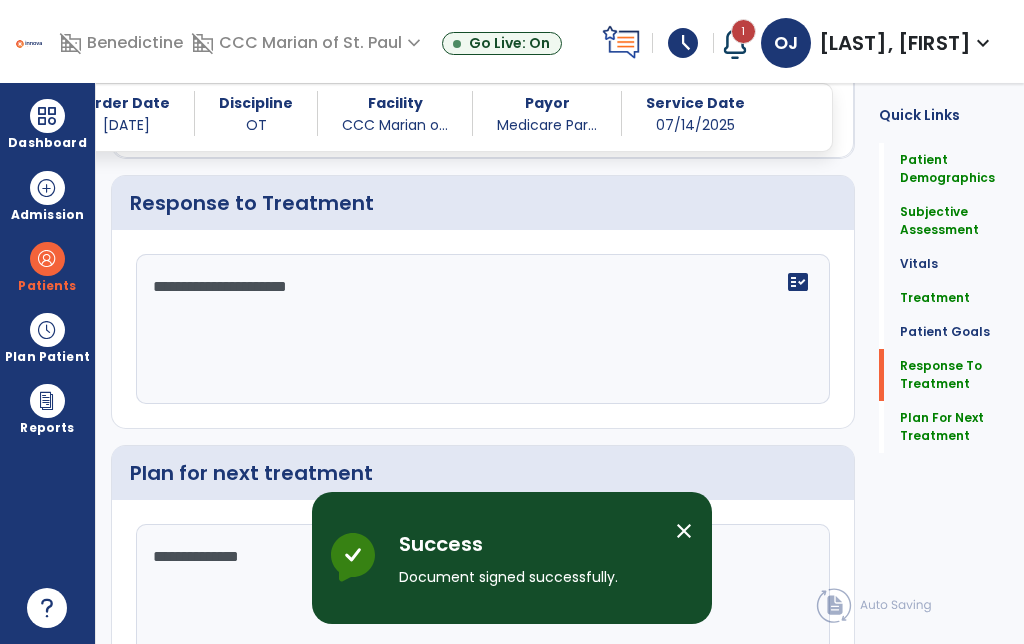 scroll, scrollTop: 0, scrollLeft: 0, axis: both 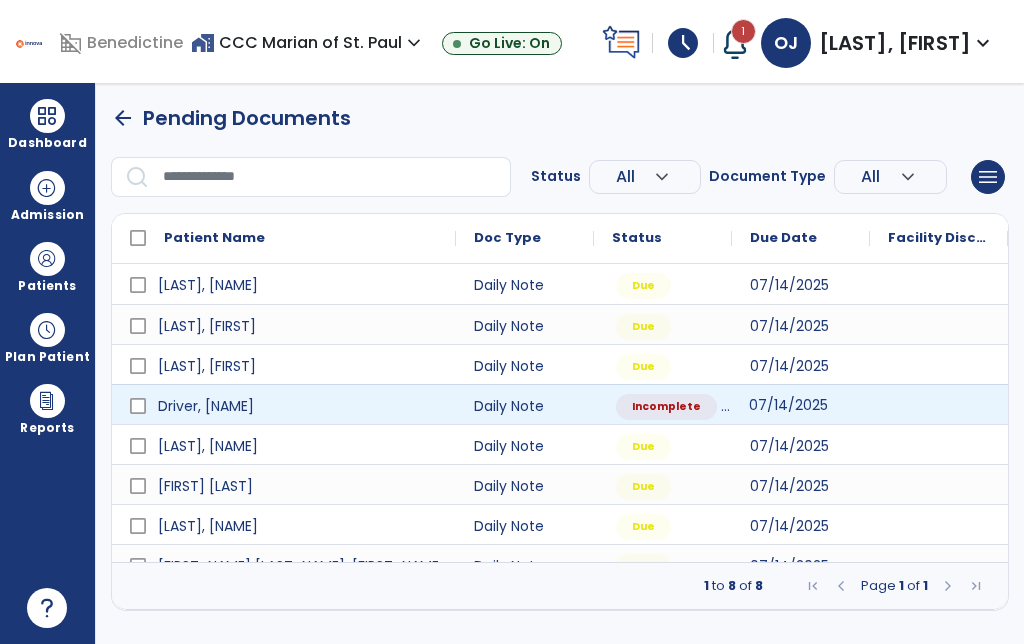 click on "07/14/2025" at bounding box center (788, 405) 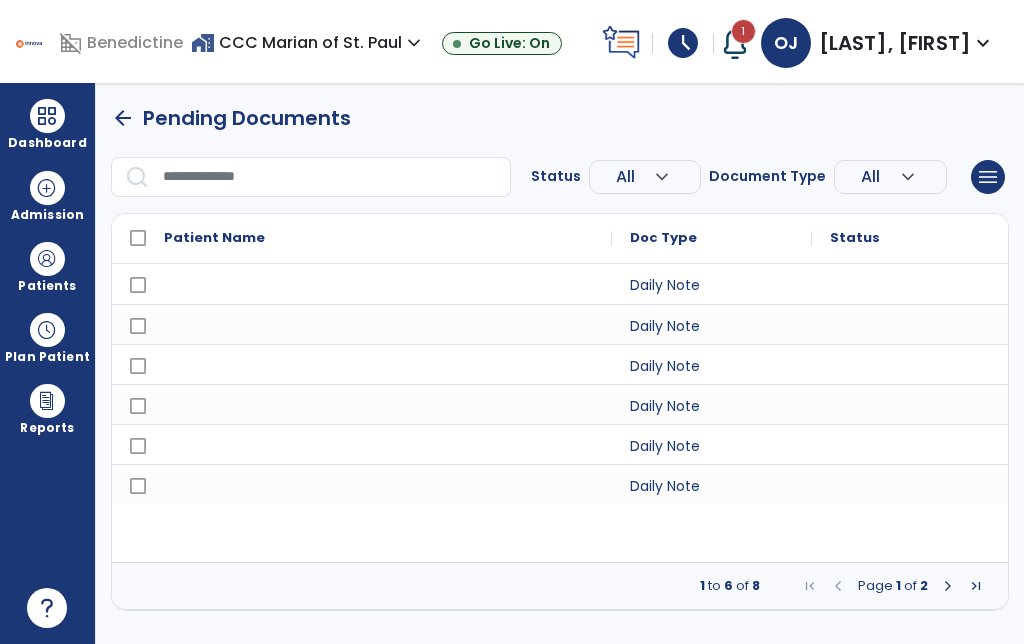 select on "*" 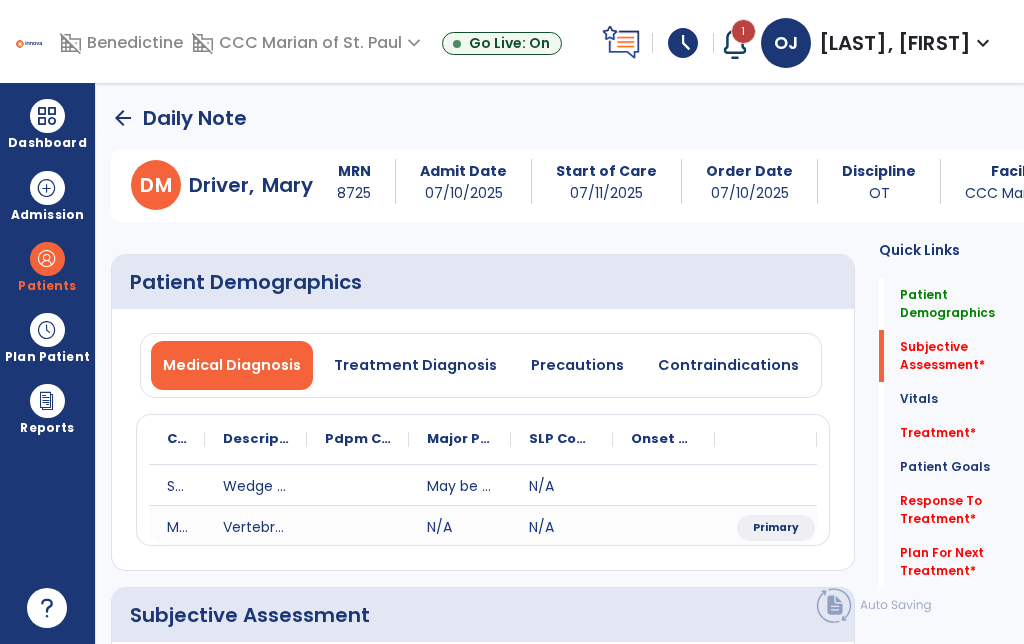 click on "Vitals   Vitals" 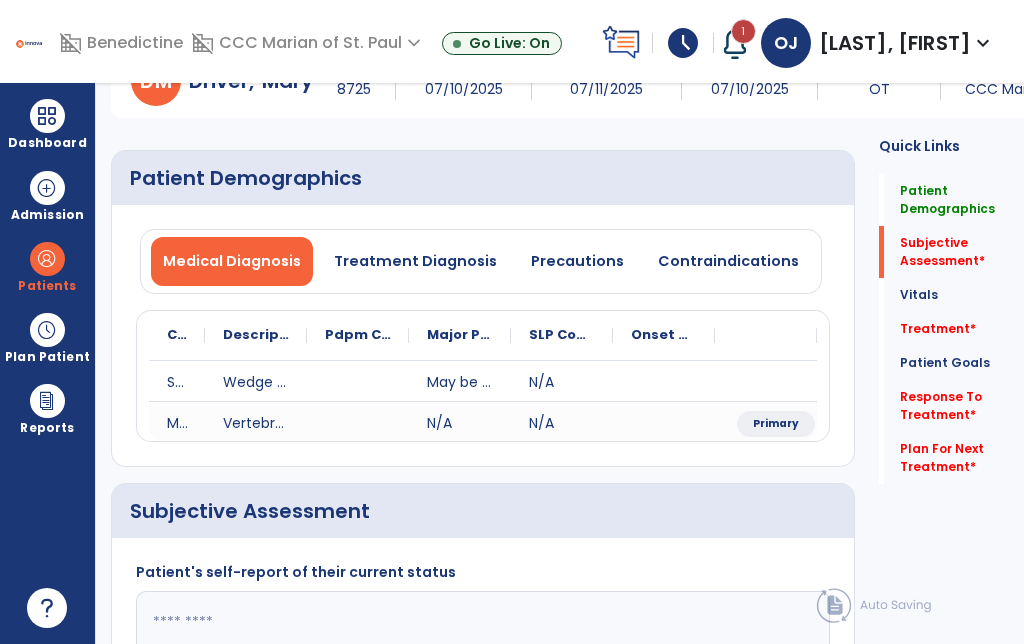 scroll, scrollTop: 26, scrollLeft: 0, axis: vertical 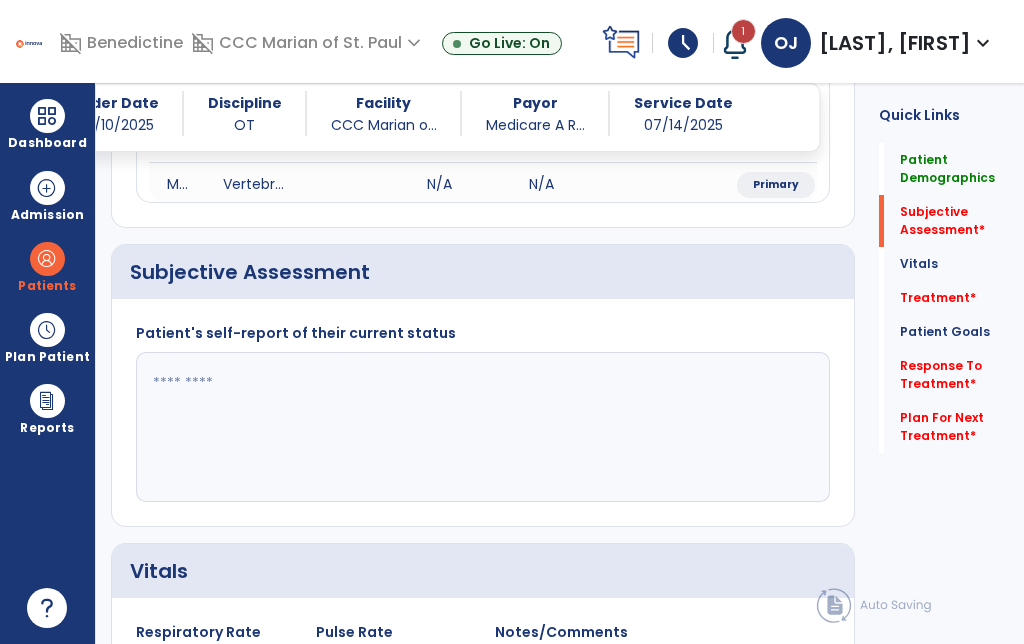 click 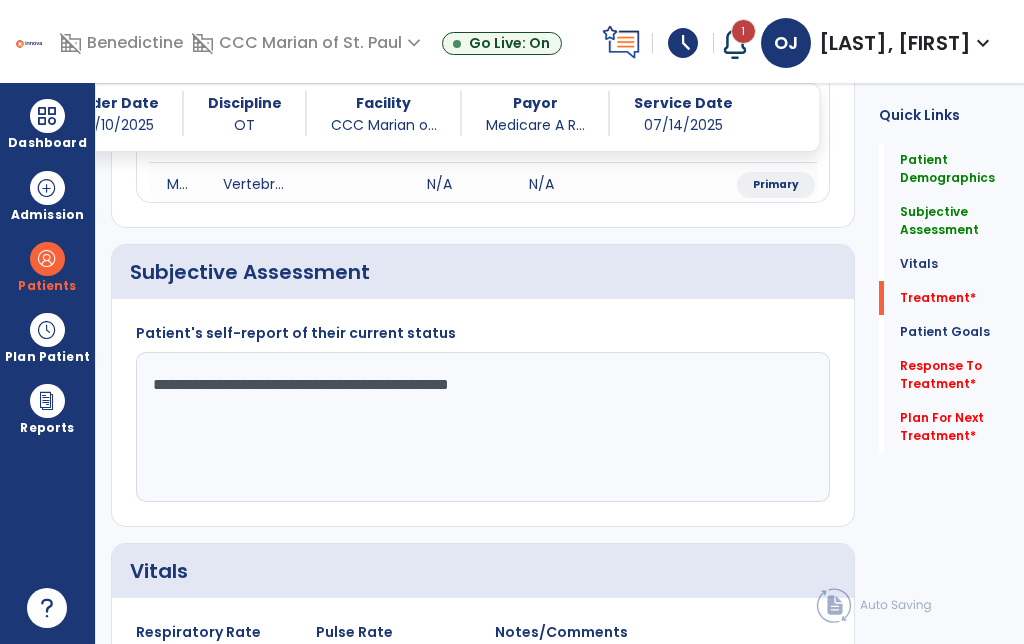 type on "**********" 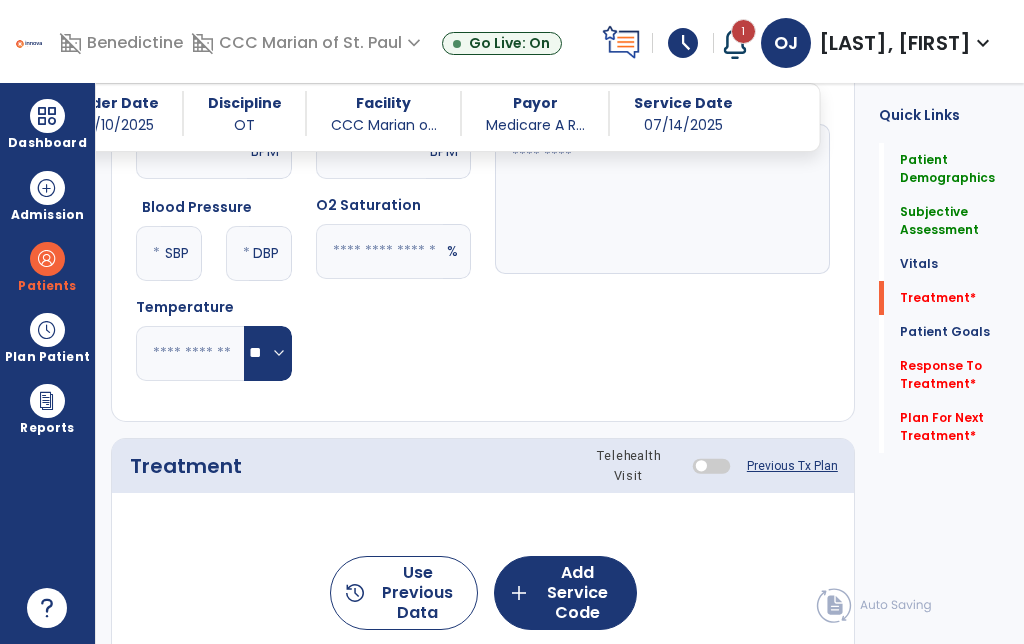 scroll, scrollTop: 1014, scrollLeft: 0, axis: vertical 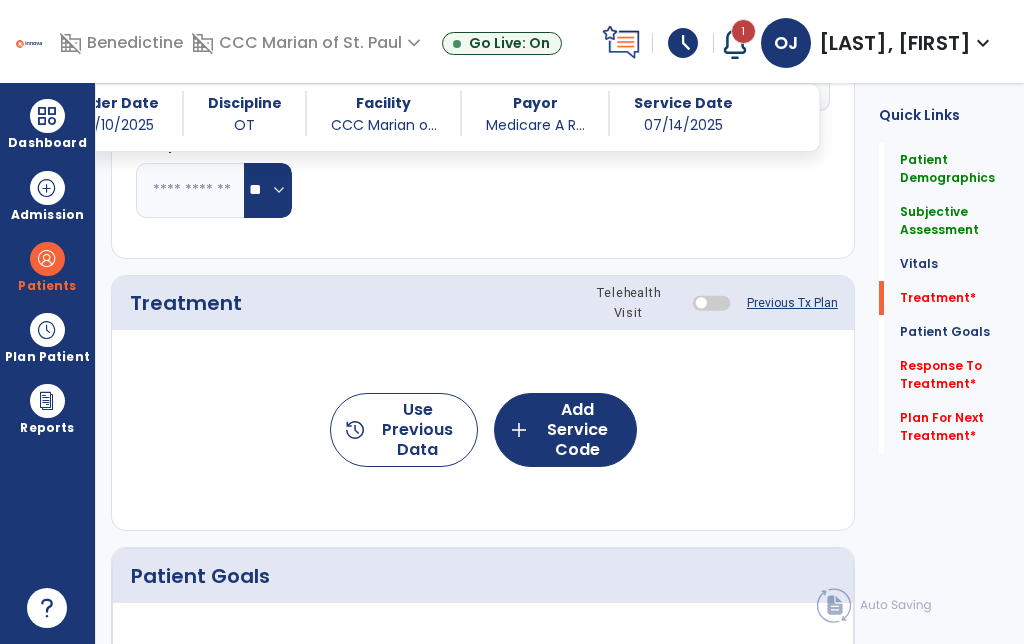 click on "add  Add Service Code" 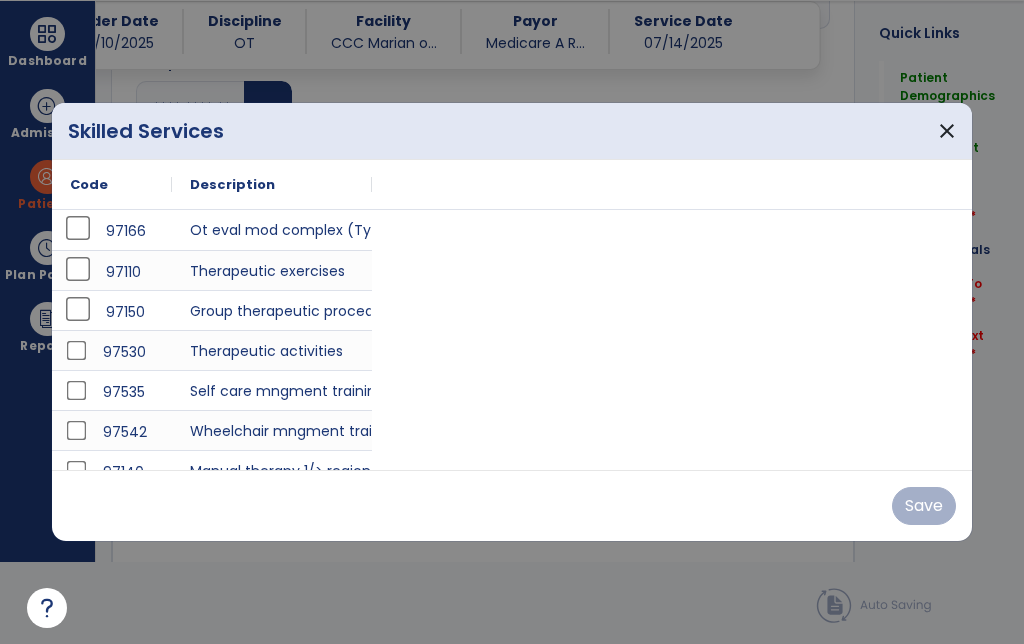scroll, scrollTop: 0, scrollLeft: 0, axis: both 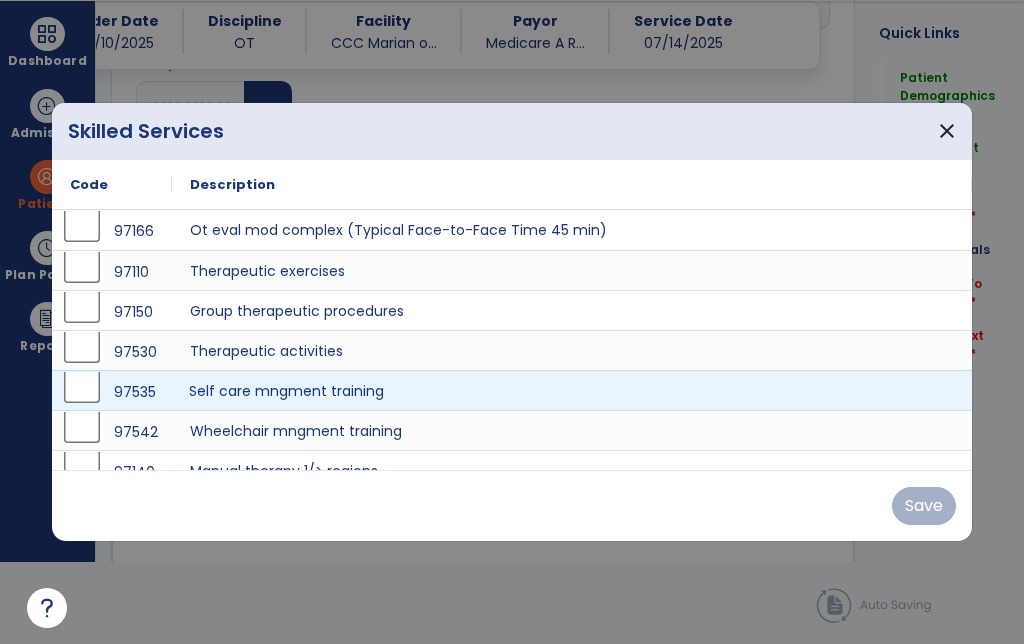 click on "Self care mngment training" at bounding box center (572, 390) 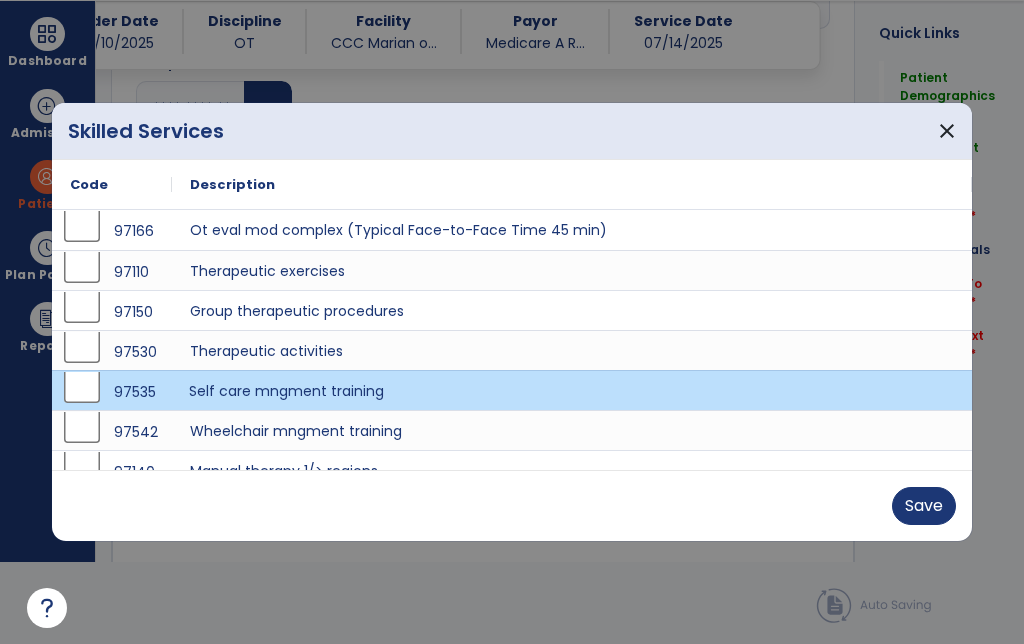click on "Save" at bounding box center (924, 506) 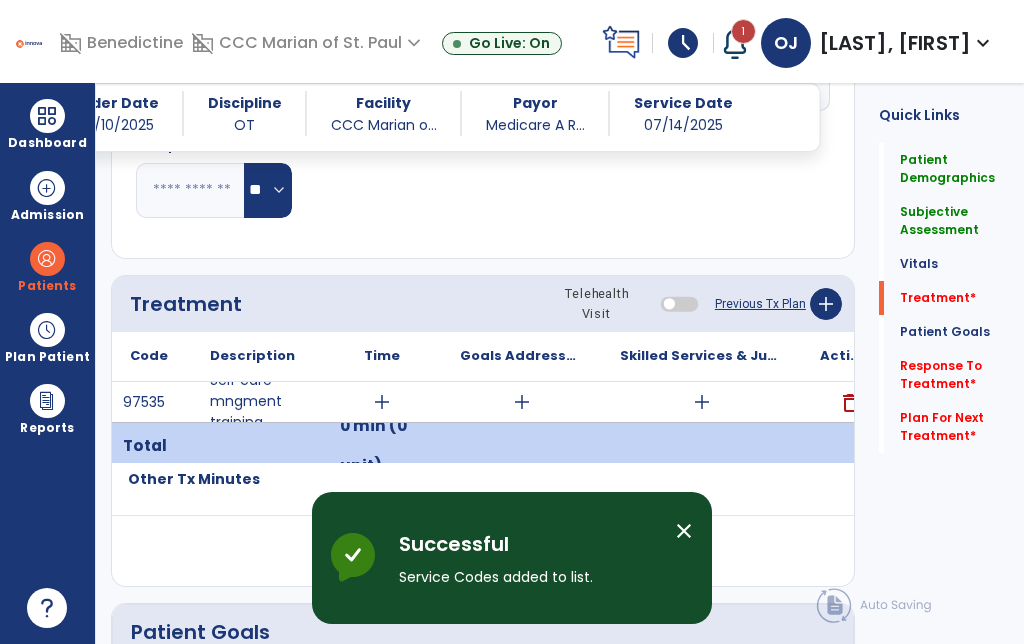 scroll, scrollTop: 82, scrollLeft: 0, axis: vertical 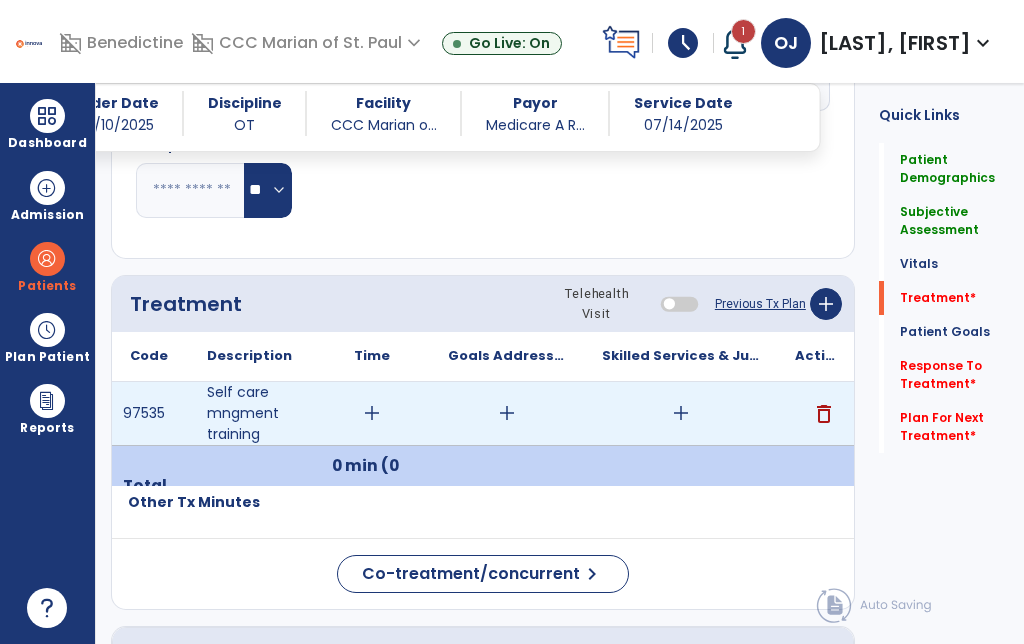 click on "add" at bounding box center (681, 413) 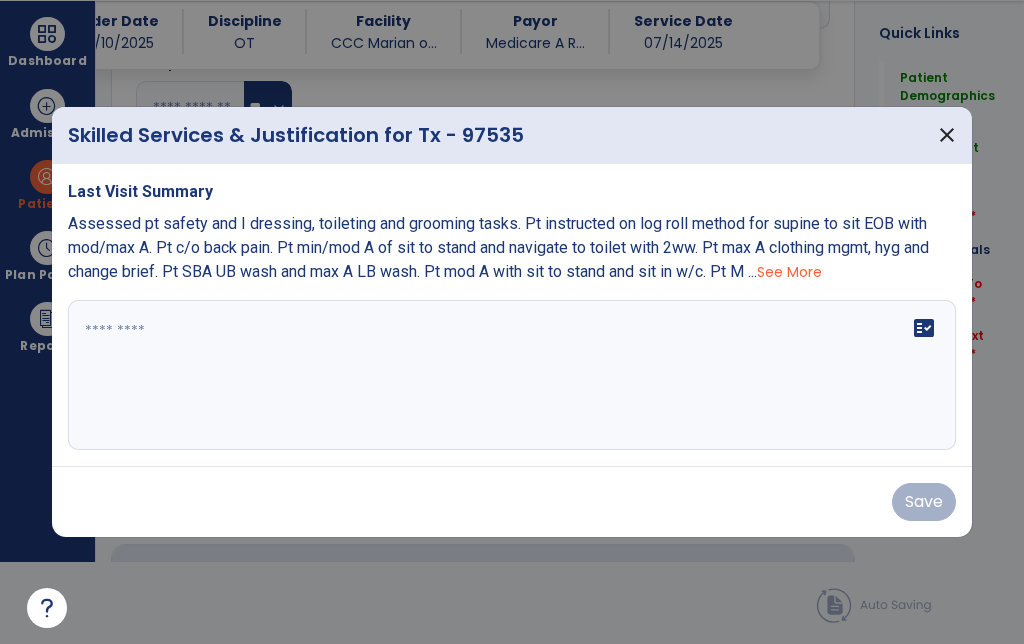scroll, scrollTop: 0, scrollLeft: 0, axis: both 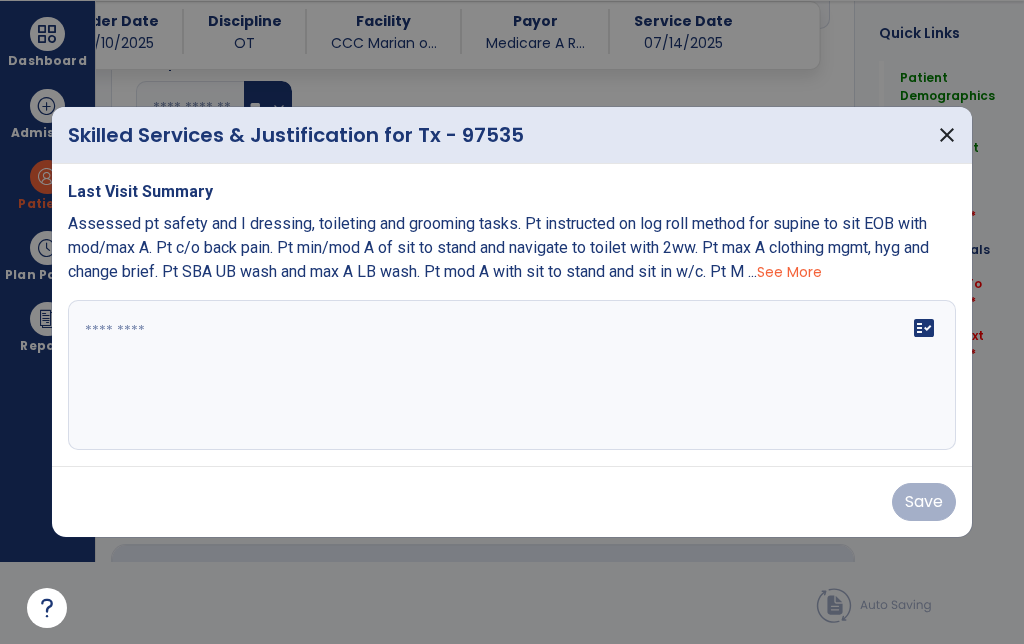 click on "fact_check" at bounding box center (512, 375) 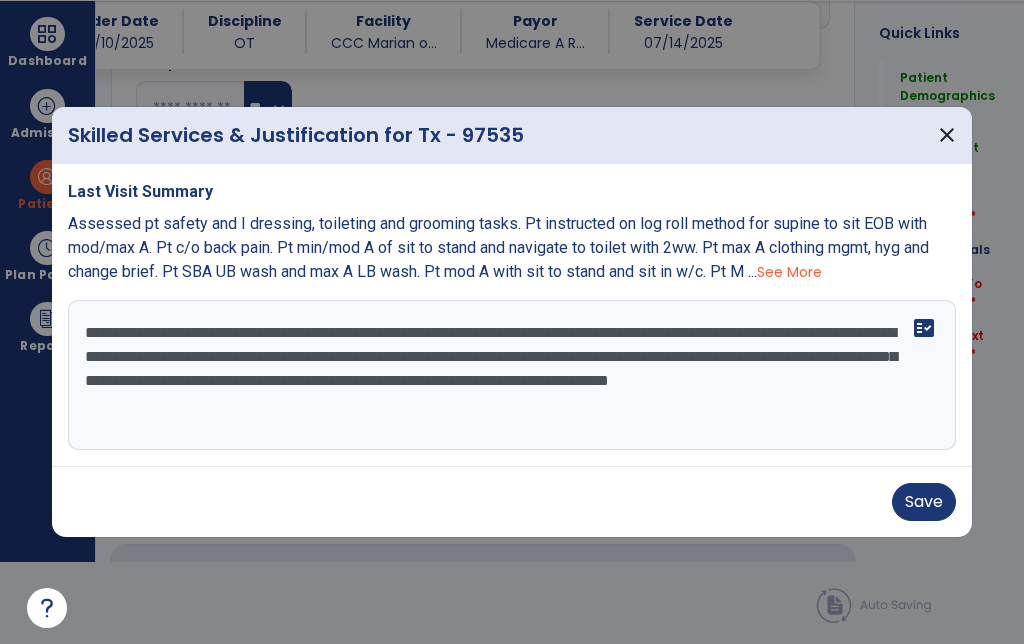 click on "**********" at bounding box center (512, 375) 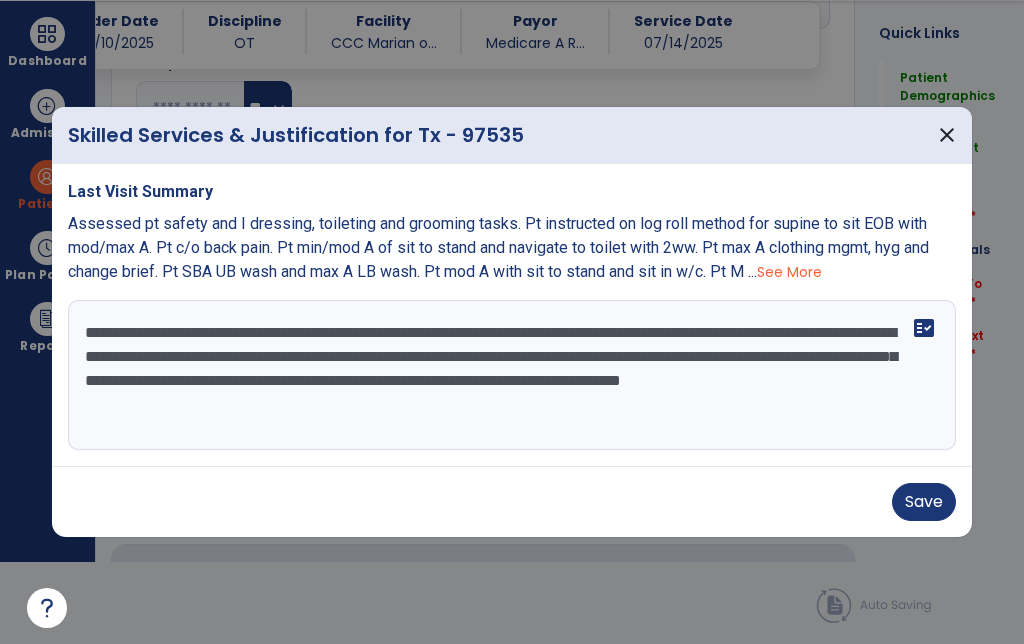 click on "**********" at bounding box center [512, 375] 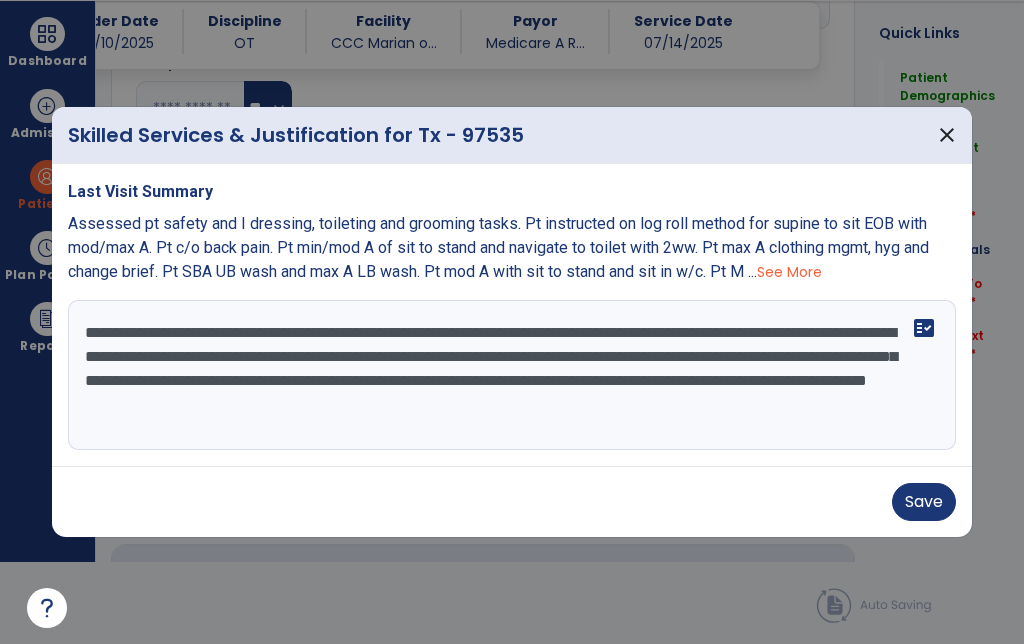 click on "See More" at bounding box center [789, 272] 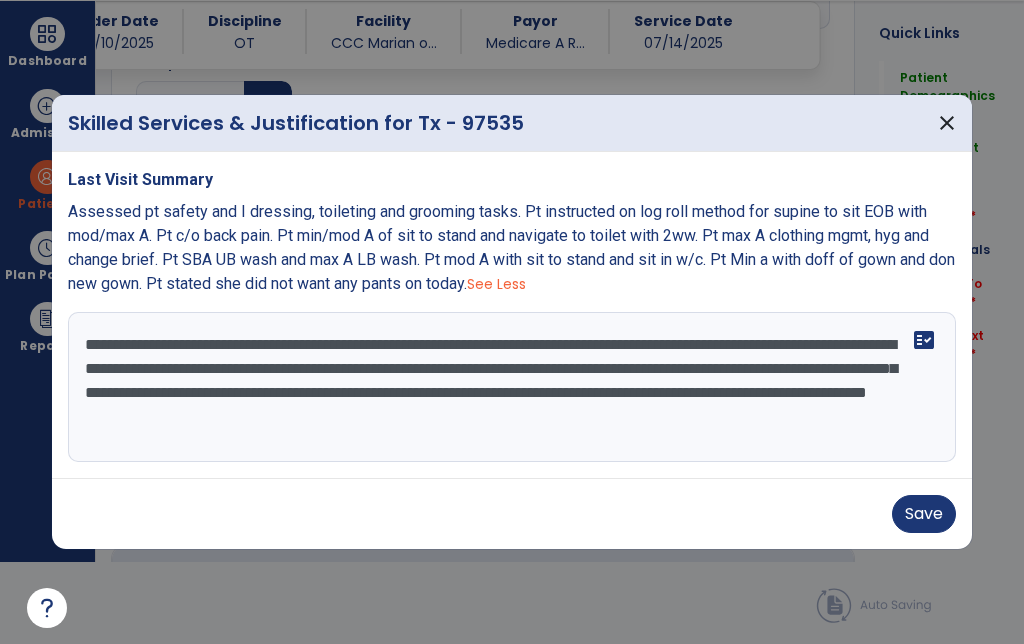 click on "**********" at bounding box center (512, 387) 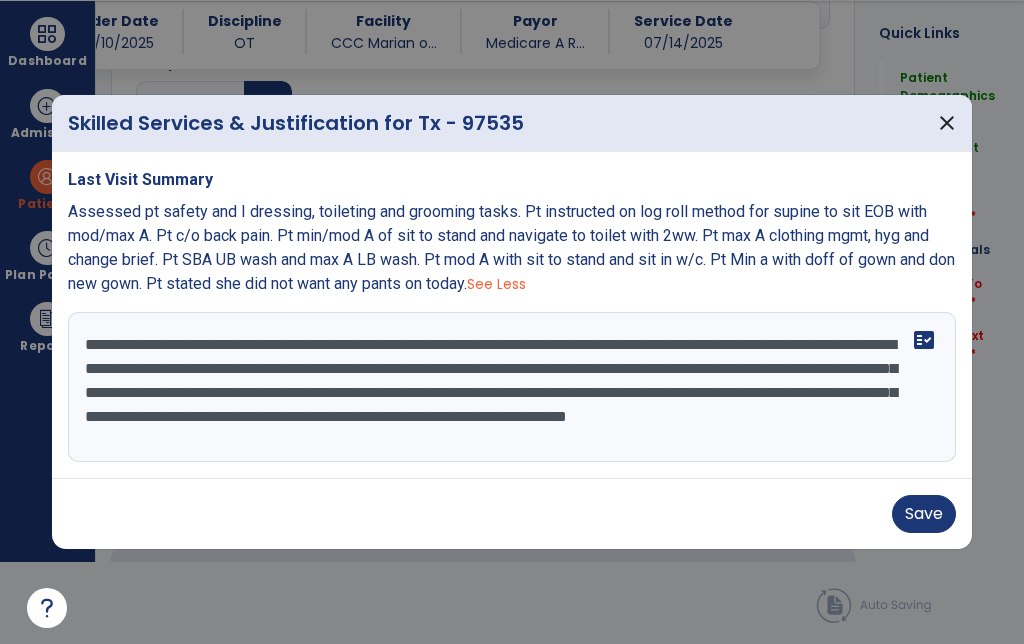 click on "**********" at bounding box center (512, 387) 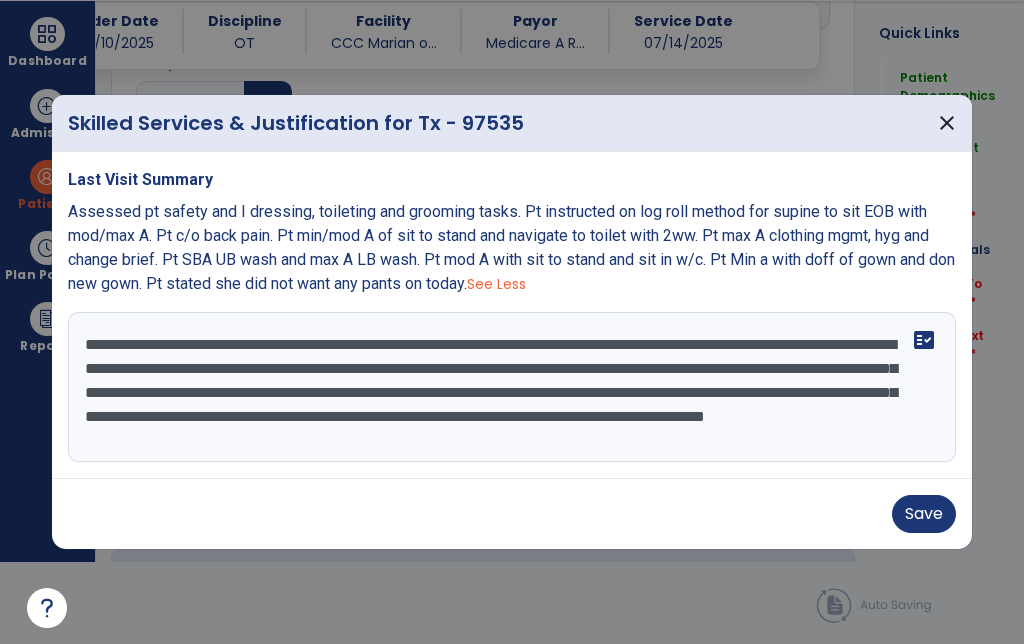 scroll, scrollTop: 15, scrollLeft: 0, axis: vertical 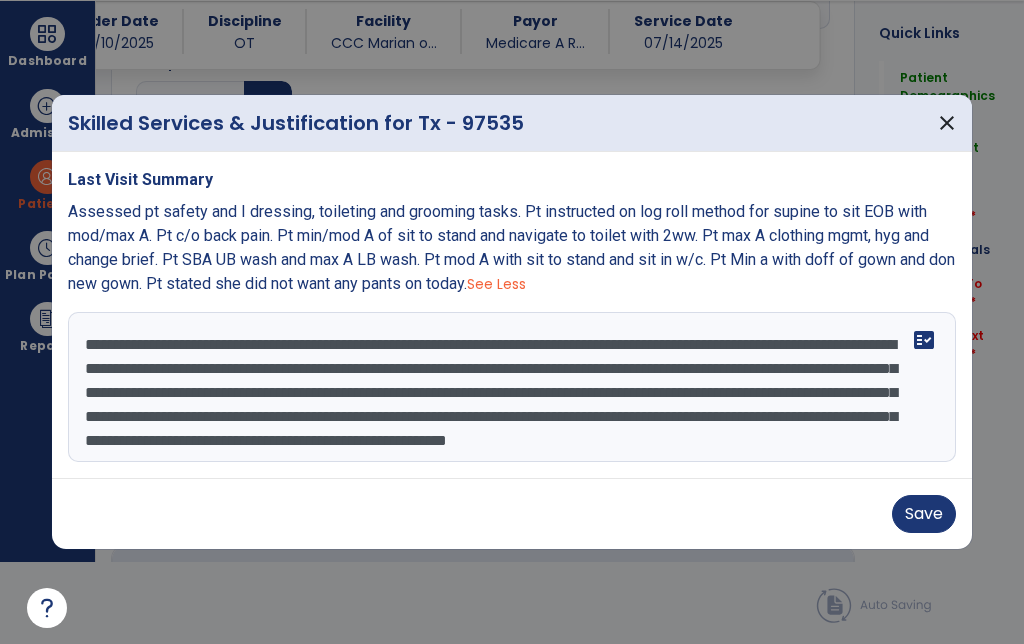 type on "**********" 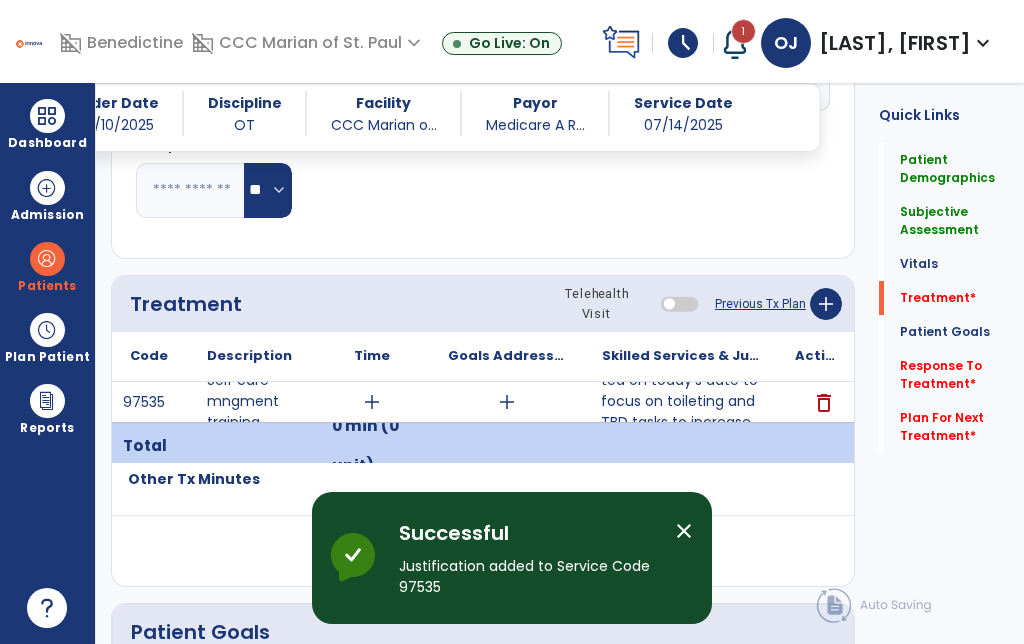 scroll, scrollTop: 82, scrollLeft: 0, axis: vertical 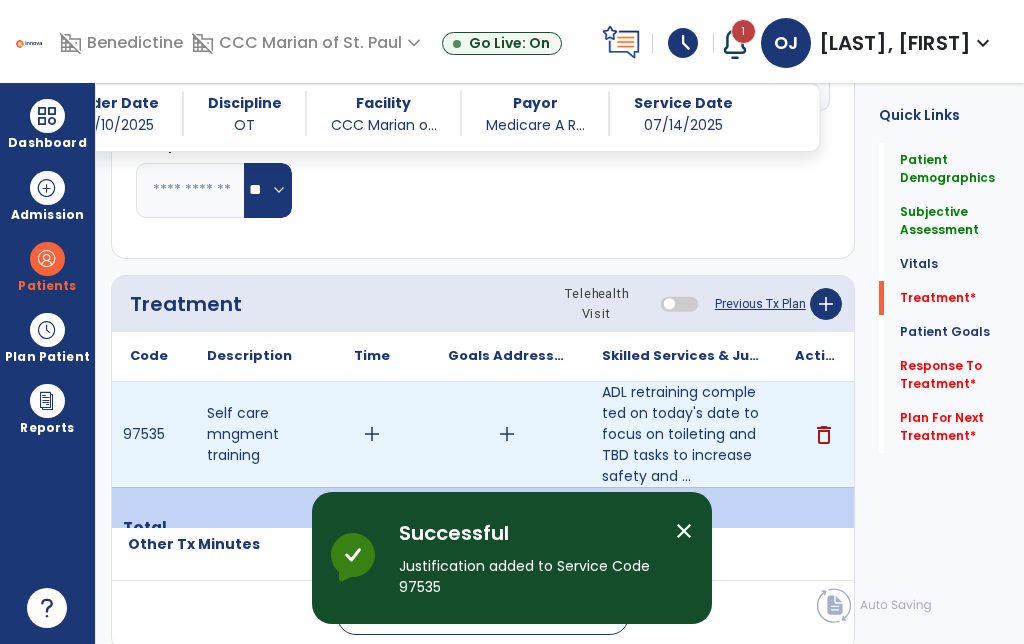 click on "add" at bounding box center [372, 434] 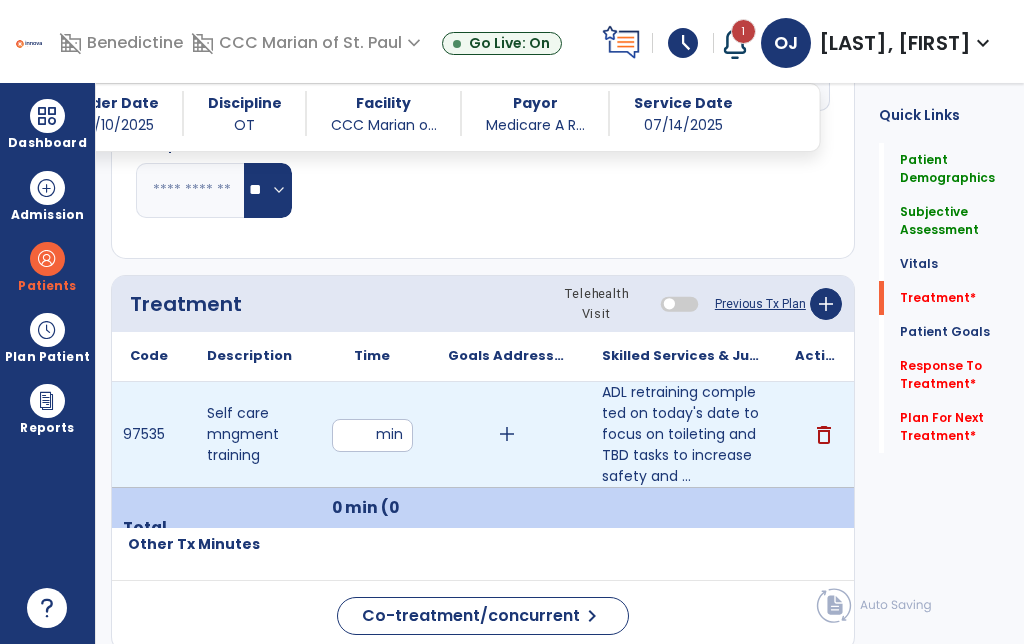 type on "**" 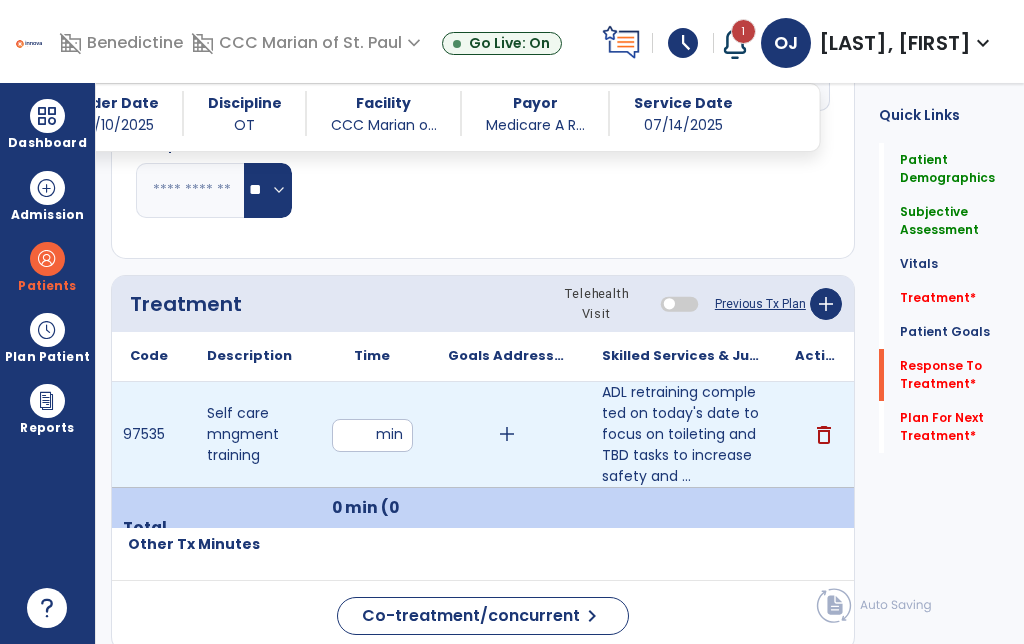click on "Response To Treatment   *" 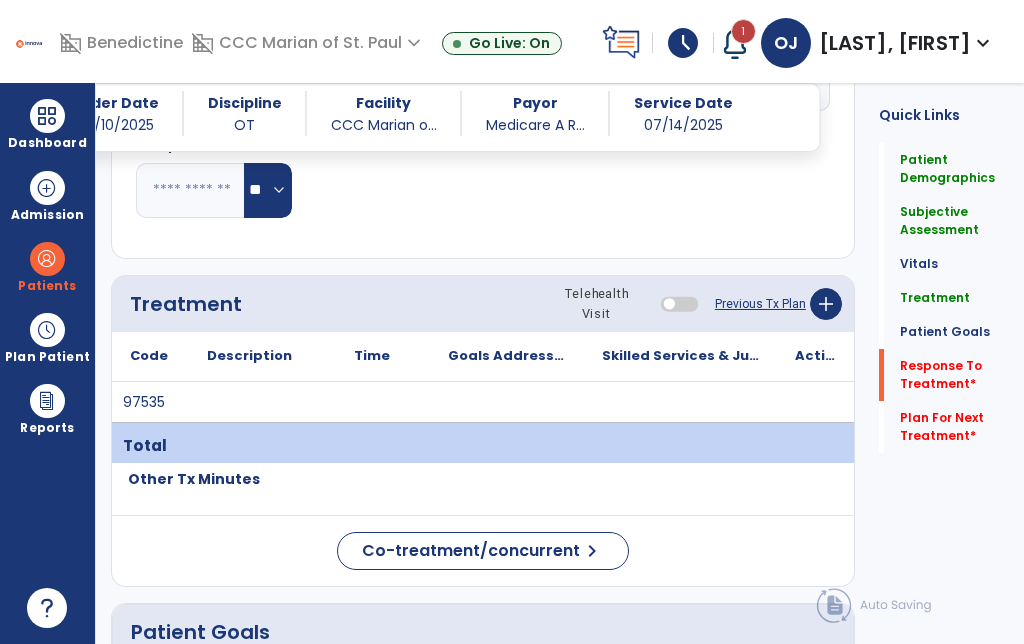 scroll, scrollTop: 2616, scrollLeft: 0, axis: vertical 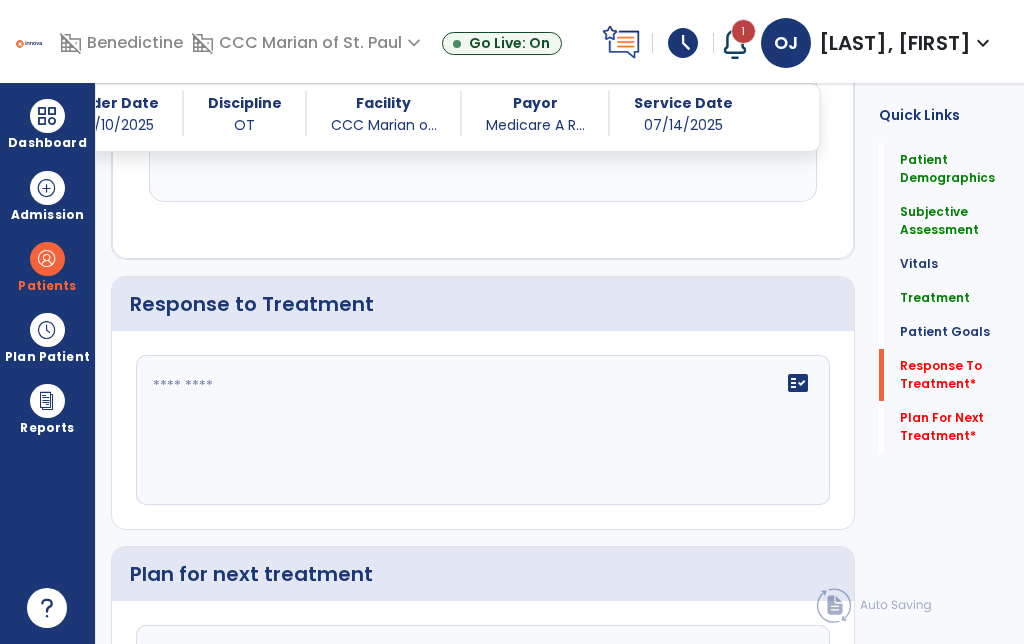 click on "fact_check" 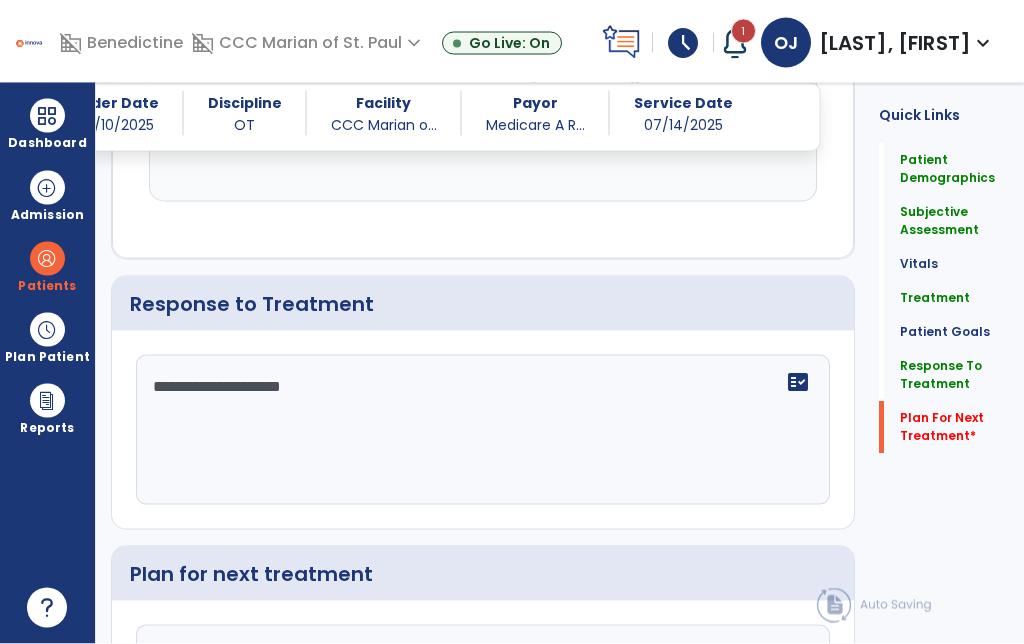 type on "**********" 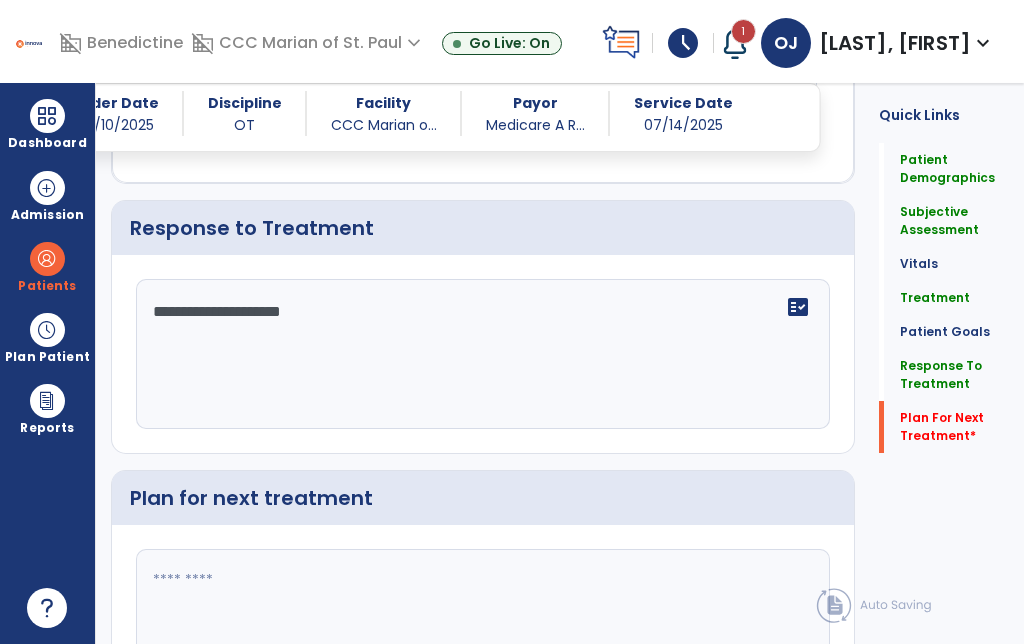 scroll, scrollTop: 2694, scrollLeft: 0, axis: vertical 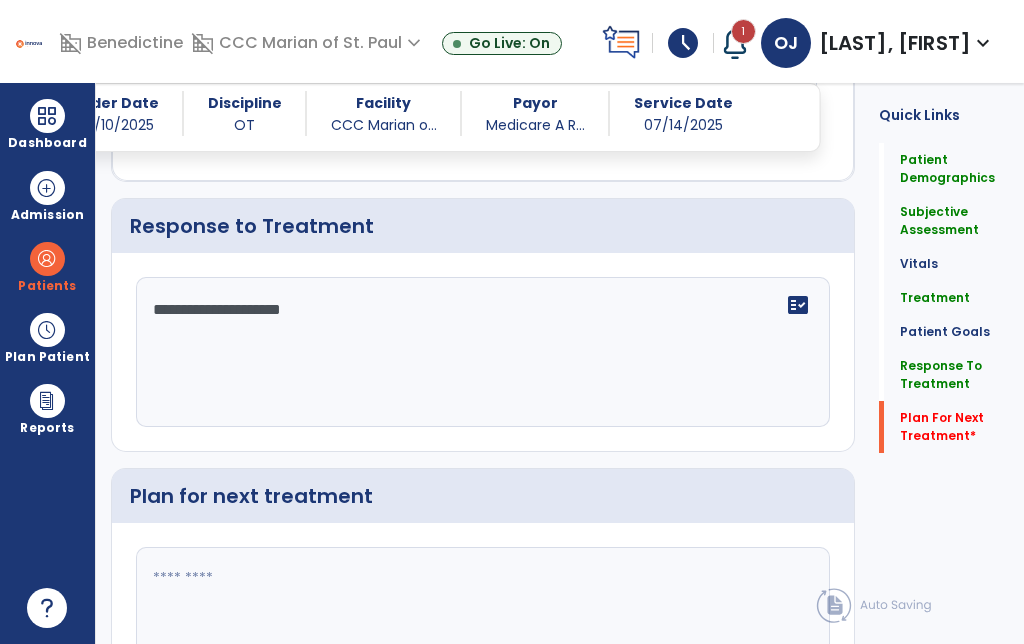 click 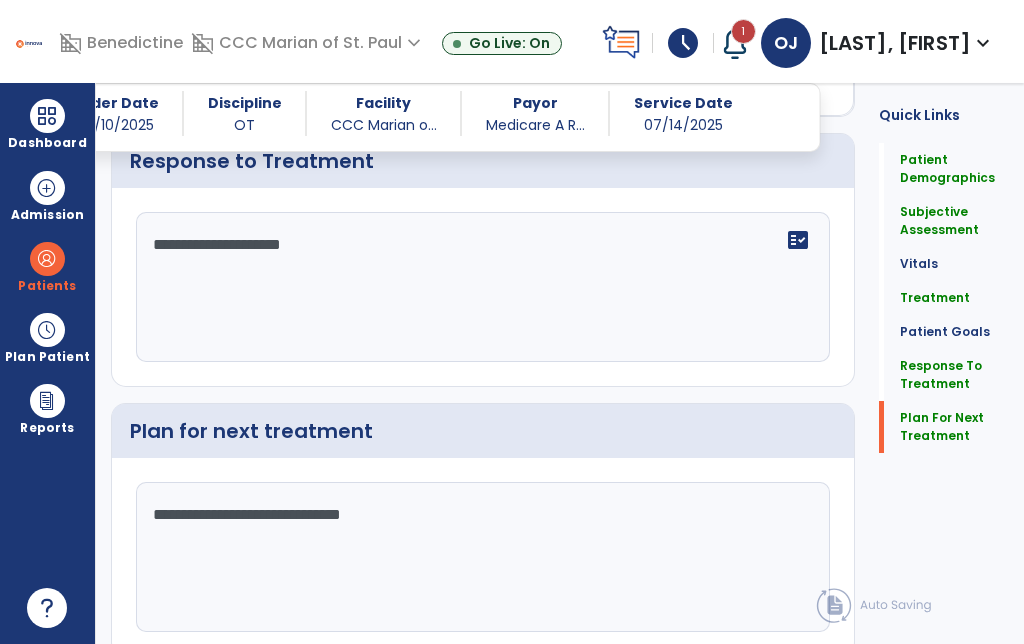 scroll, scrollTop: 2694, scrollLeft: 0, axis: vertical 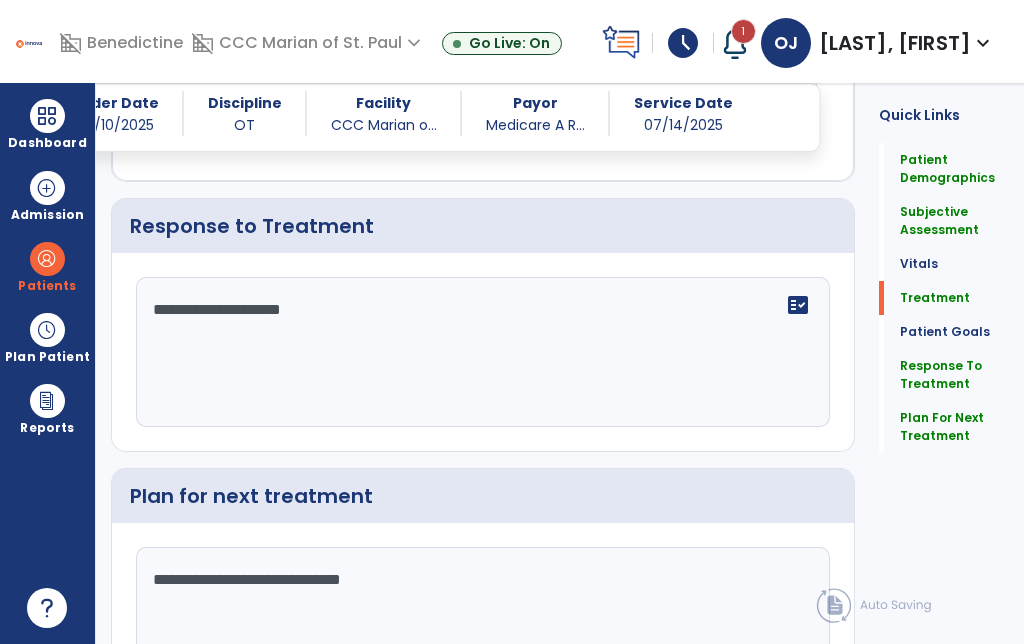 type on "**********" 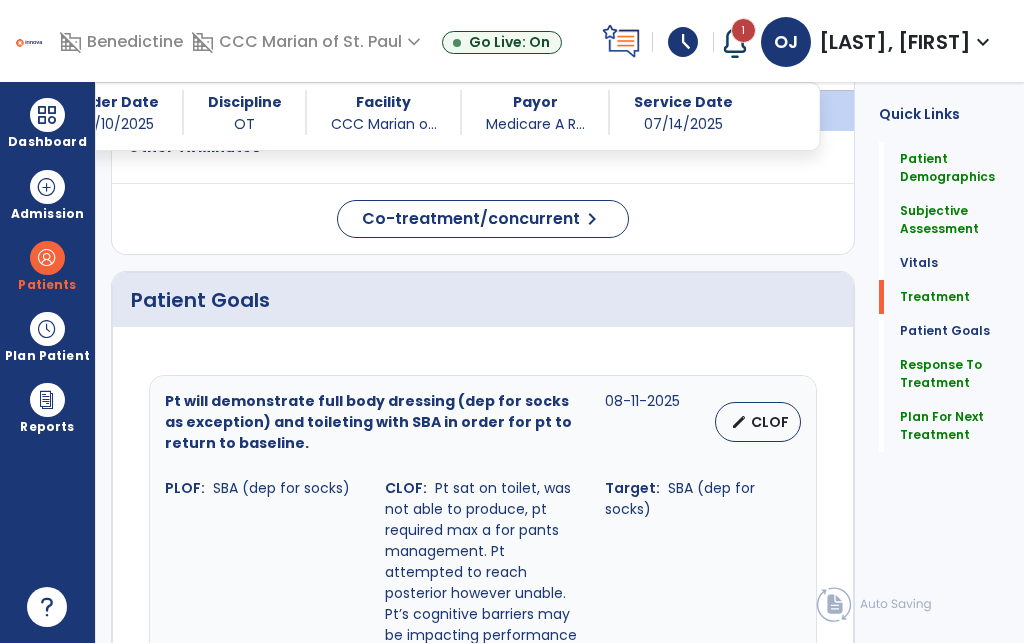 scroll, scrollTop: 1074, scrollLeft: 0, axis: vertical 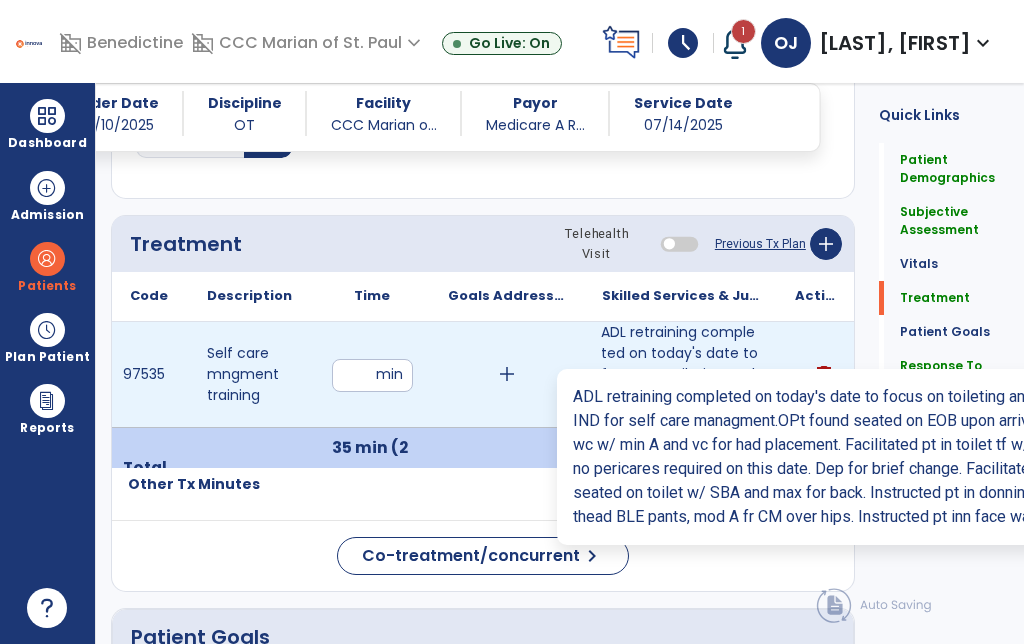 click on "ADL retraining completed on today's date to focus on toileting and TBD tasks to increase safety and ..." at bounding box center [680, 374] 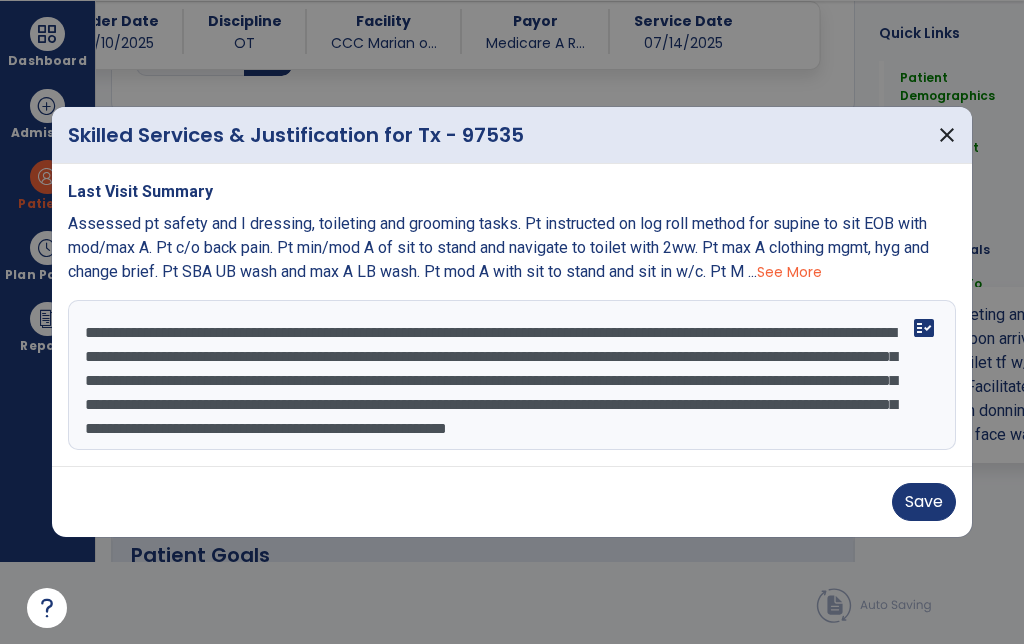 scroll, scrollTop: 72, scrollLeft: 0, axis: vertical 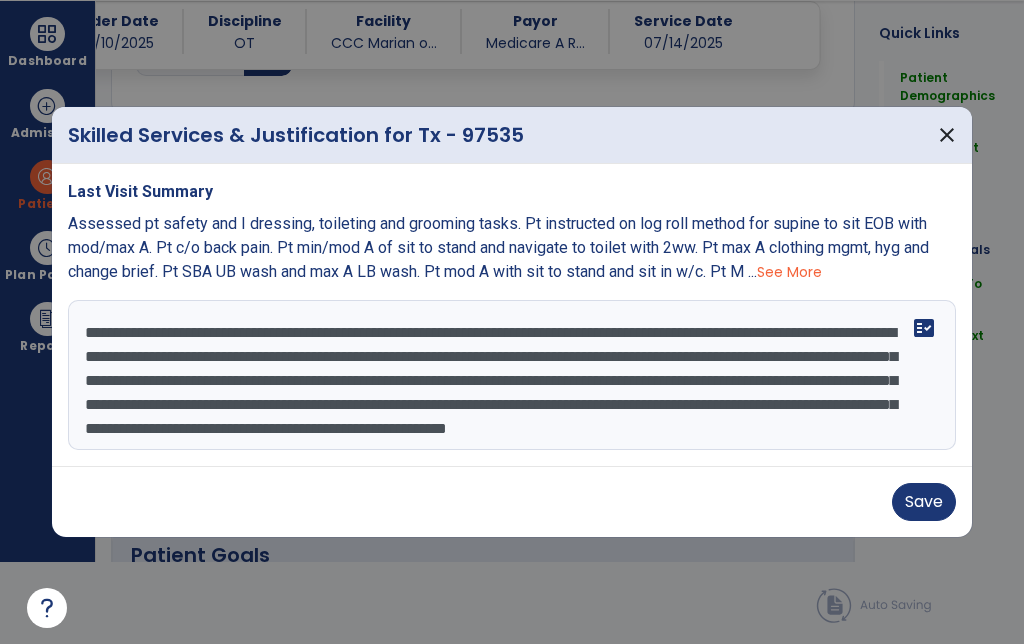 click on "**********" at bounding box center (512, 375) 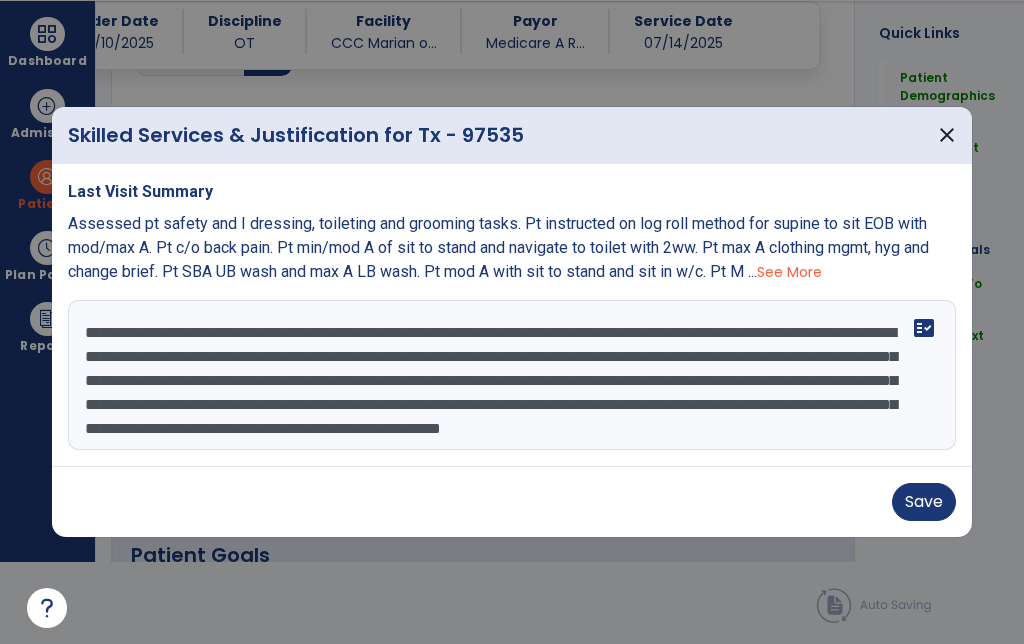 click on "**********" at bounding box center [512, 375] 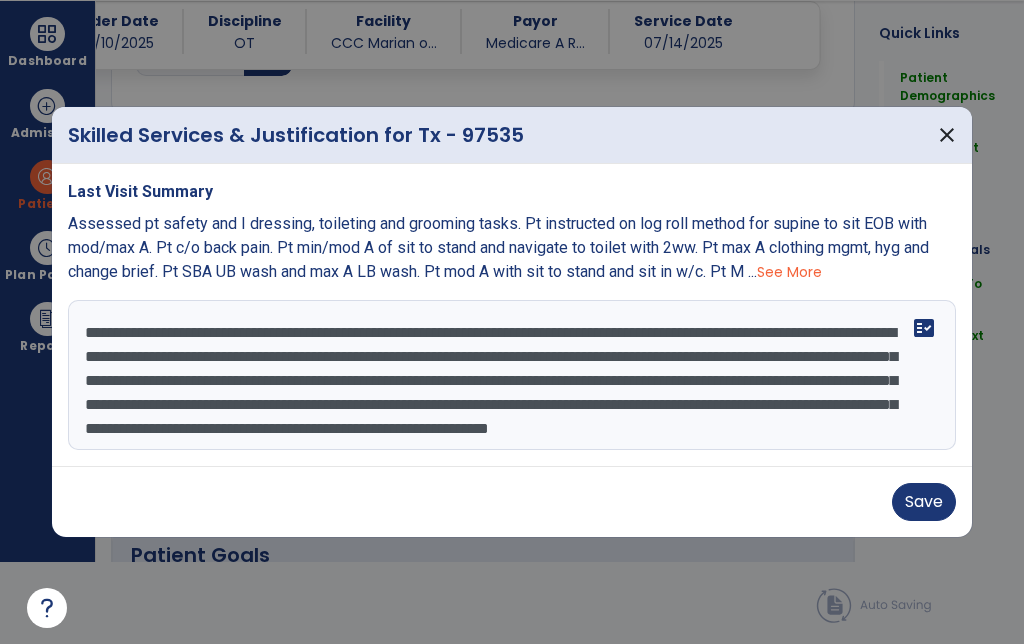 scroll, scrollTop: 39, scrollLeft: 0, axis: vertical 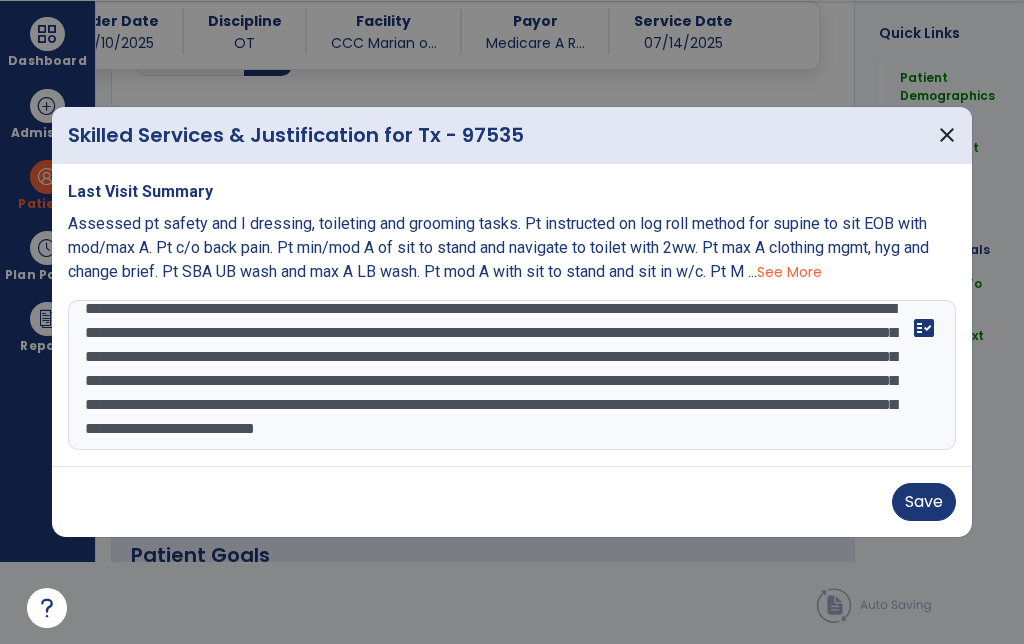 type on "**********" 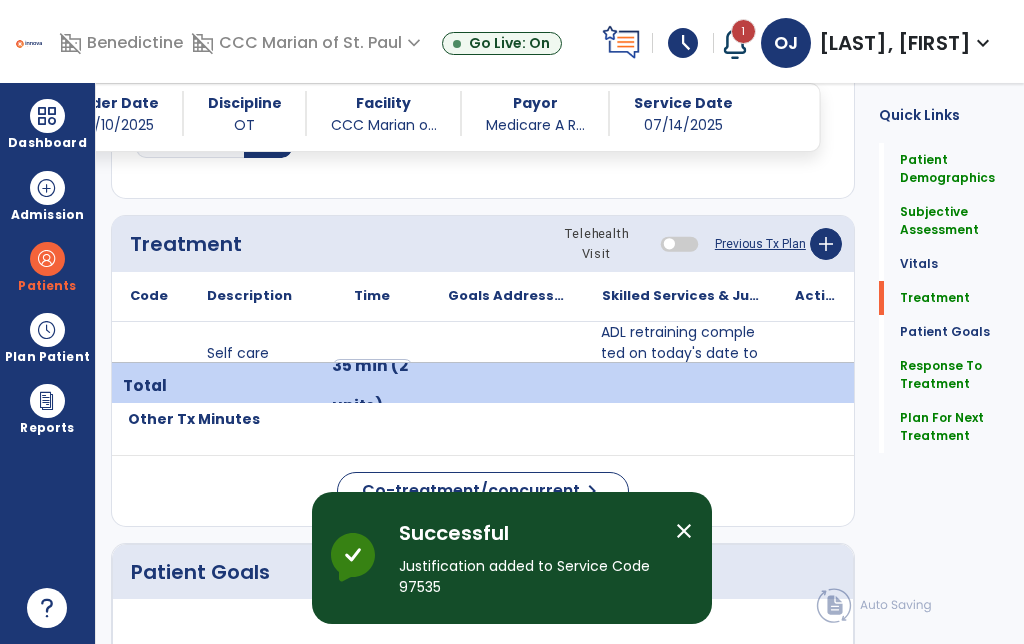 scroll, scrollTop: 82, scrollLeft: 0, axis: vertical 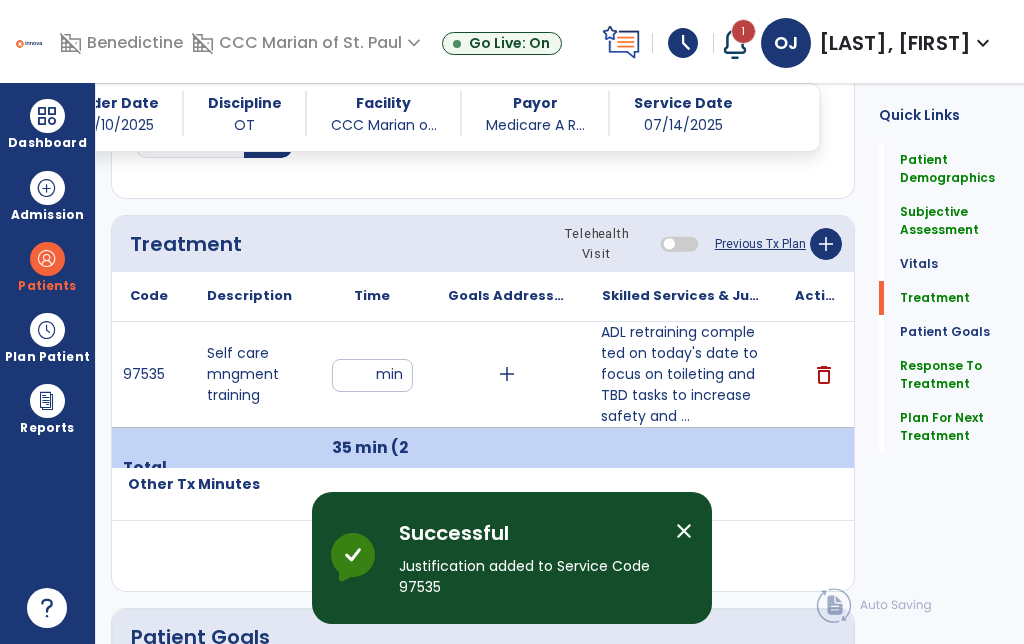 click on "**" at bounding box center (372, 375) 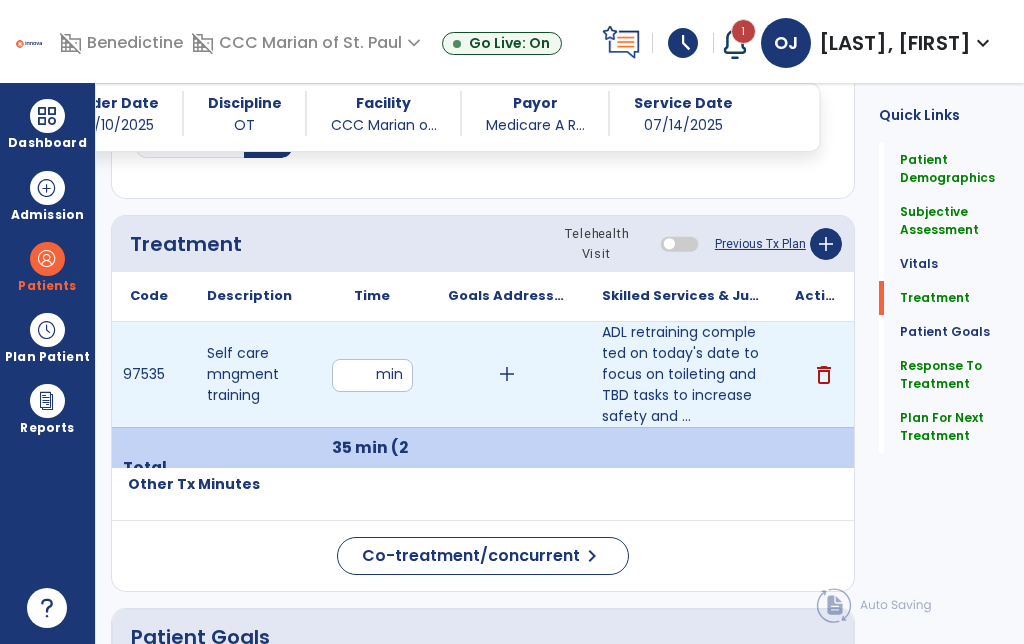 type on "*" 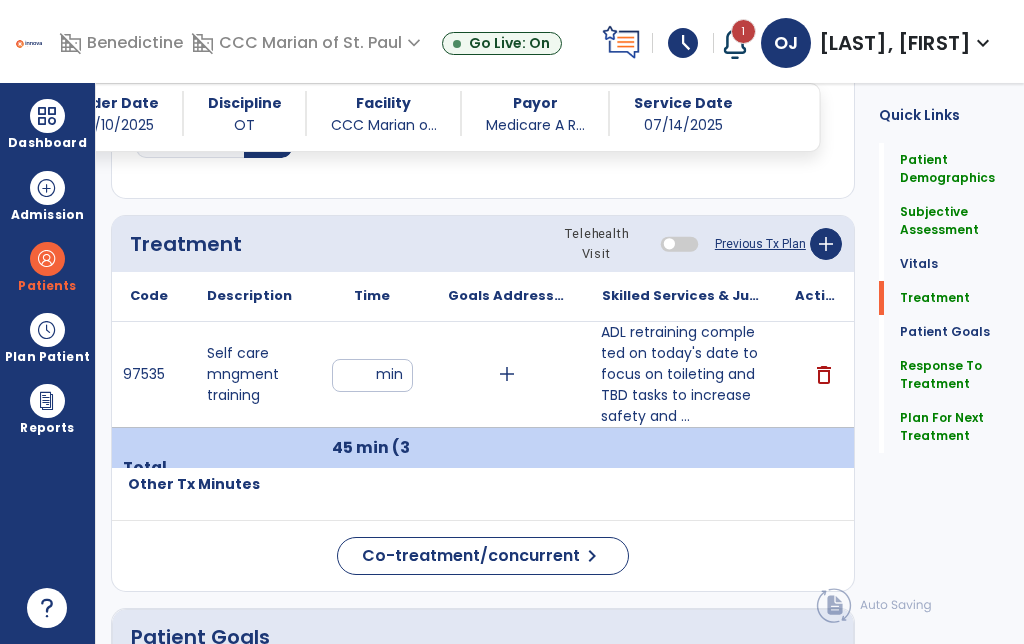 click on "ADL retraining completed on today's date to focus on toileting and TBD tasks to increase safety and ..." at bounding box center [680, 374] 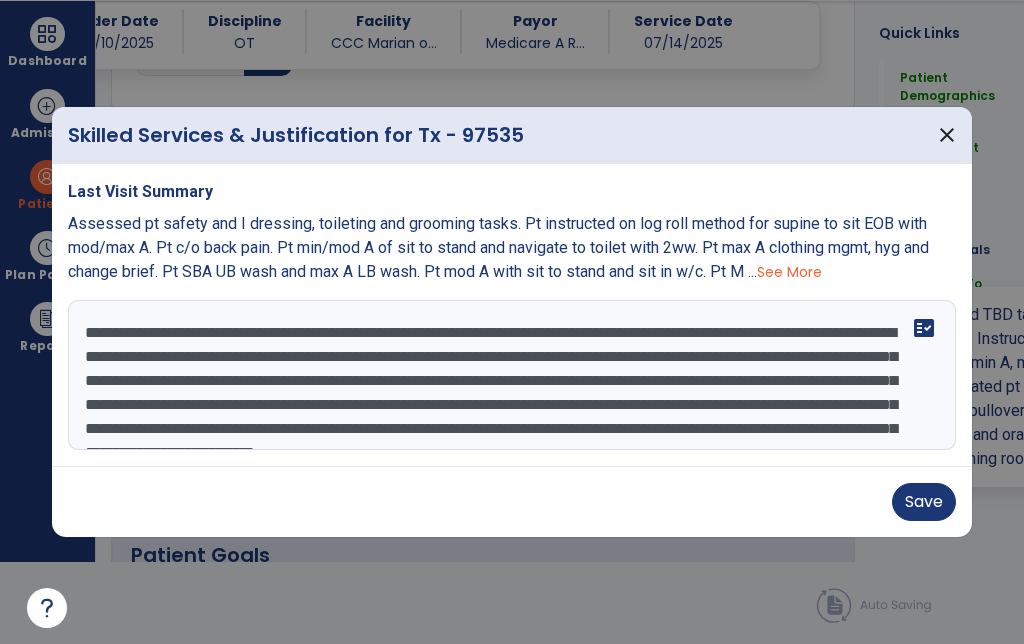 scroll, scrollTop: 0, scrollLeft: 0, axis: both 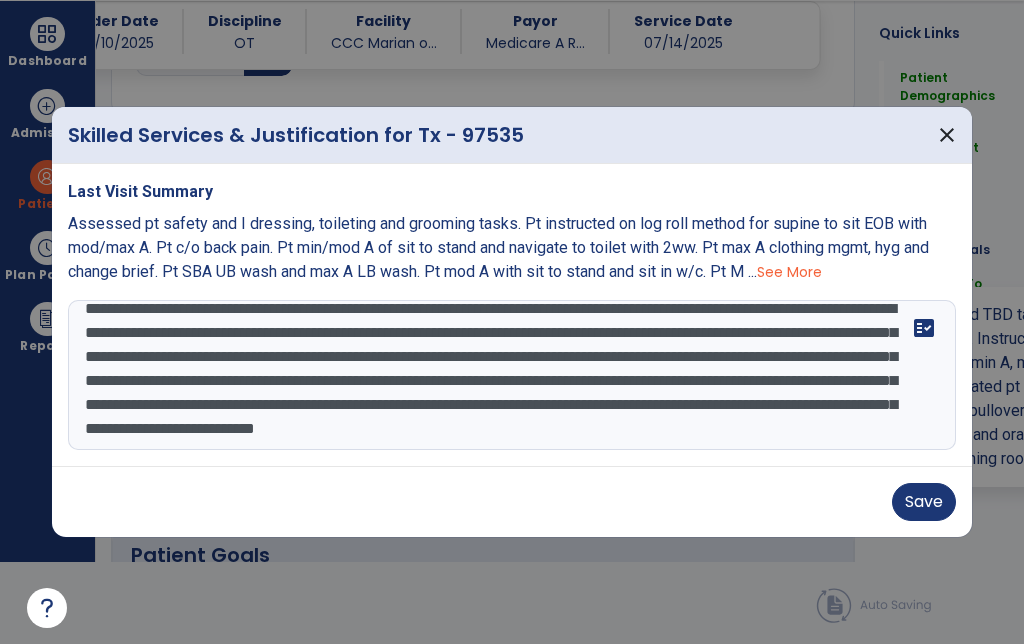 click on "**********" at bounding box center [512, 375] 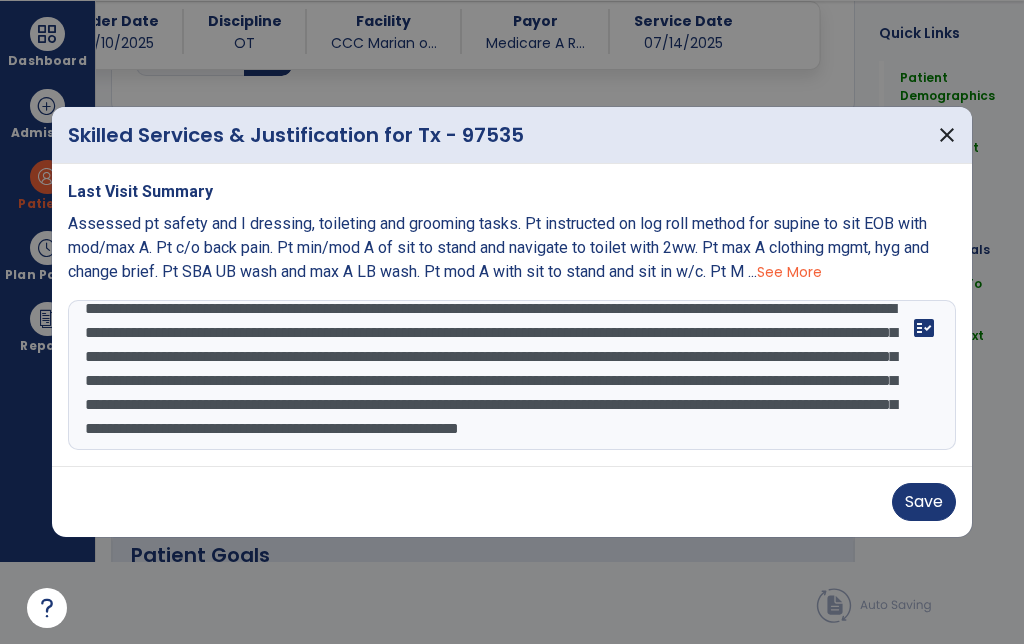 type on "**********" 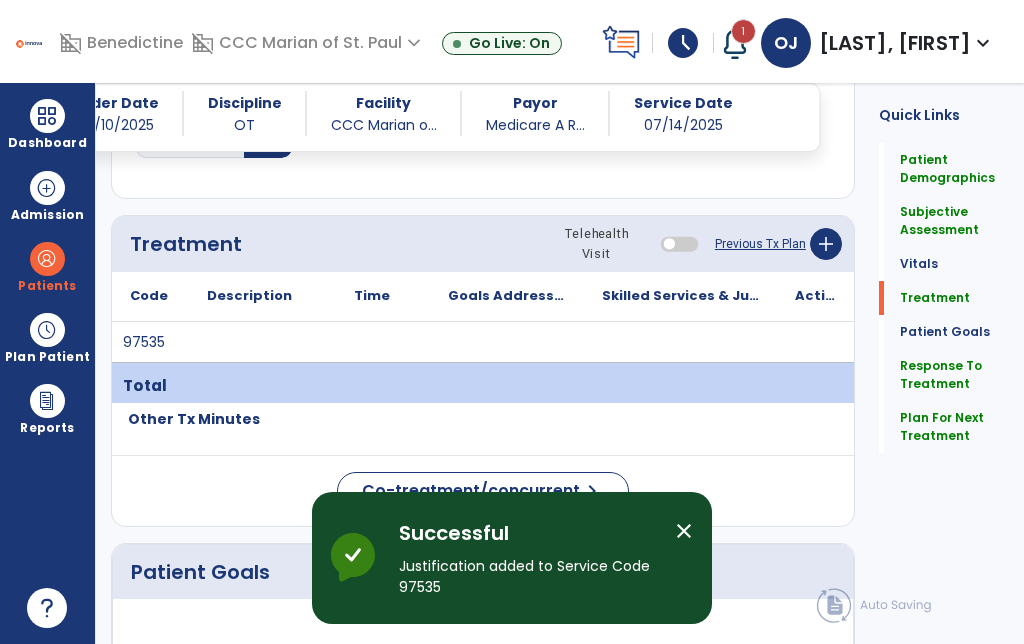 scroll, scrollTop: 82, scrollLeft: 0, axis: vertical 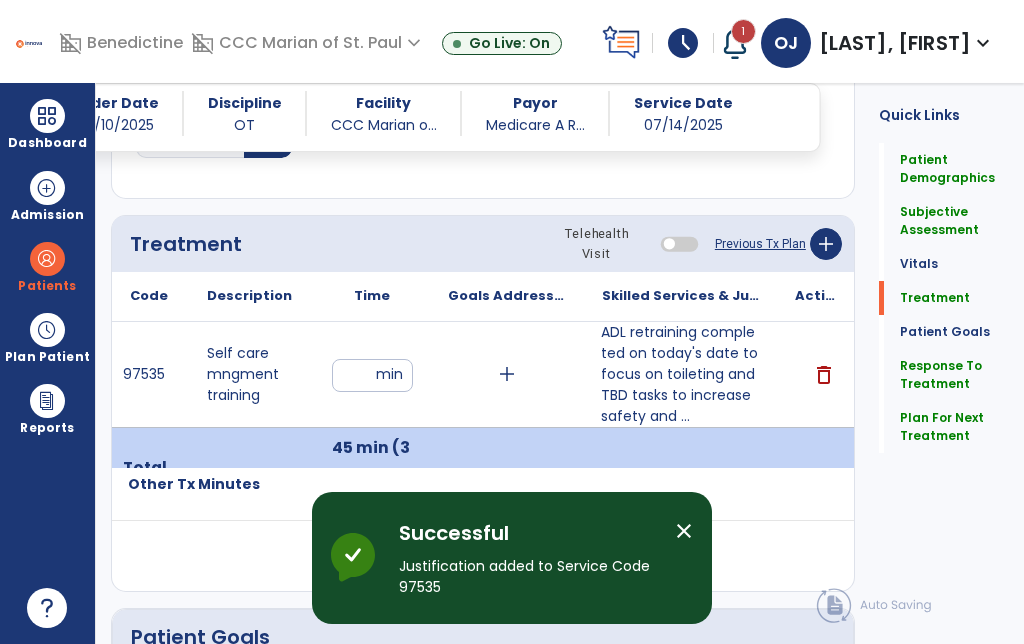 click on "Quick Links  Patient Demographics   Patient Demographics   Subjective Assessment   Subjective Assessment   Vitals   Vitals   Treatment   Treatment   Patient Goals   Patient Goals   Response To Treatment   Response To Treatment   Plan For Next Treatment   Plan For Next Treatment" 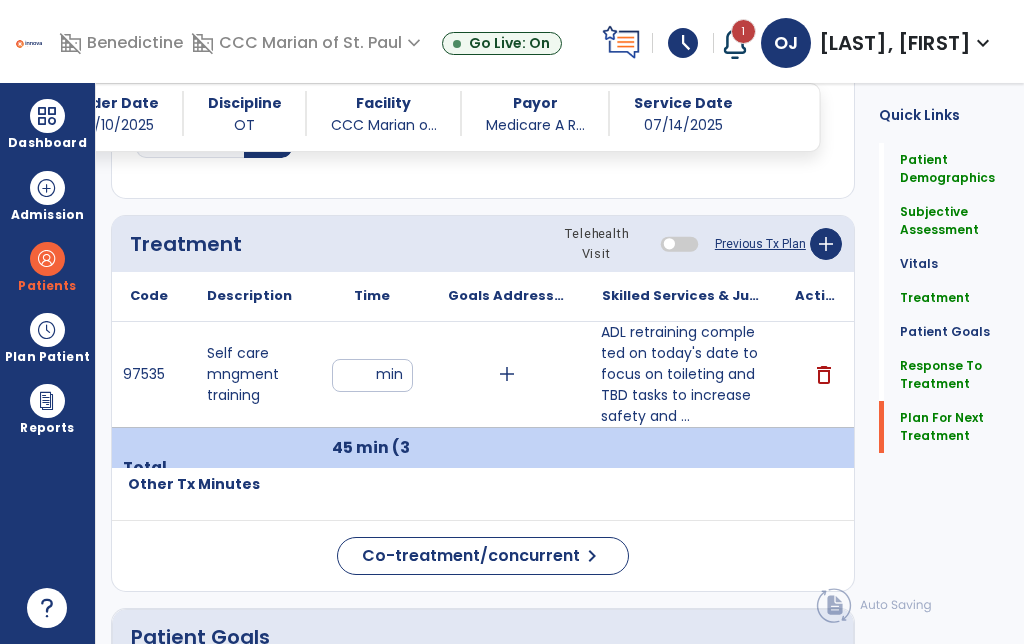 click on "Plan For Next Treatment" 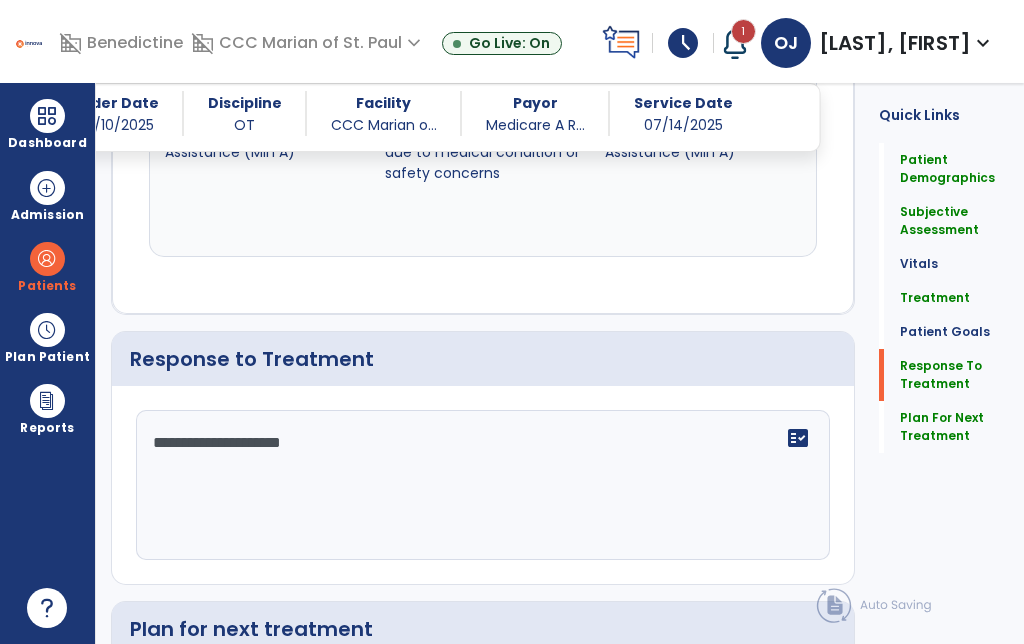 scroll, scrollTop: 2757, scrollLeft: 0, axis: vertical 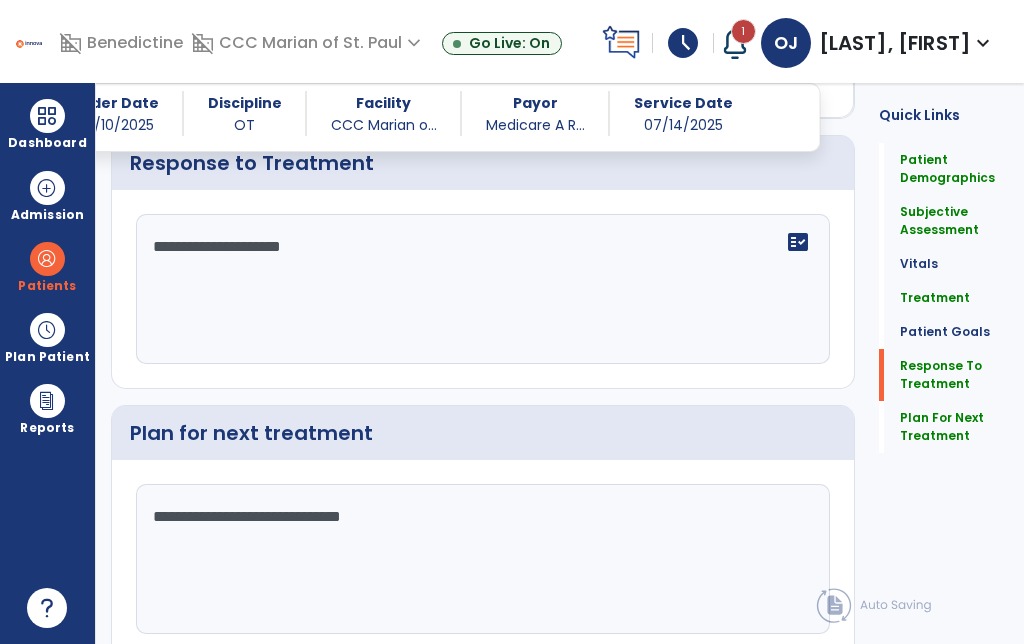 click on "Patient Demographics Medical Diagnosis Treatment Diagnosis Precautions Contraindications
Code
Description
Pdpm Clinical Category
S32.010D" 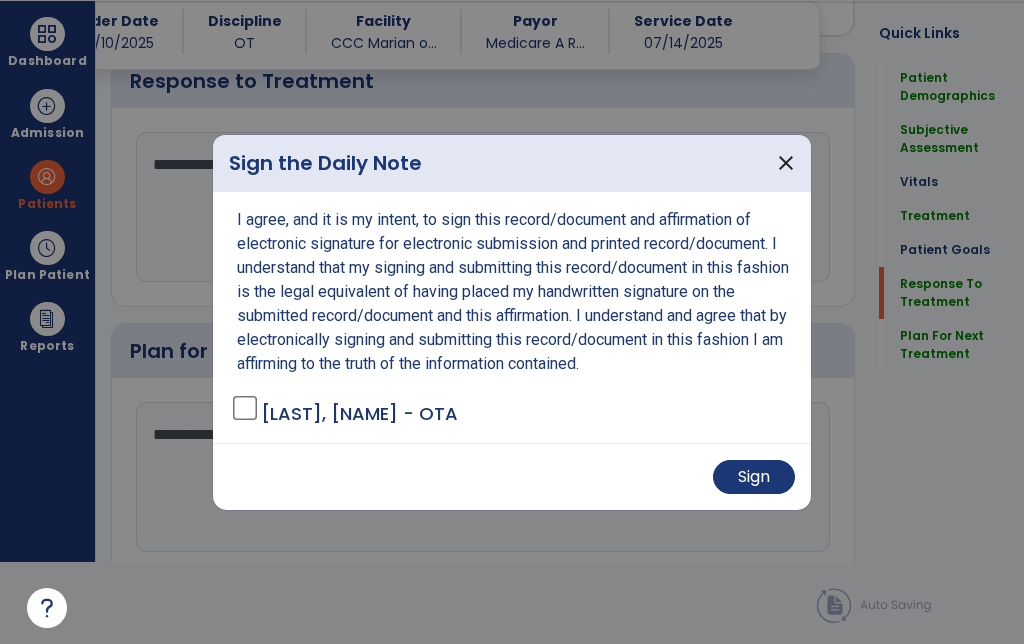 click on "Sign" at bounding box center (754, 477) 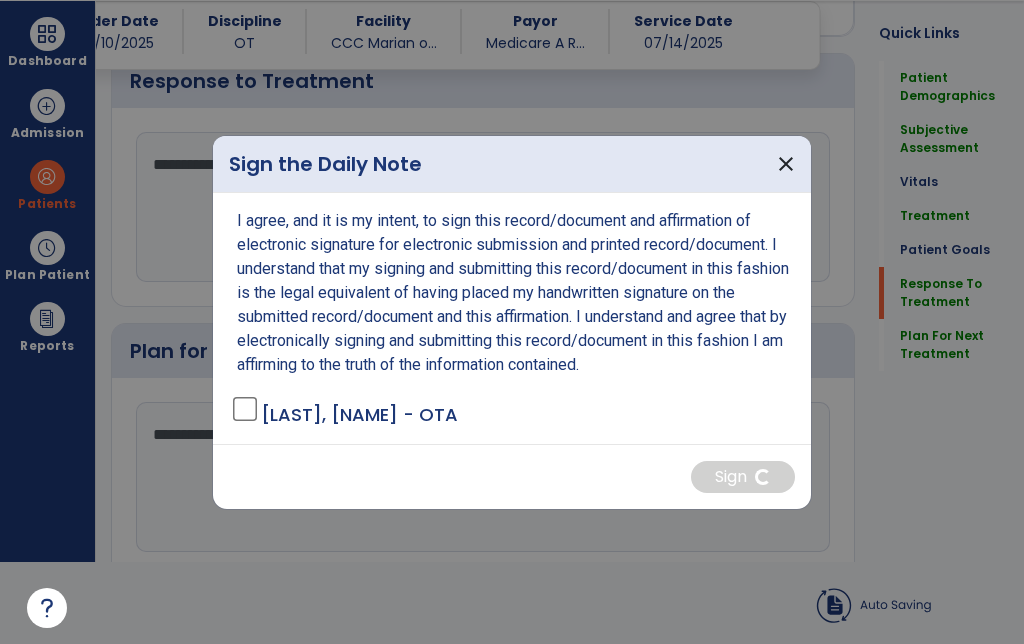 scroll, scrollTop: 82, scrollLeft: 0, axis: vertical 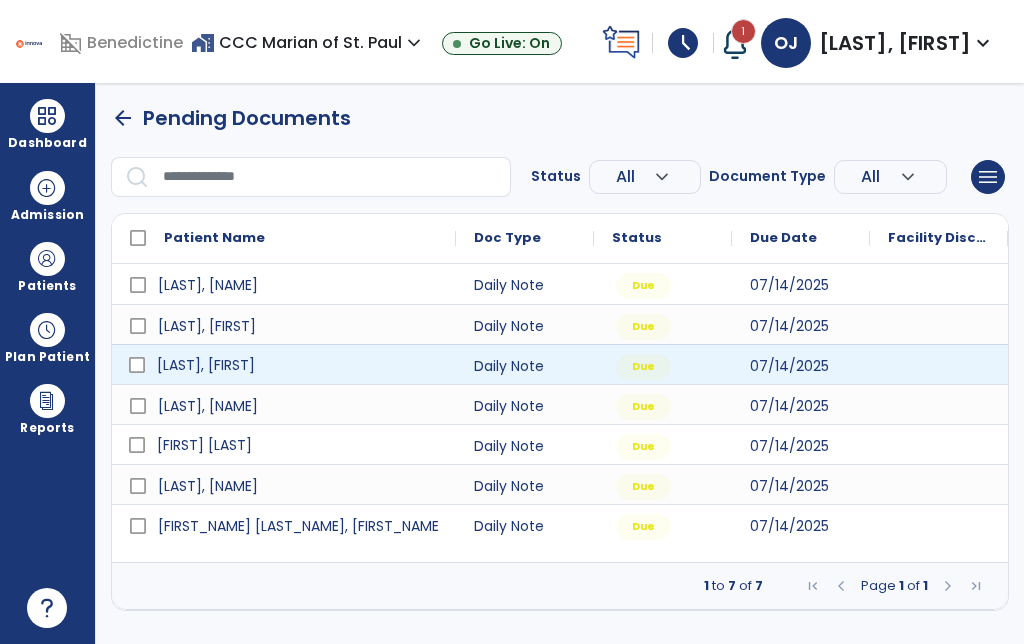 click on "[LAST], [FIRST]" at bounding box center [298, 365] 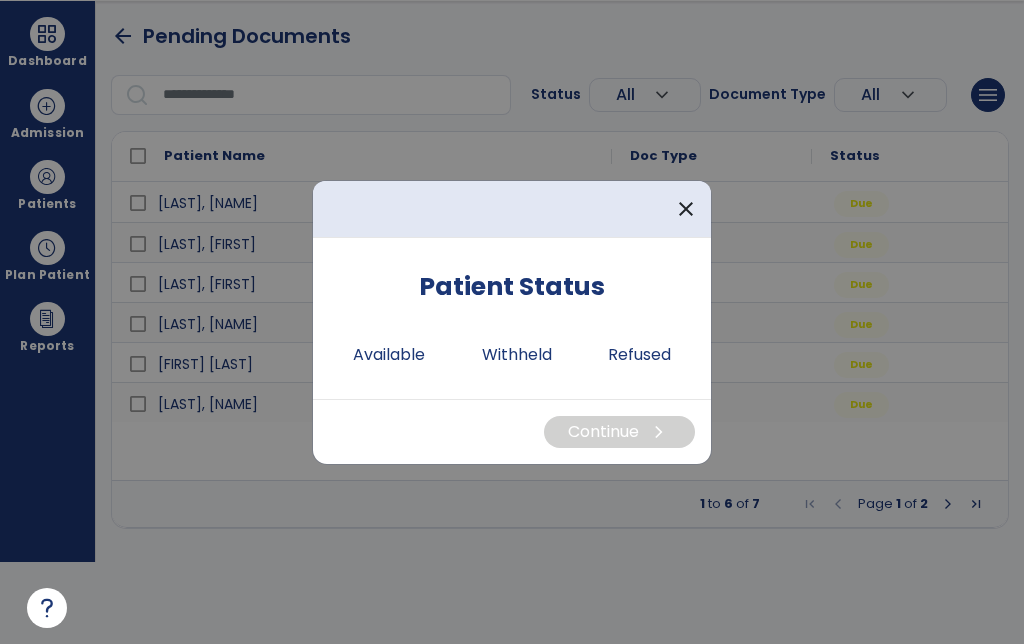 scroll, scrollTop: 0, scrollLeft: 0, axis: both 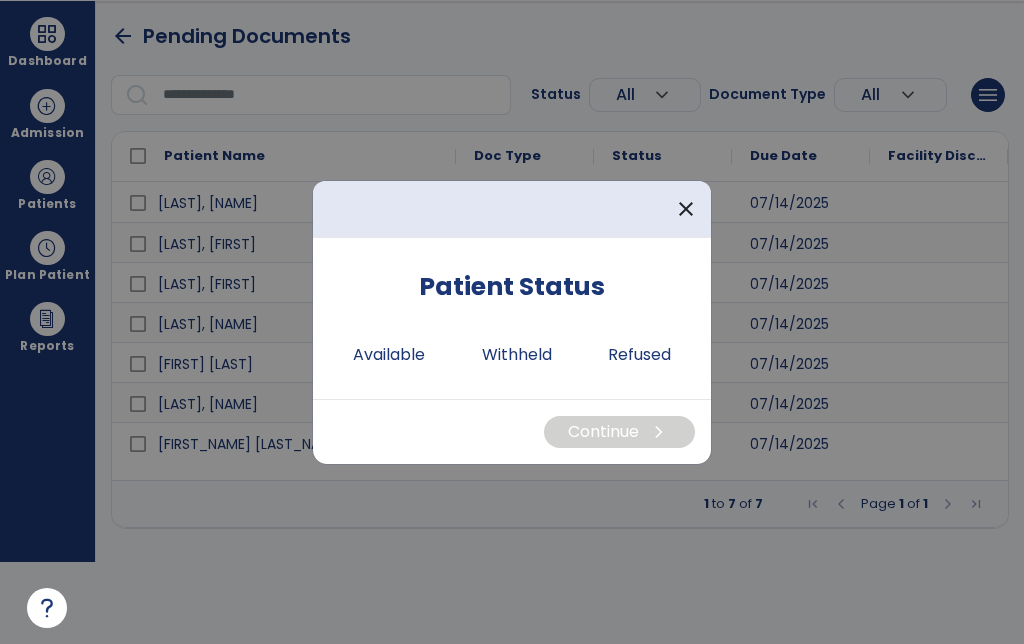 click on "Available" at bounding box center [389, 355] 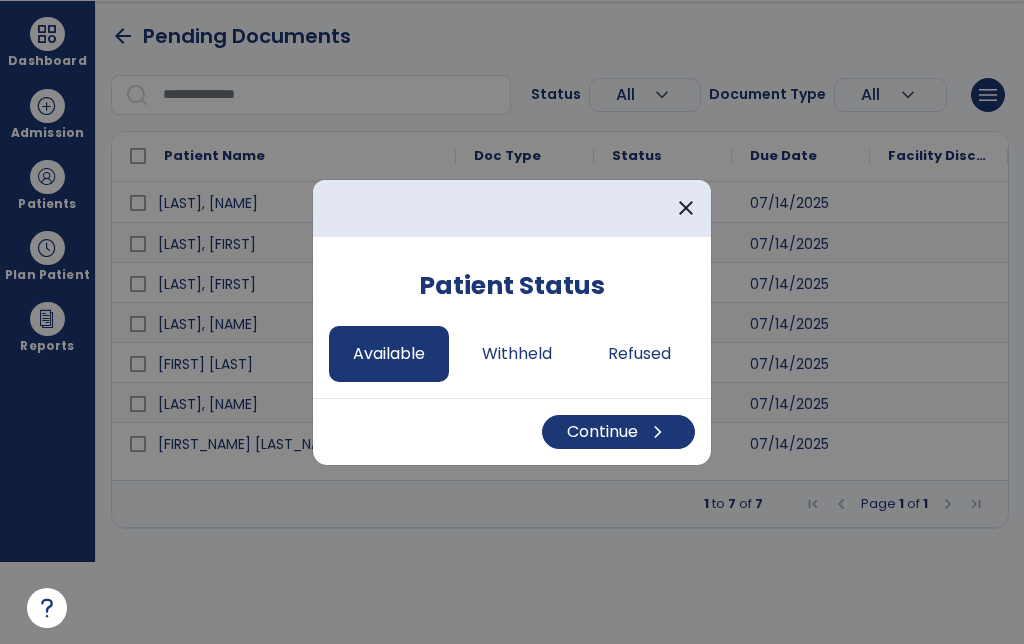 click on "Continue   chevron_right" at bounding box center [618, 432] 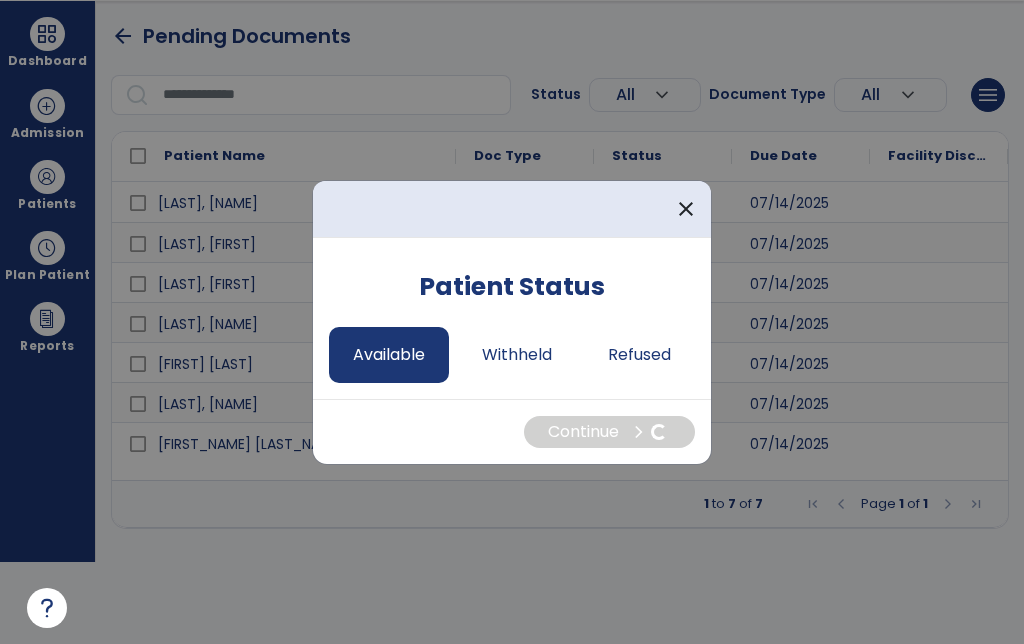 select on "*" 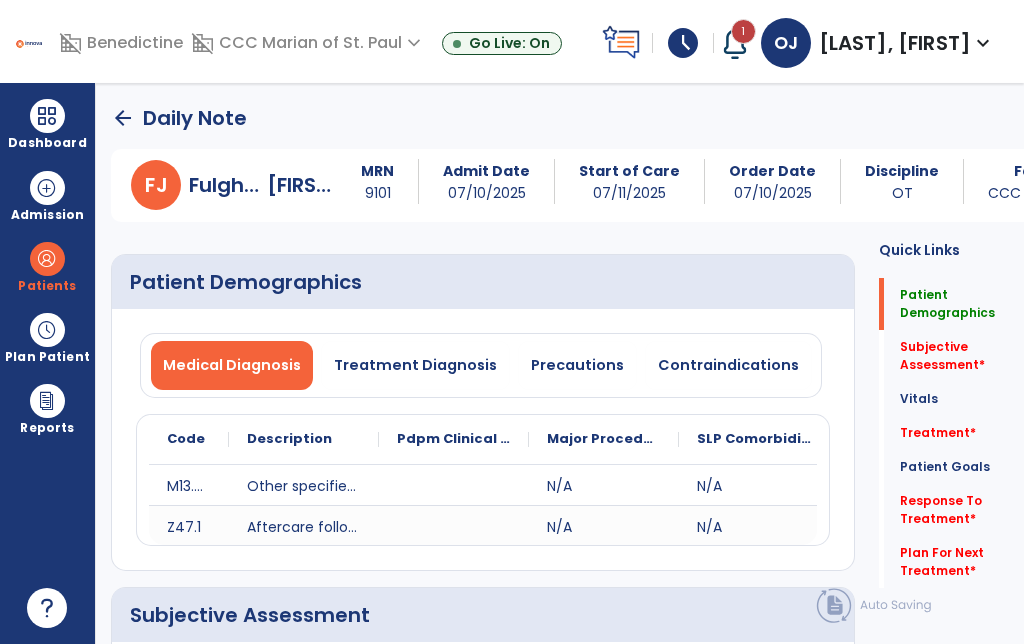 scroll, scrollTop: 82, scrollLeft: 0, axis: vertical 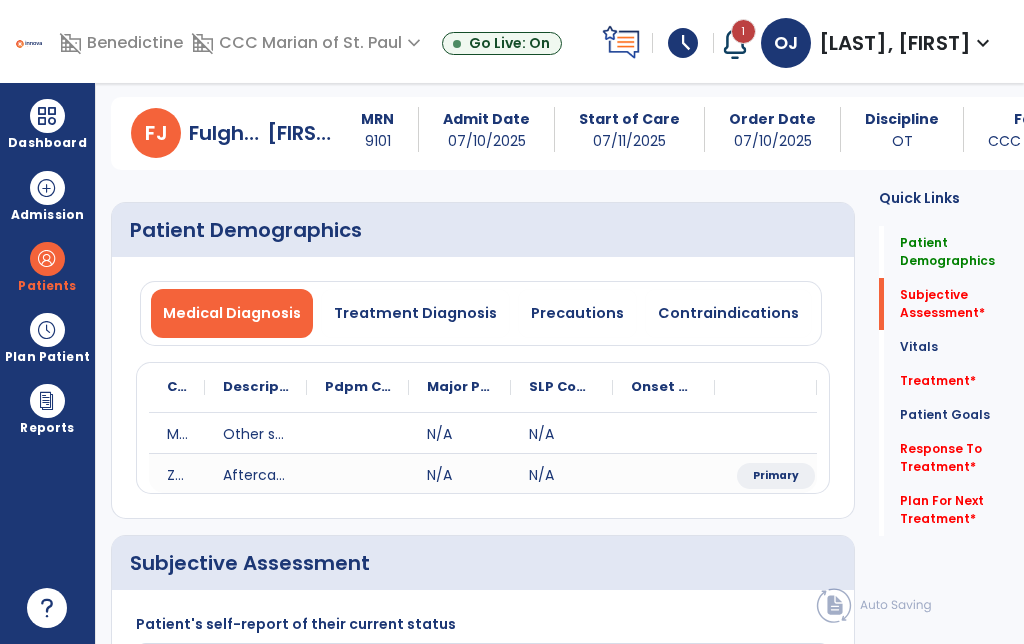 click on "Patient Goals   Patient Goals" 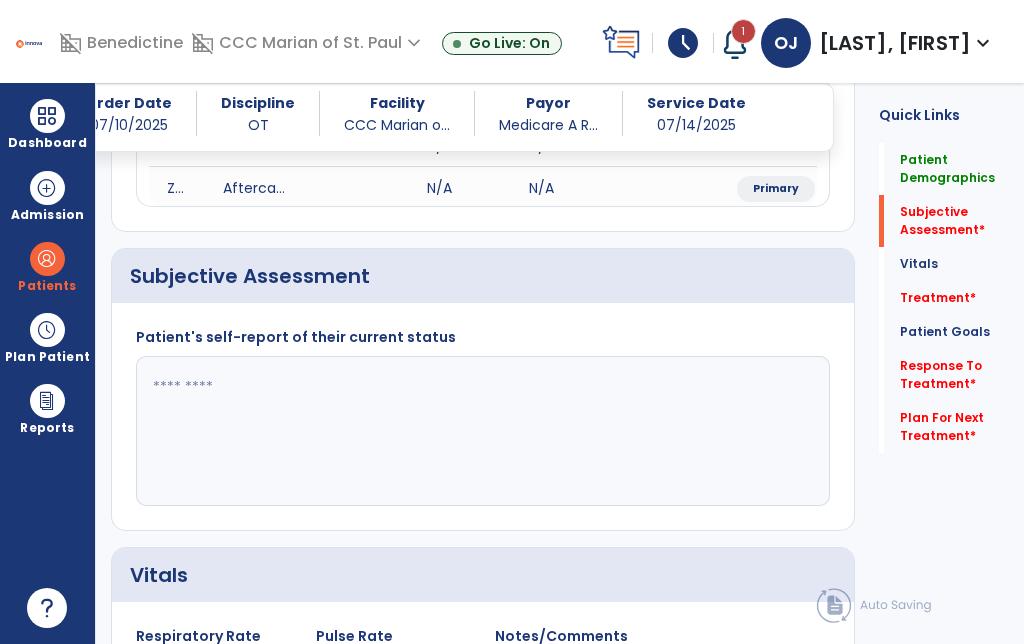 scroll, scrollTop: 324, scrollLeft: 0, axis: vertical 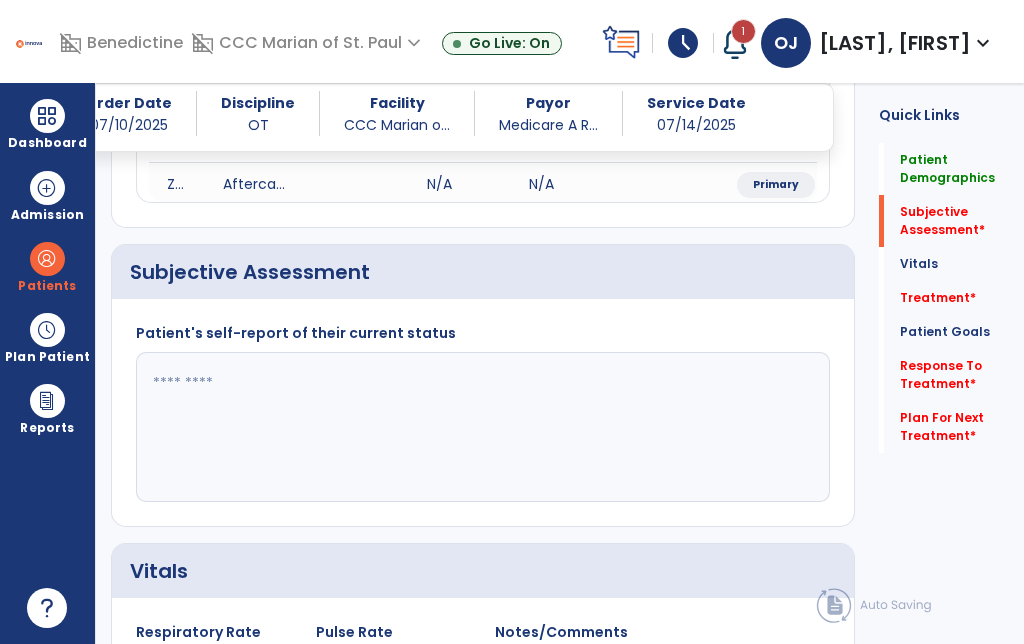 click 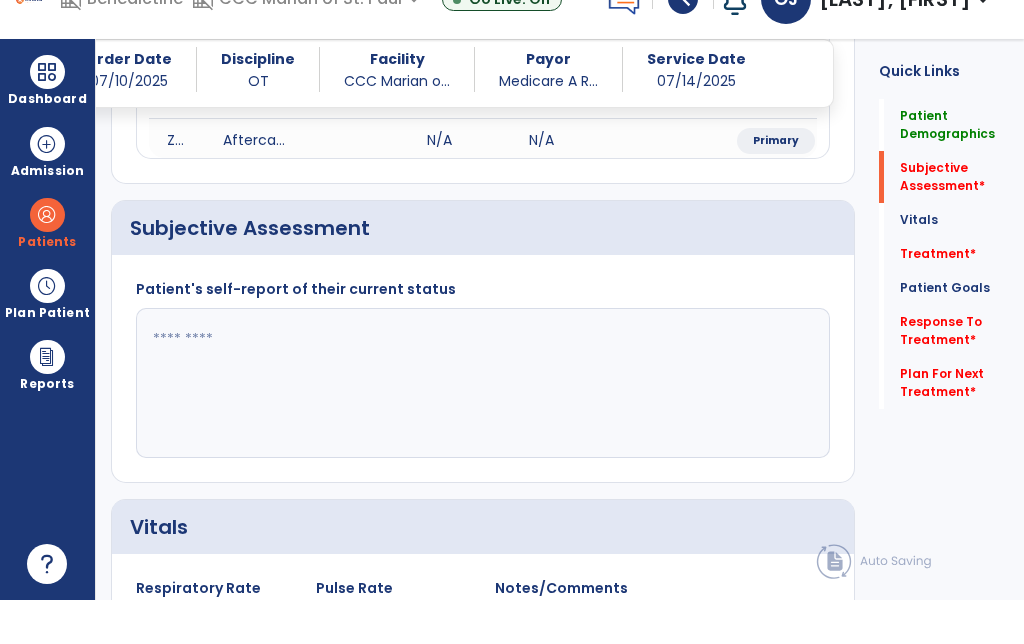 type on "*" 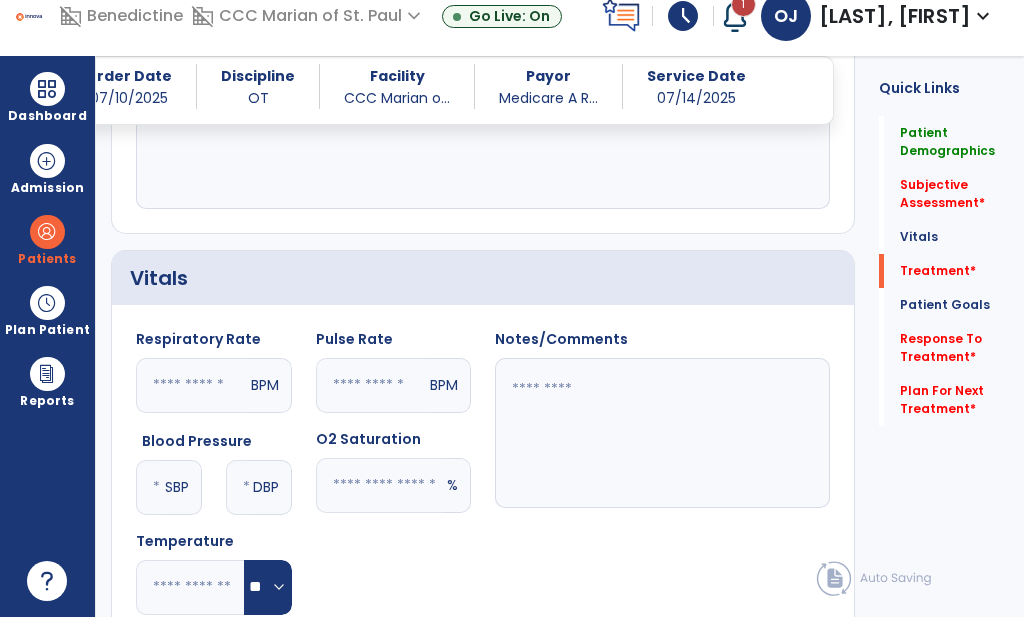 type on "**********" 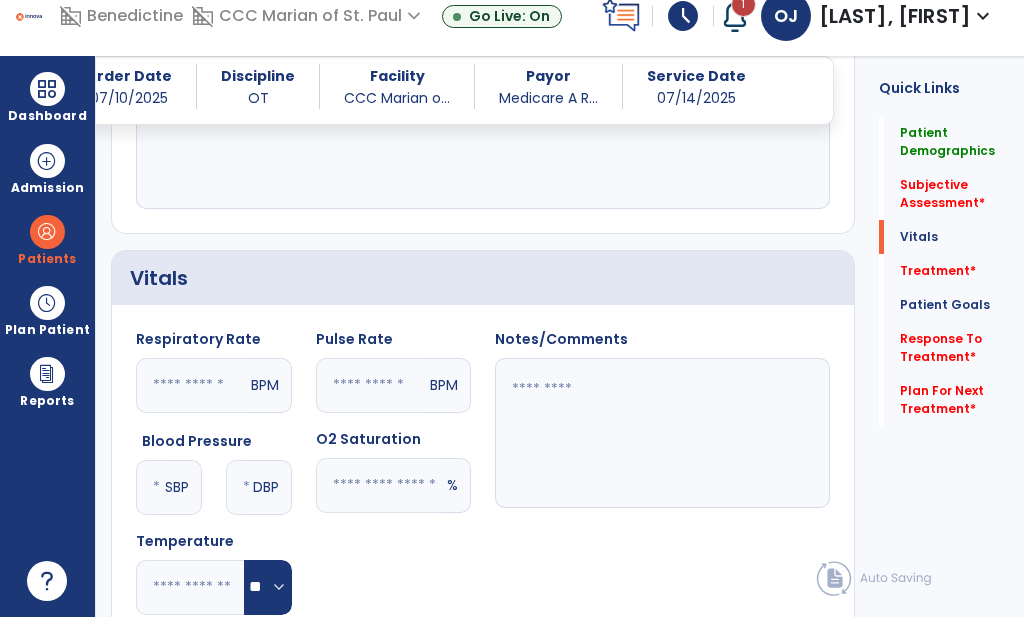 scroll, scrollTop: 1014, scrollLeft: 0, axis: vertical 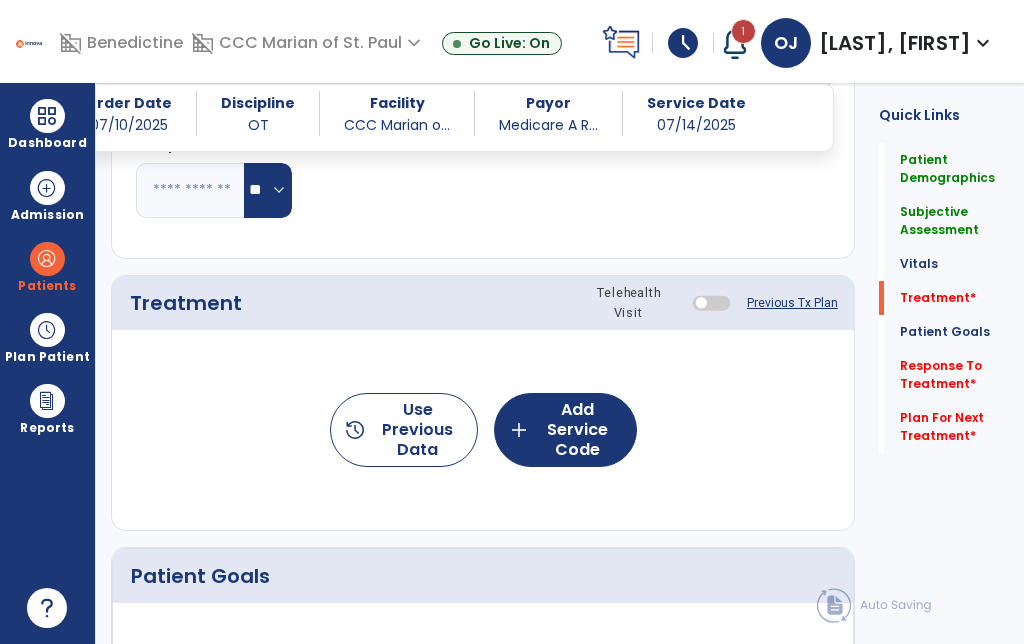 click on "add  Add Service Code" 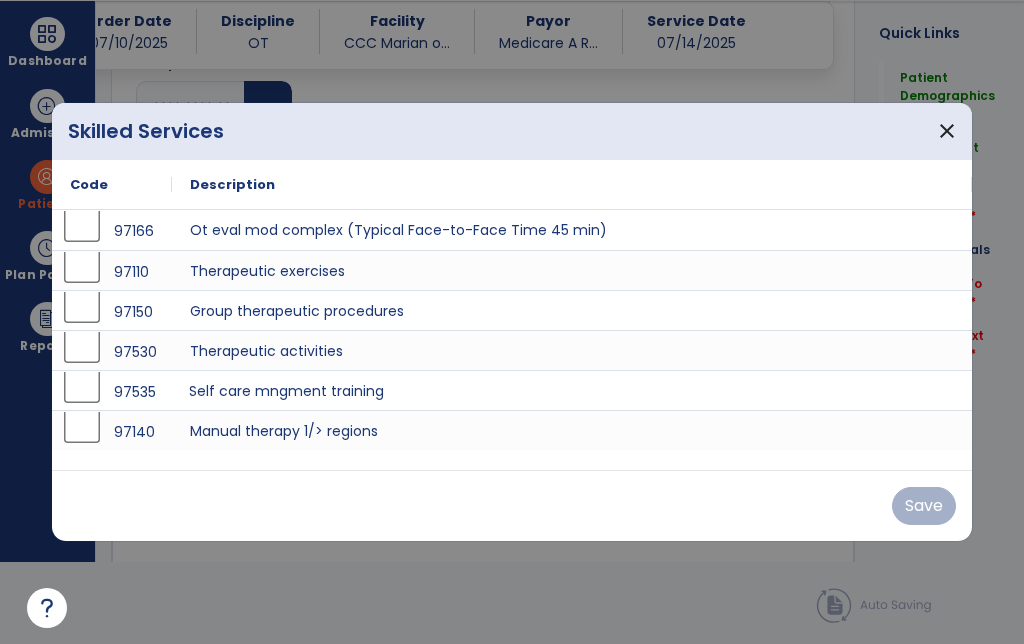 click on "Self care mngment training" at bounding box center [572, 390] 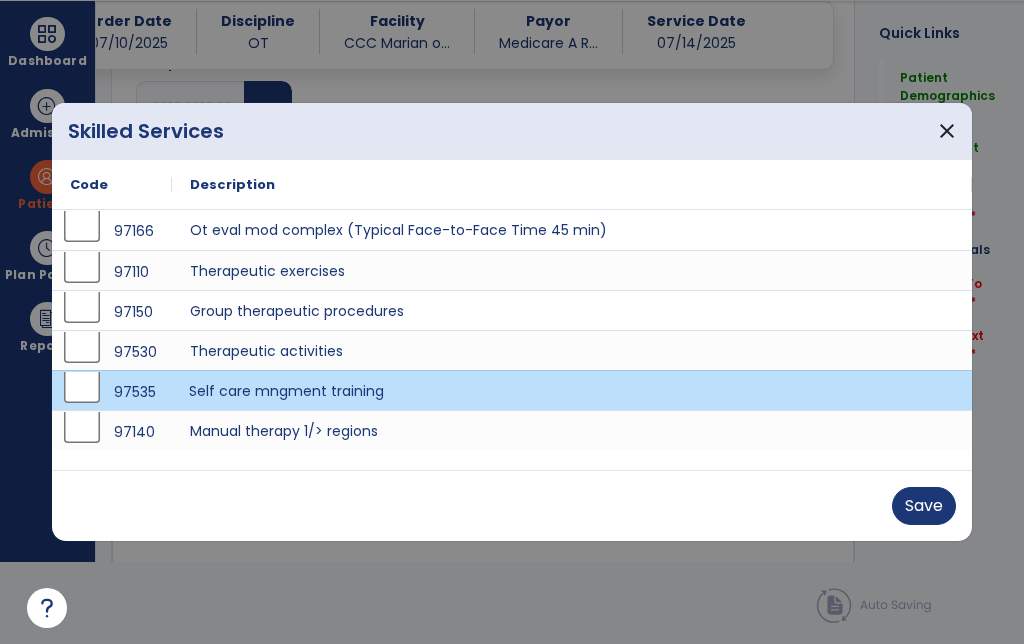 click on "Save" at bounding box center (924, 506) 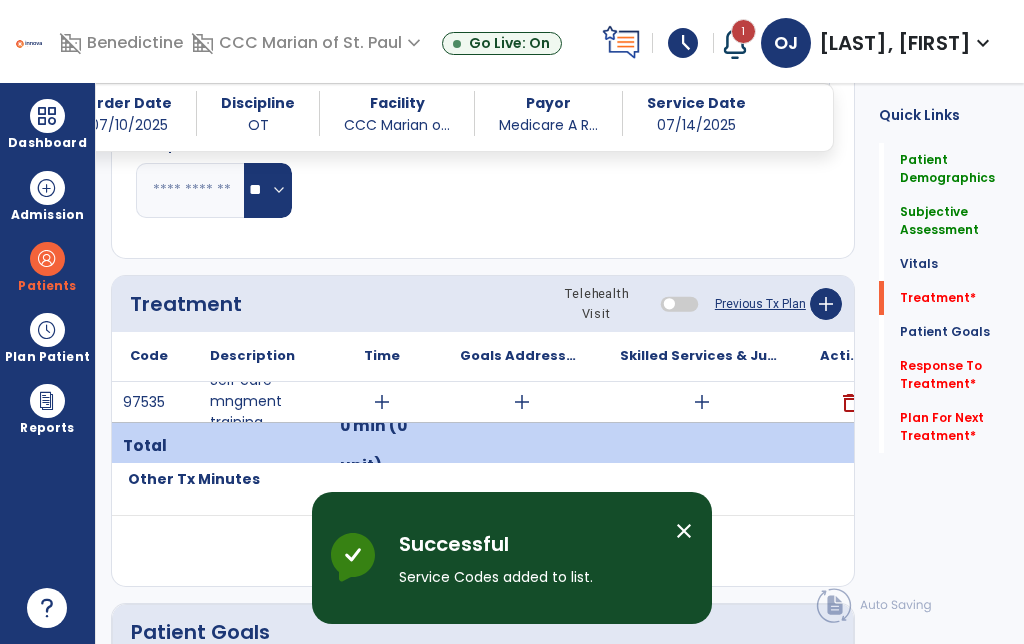 scroll, scrollTop: 82, scrollLeft: 0, axis: vertical 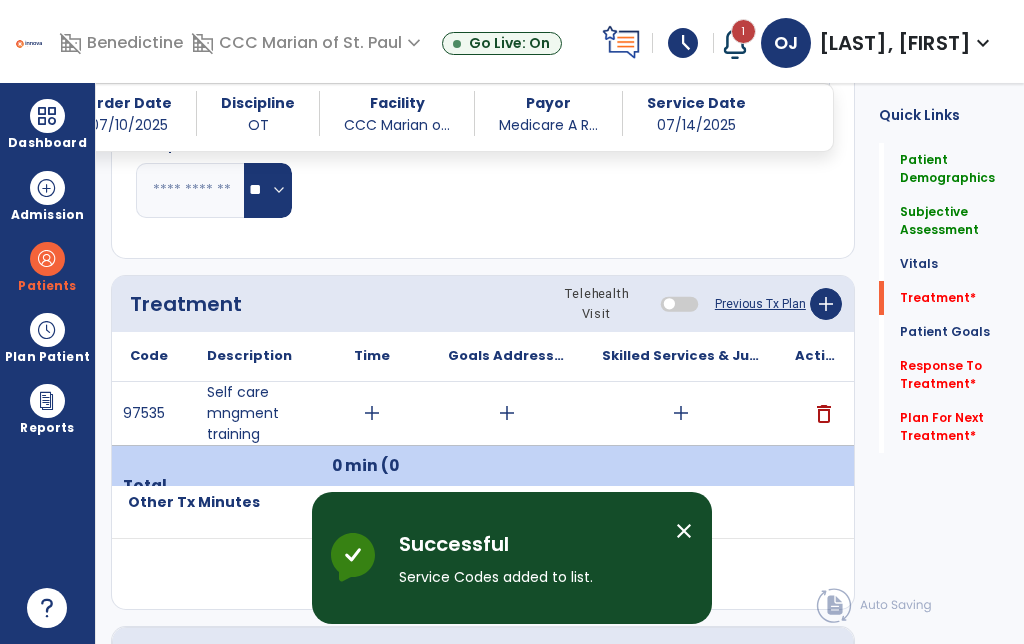 click on "add" at bounding box center [681, 413] 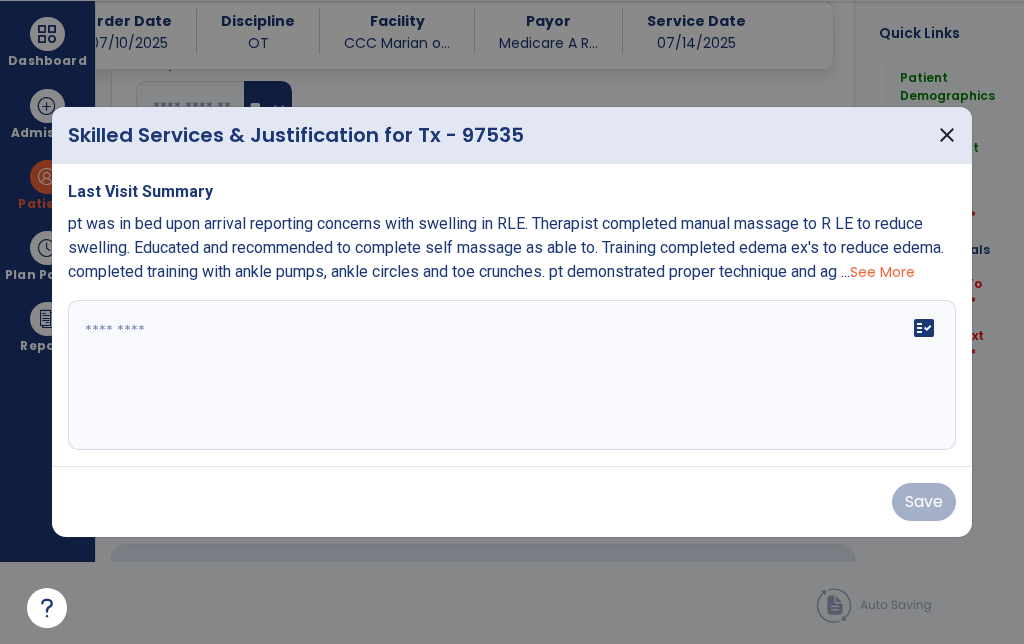 scroll, scrollTop: 0, scrollLeft: 0, axis: both 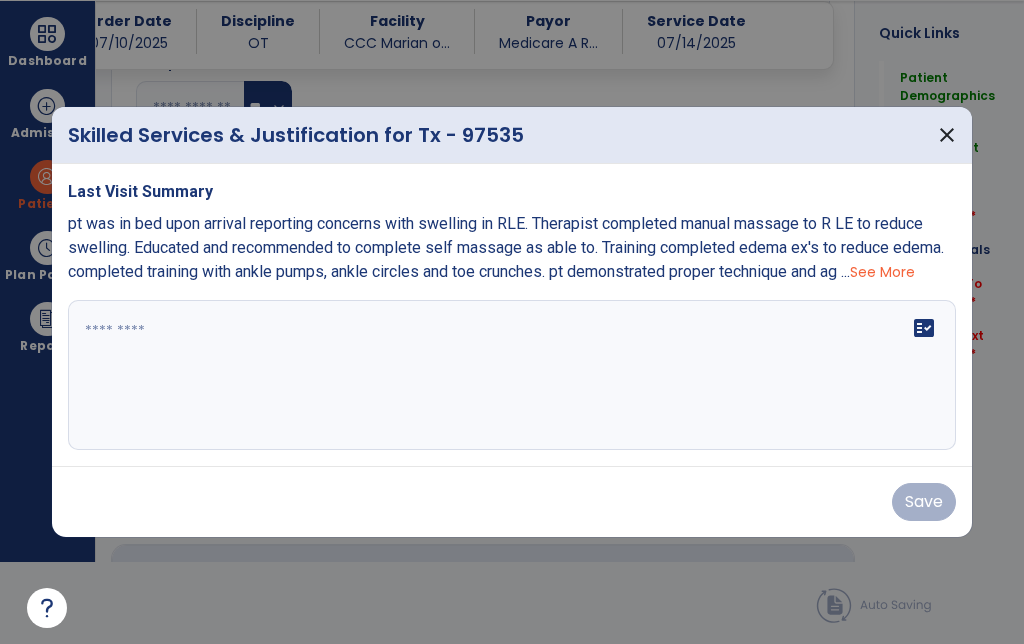 click at bounding box center (512, 375) 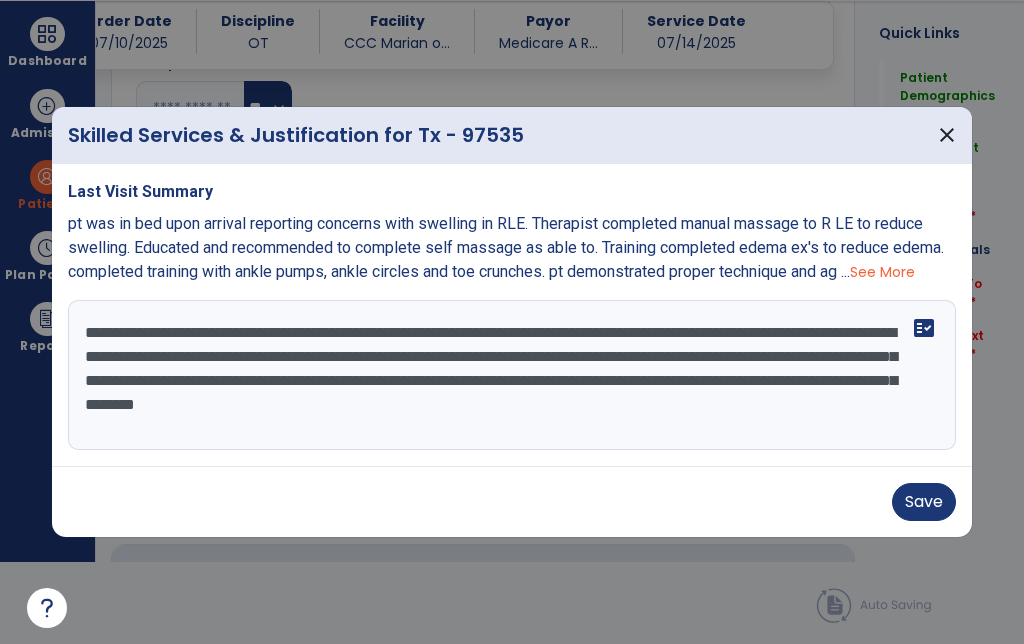 type on "**********" 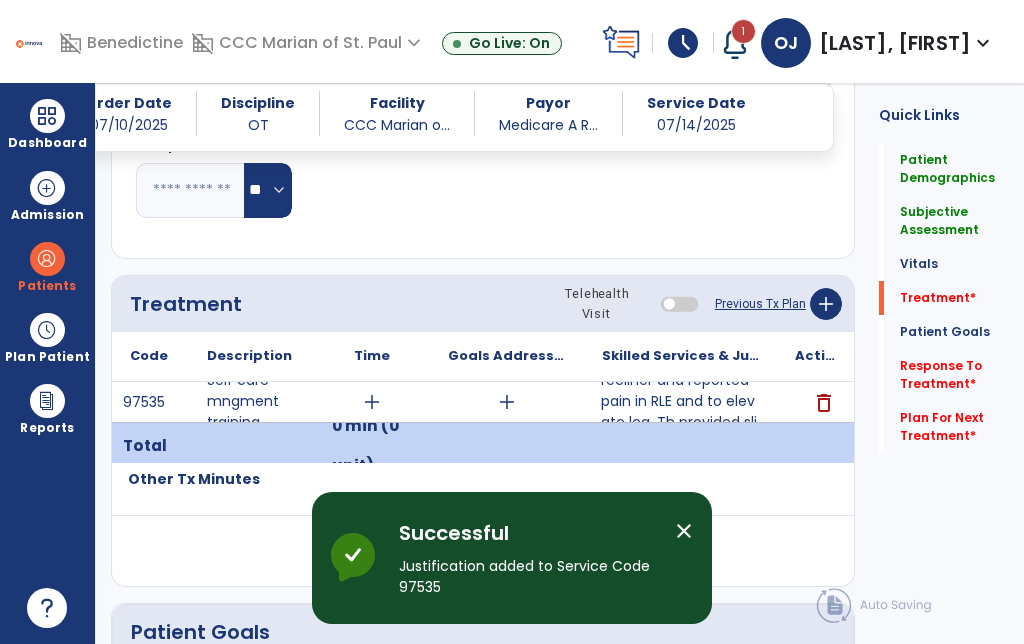 scroll, scrollTop: 82, scrollLeft: 0, axis: vertical 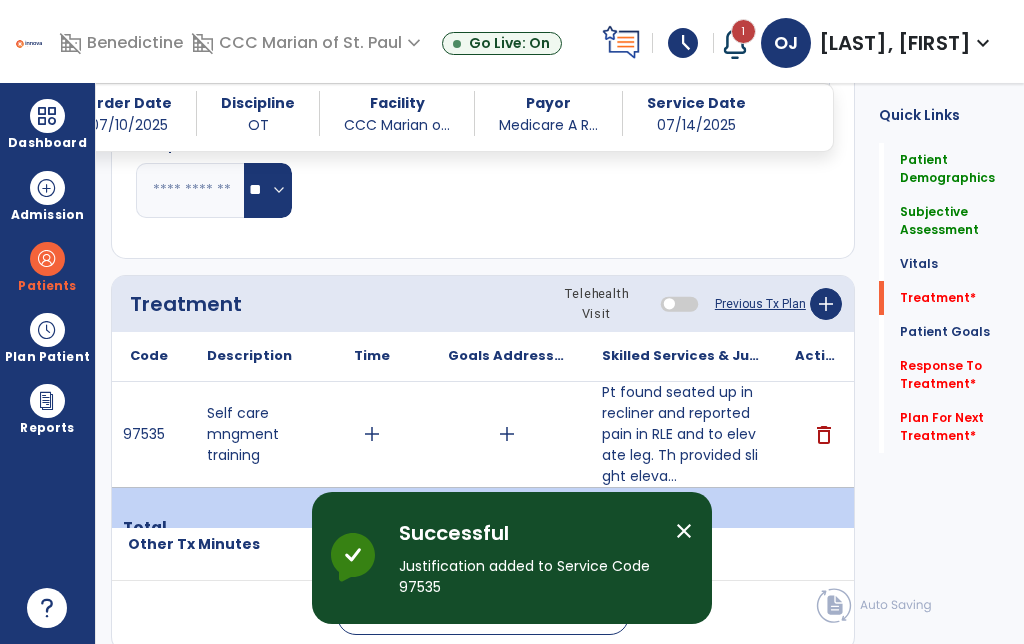 click on "add" at bounding box center [372, 434] 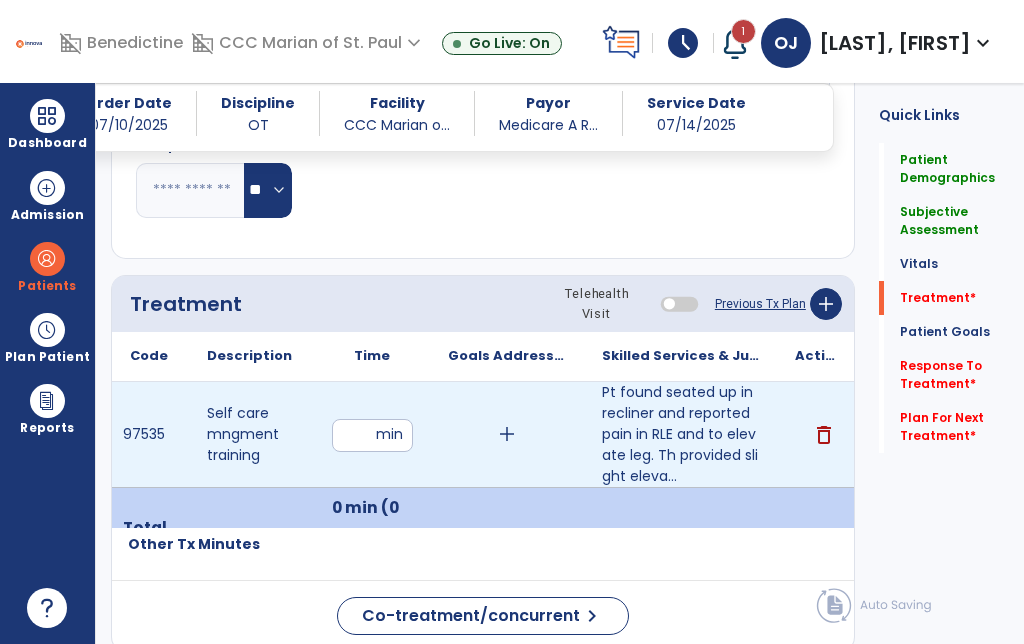 type on "*" 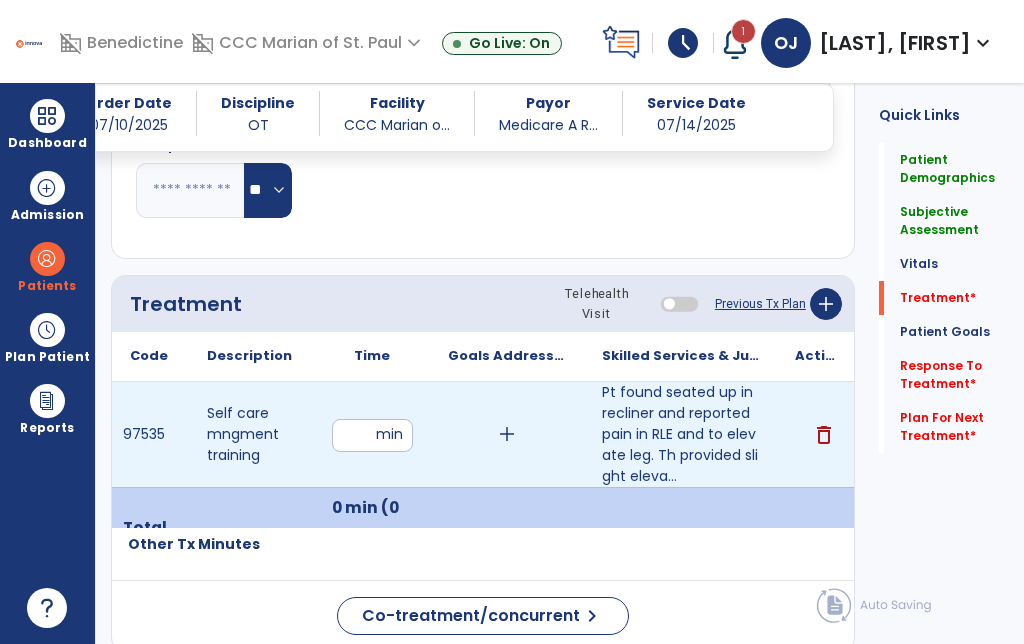 type on "*" 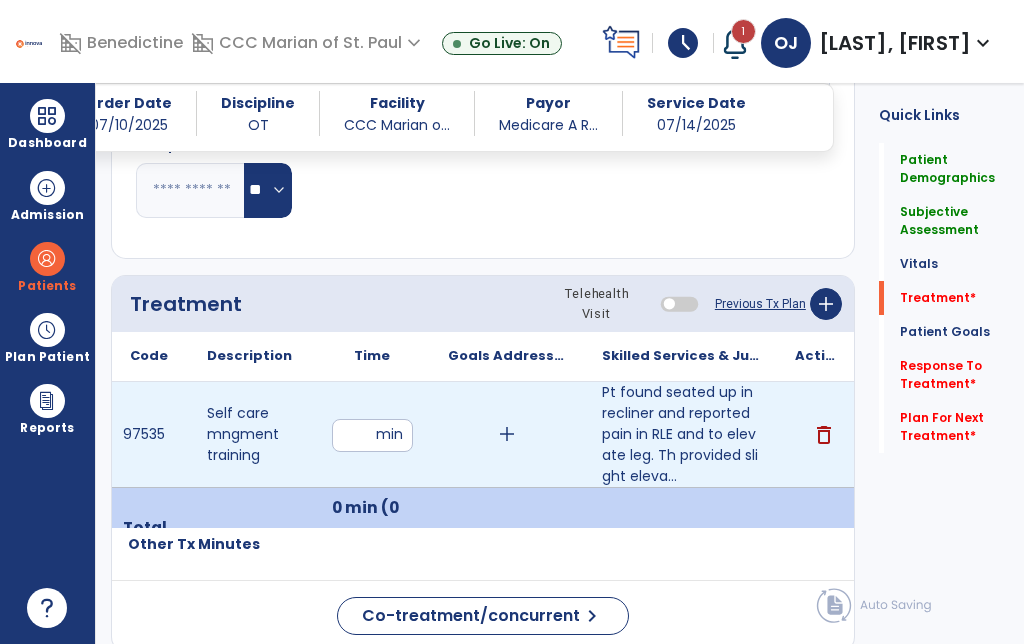 click at bounding box center (47, 116) 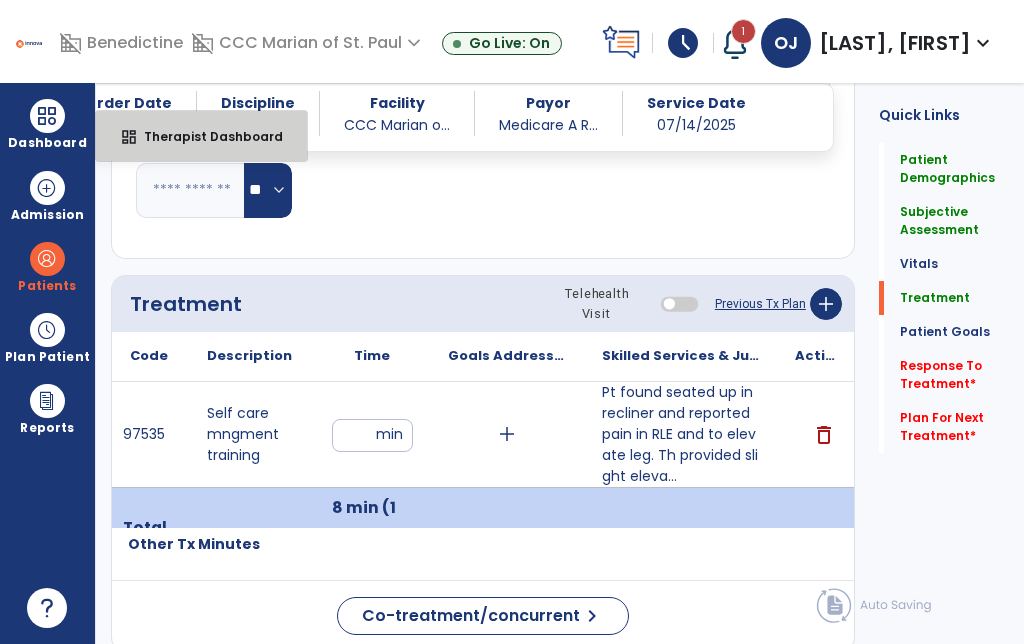 click on "Therapist Dashboard" at bounding box center (205, 136) 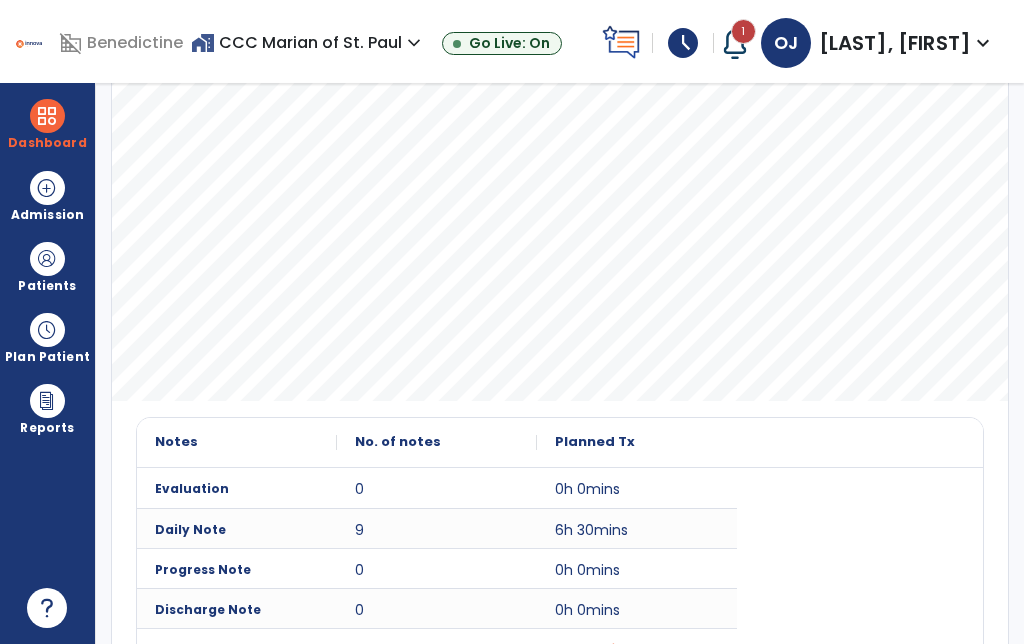 scroll, scrollTop: 433, scrollLeft: 0, axis: vertical 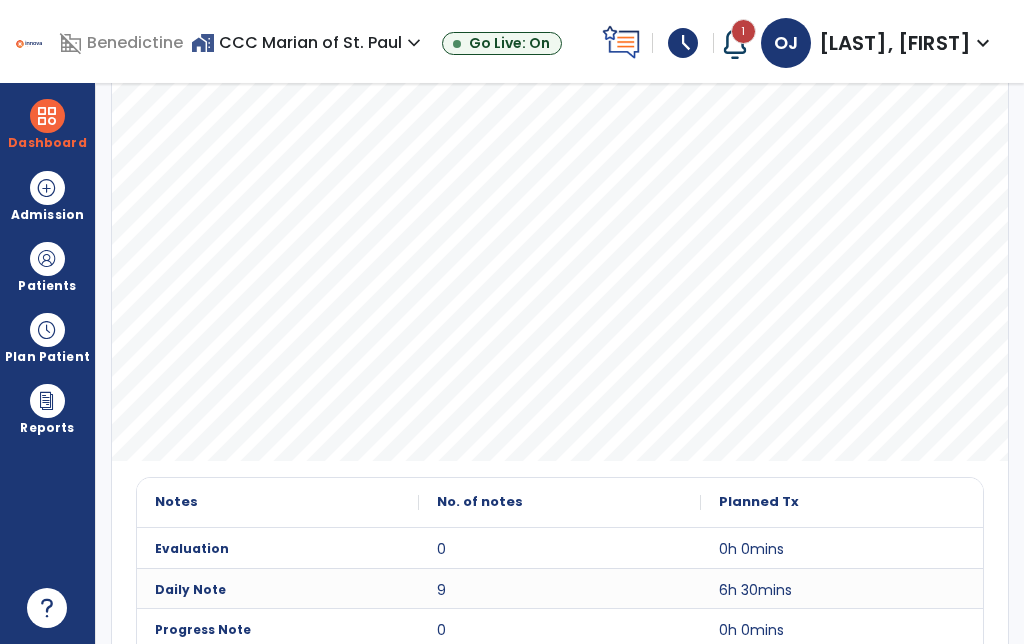 click at bounding box center [47, 259] 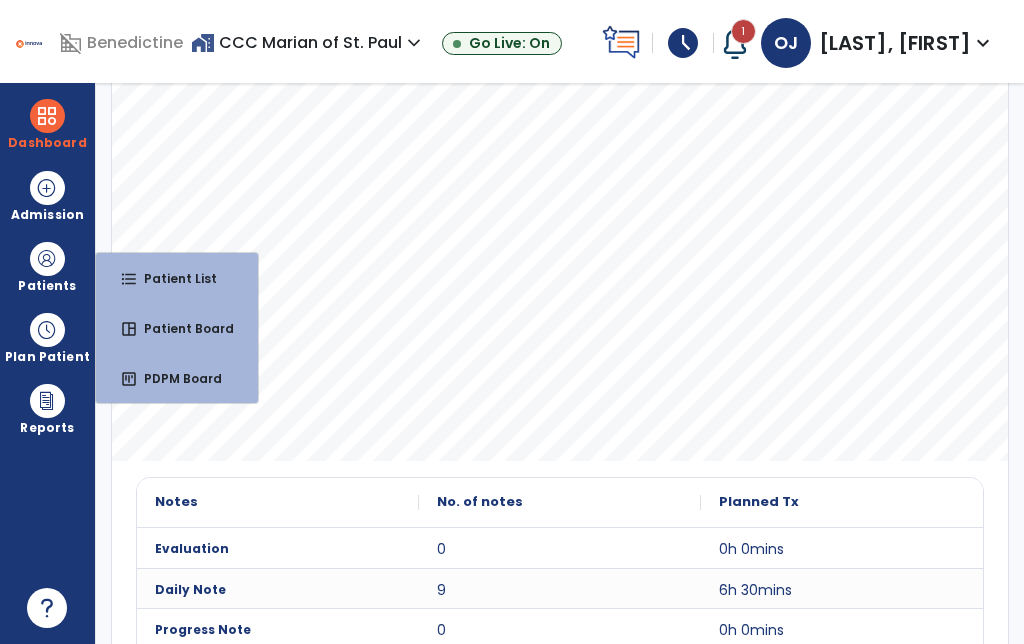 click at bounding box center [47, 330] 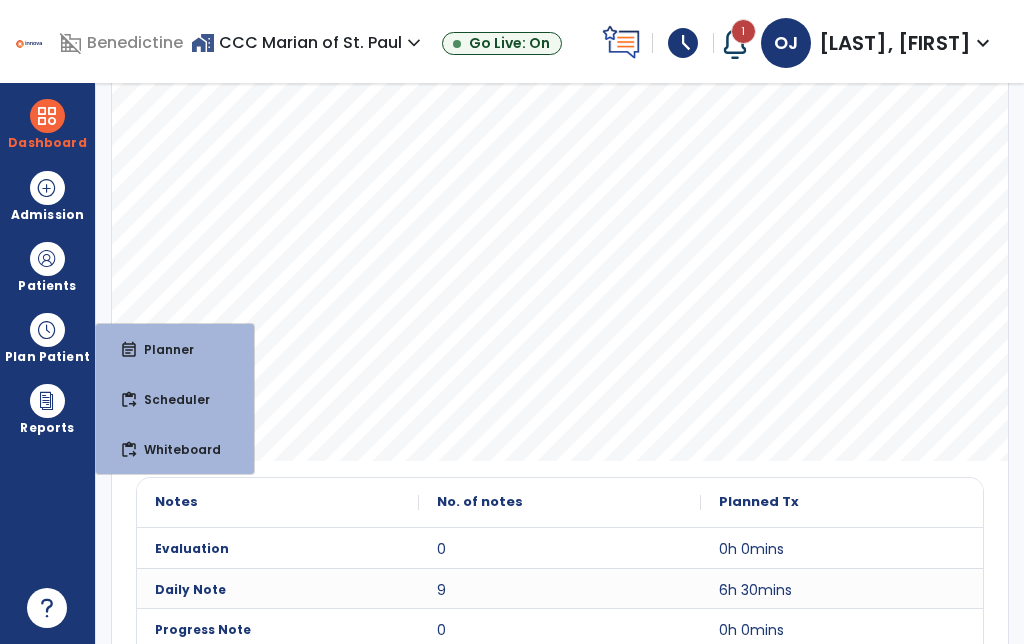 click on "Patients" at bounding box center (47, 266) 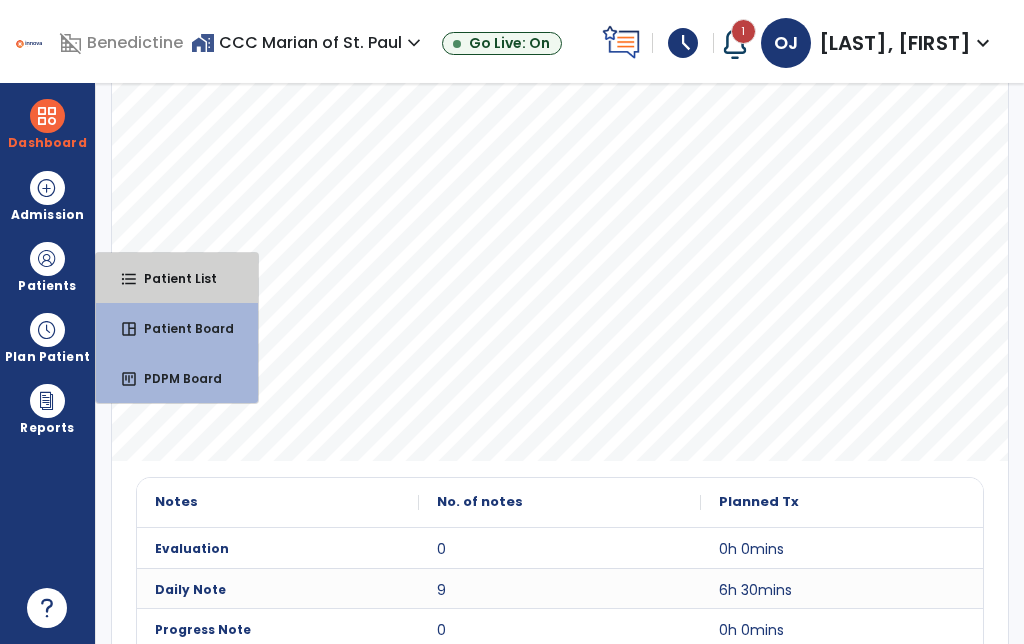 click on "format_list_bulleted  Patient List" at bounding box center [177, 278] 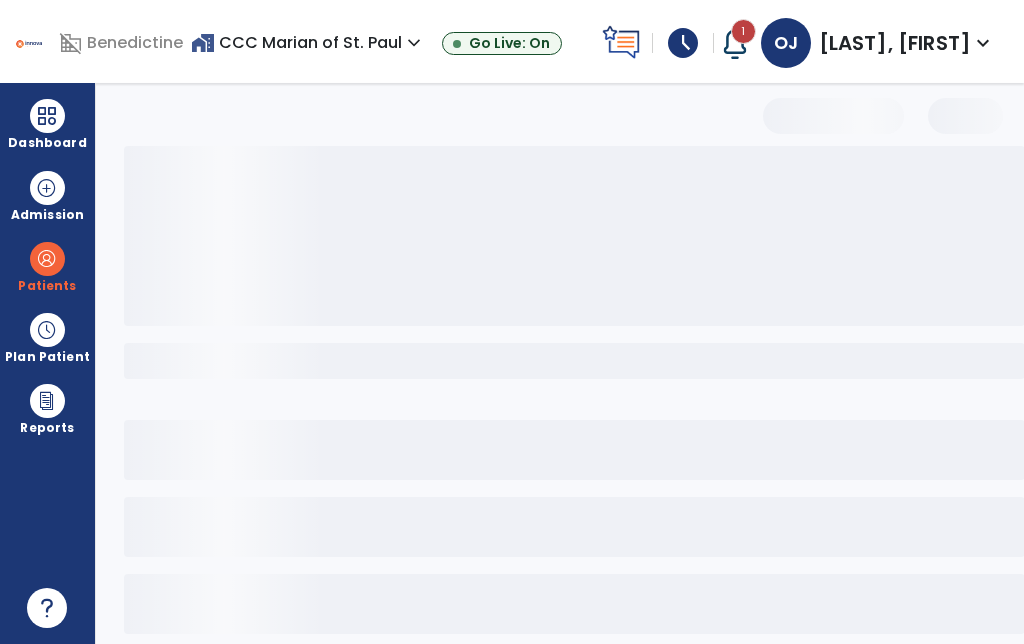 scroll, scrollTop: 17, scrollLeft: 0, axis: vertical 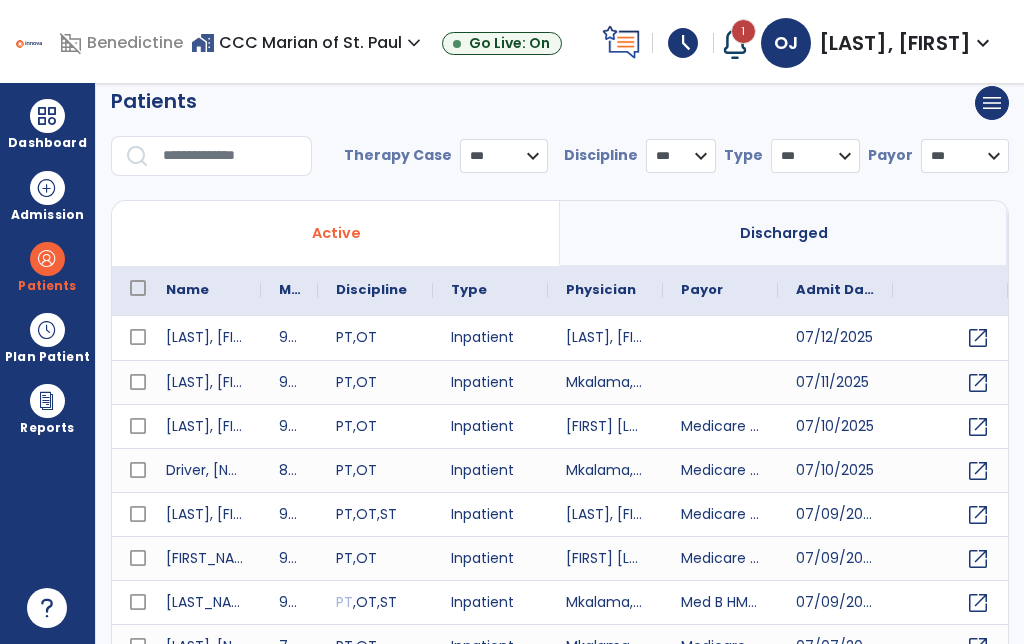 click at bounding box center (230, 156) 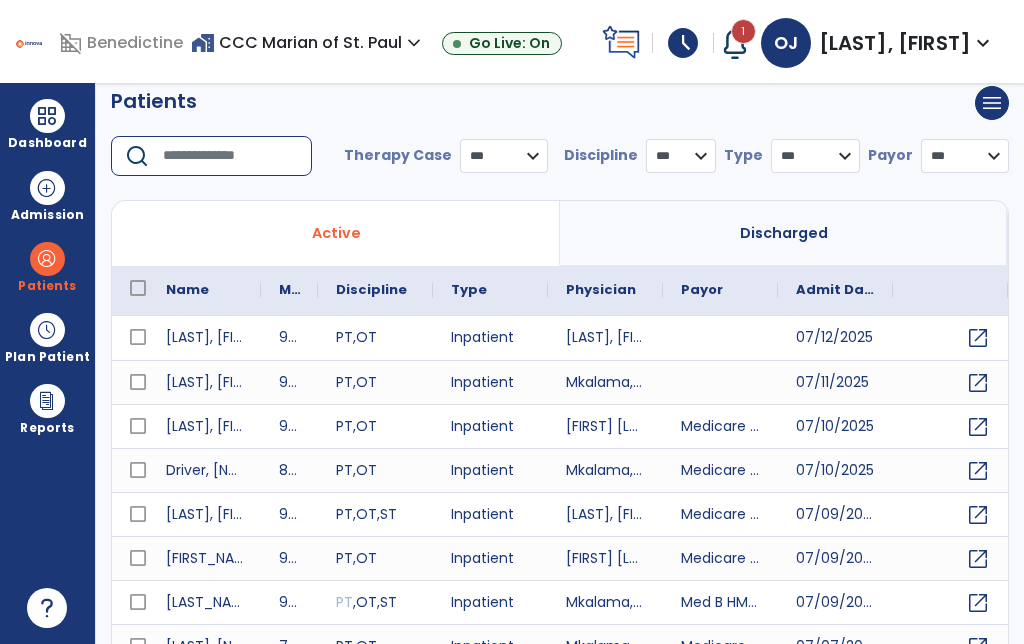 click at bounding box center [47, 116] 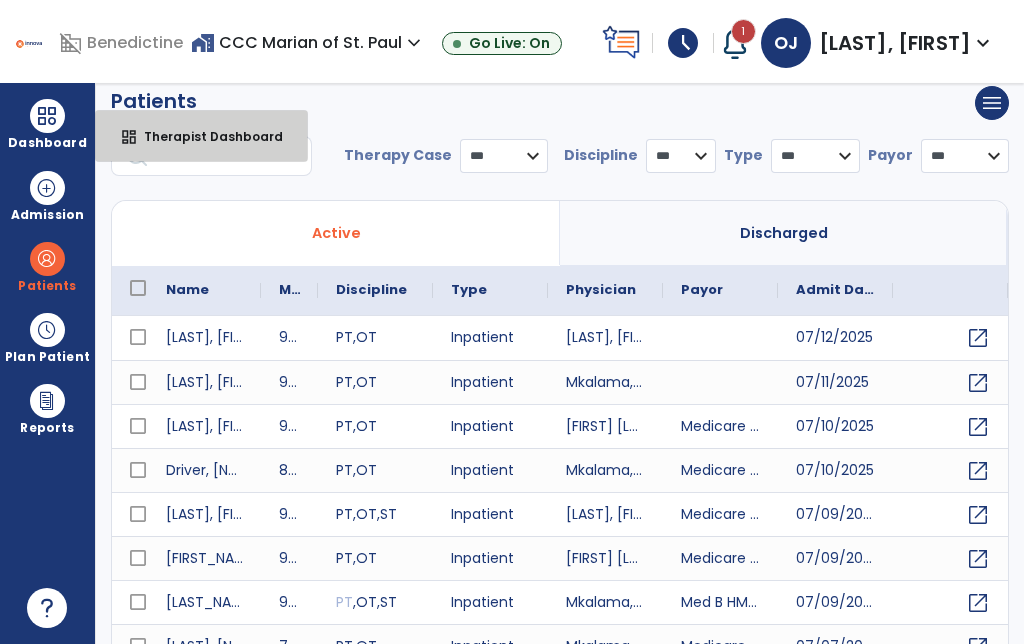 click on "Therapist Dashboard" at bounding box center (205, 136) 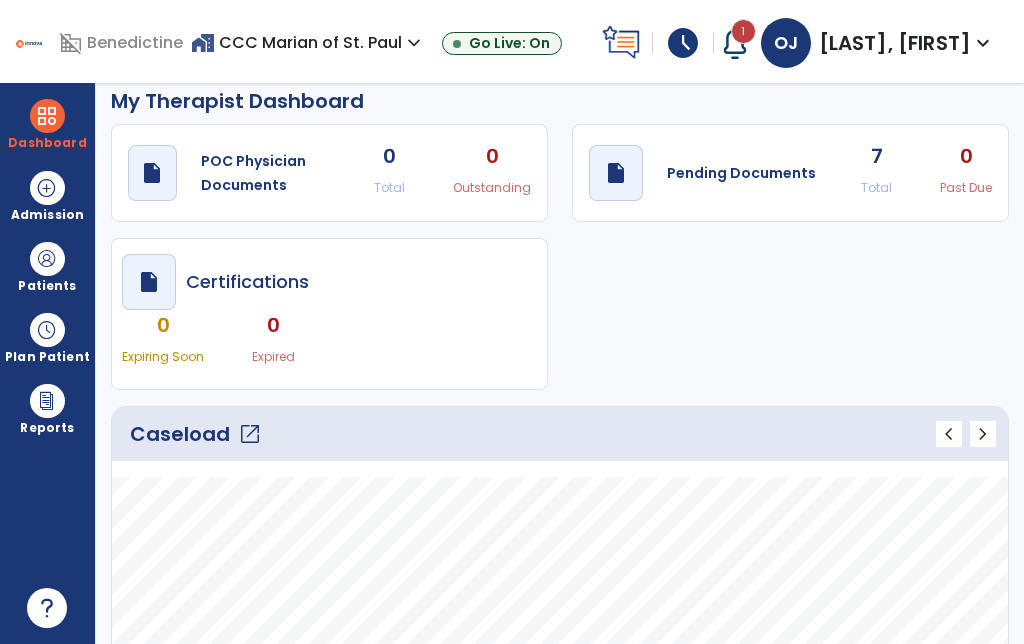 click on "7 Total 0 Past Due" 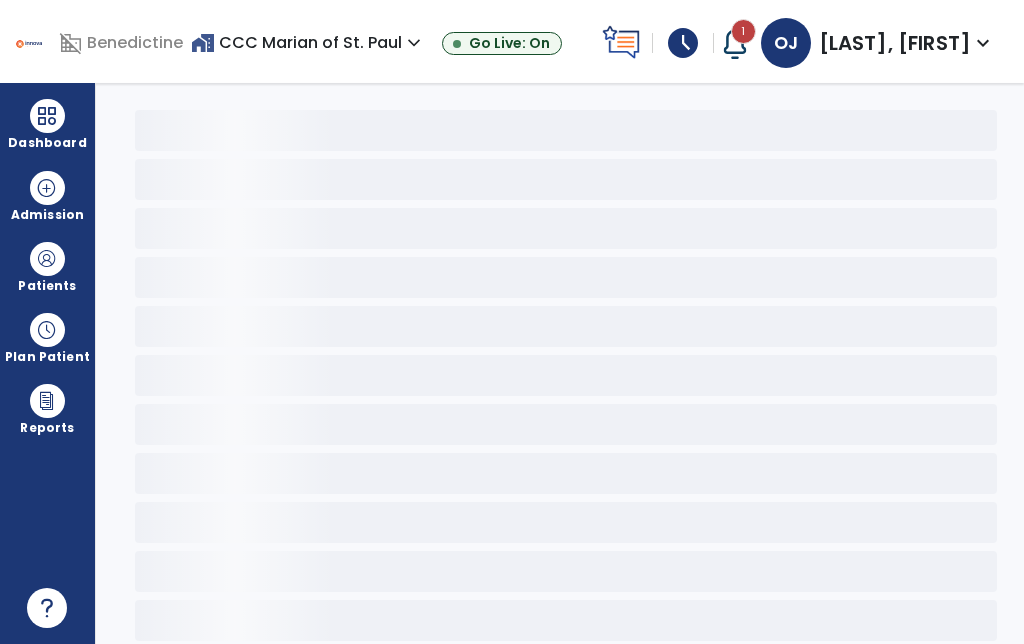 scroll, scrollTop: 0, scrollLeft: 0, axis: both 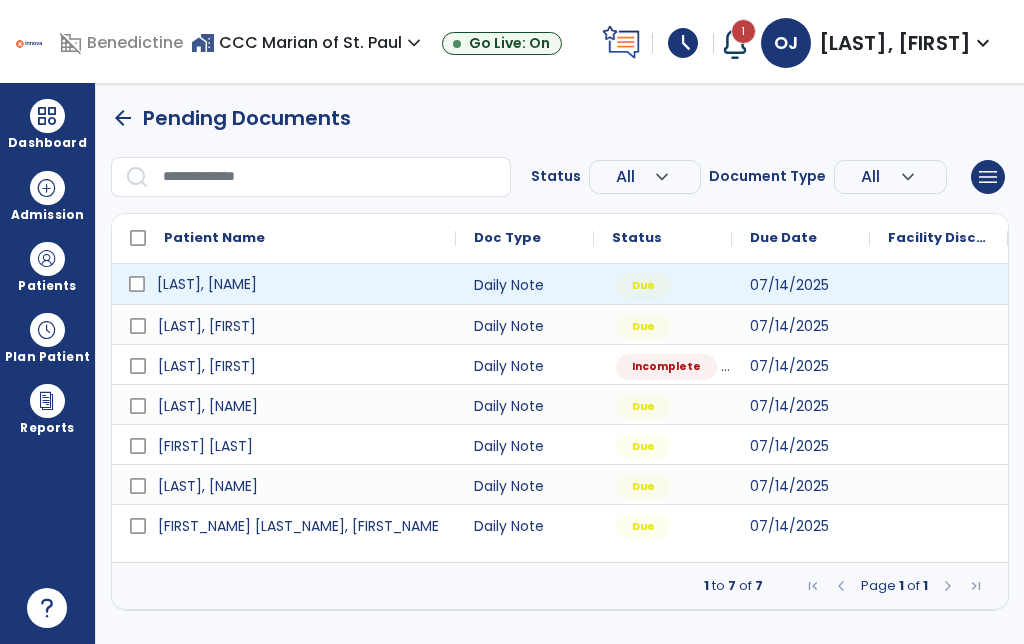 click on "[LAST], [NAME]" at bounding box center (298, 284) 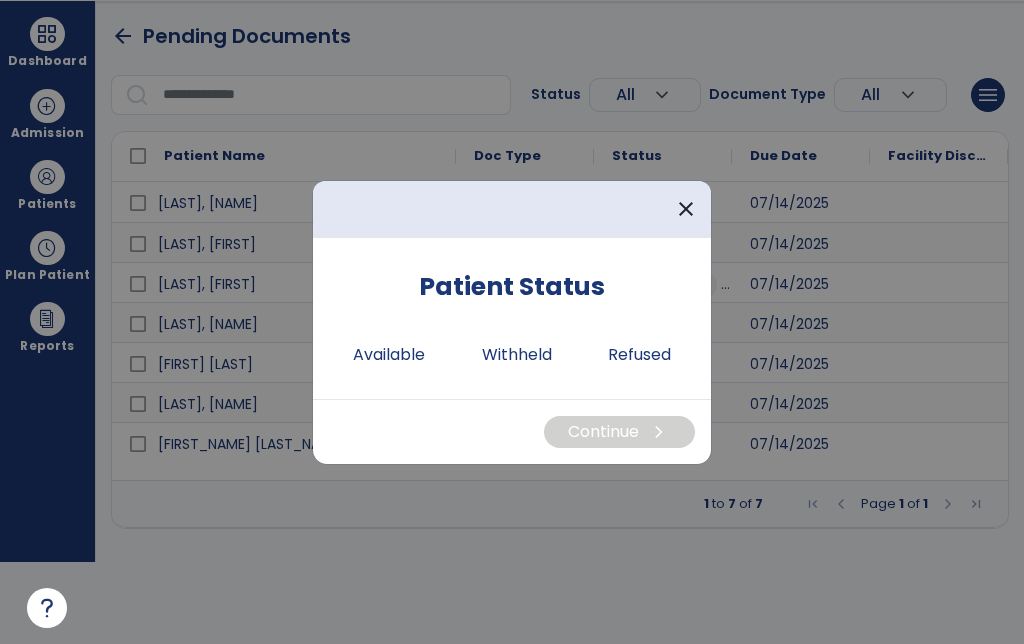 scroll, scrollTop: 0, scrollLeft: 0, axis: both 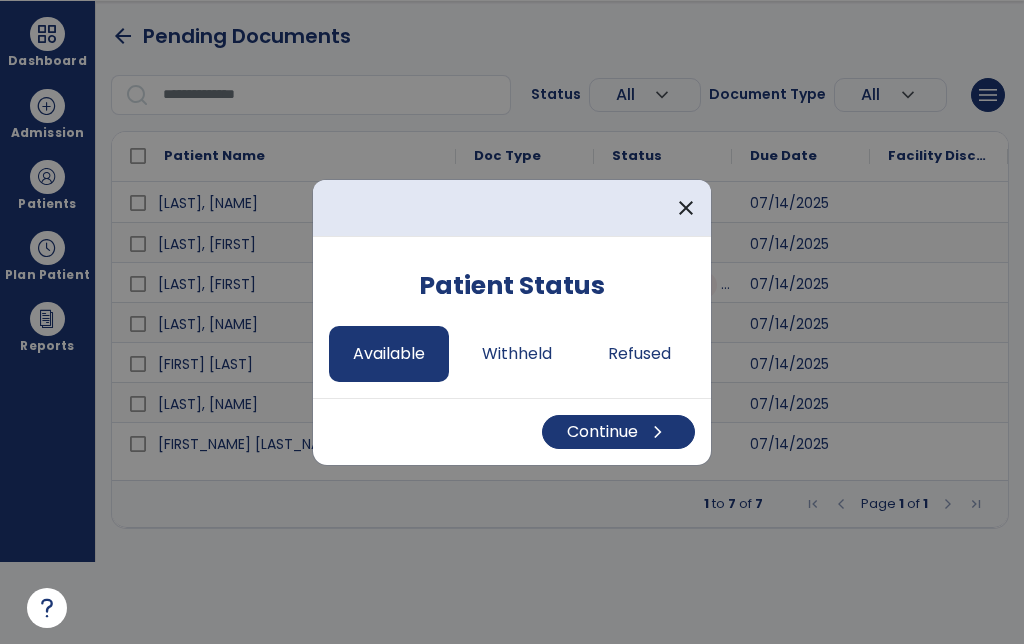 click on "Continue   chevron_right" at bounding box center (618, 432) 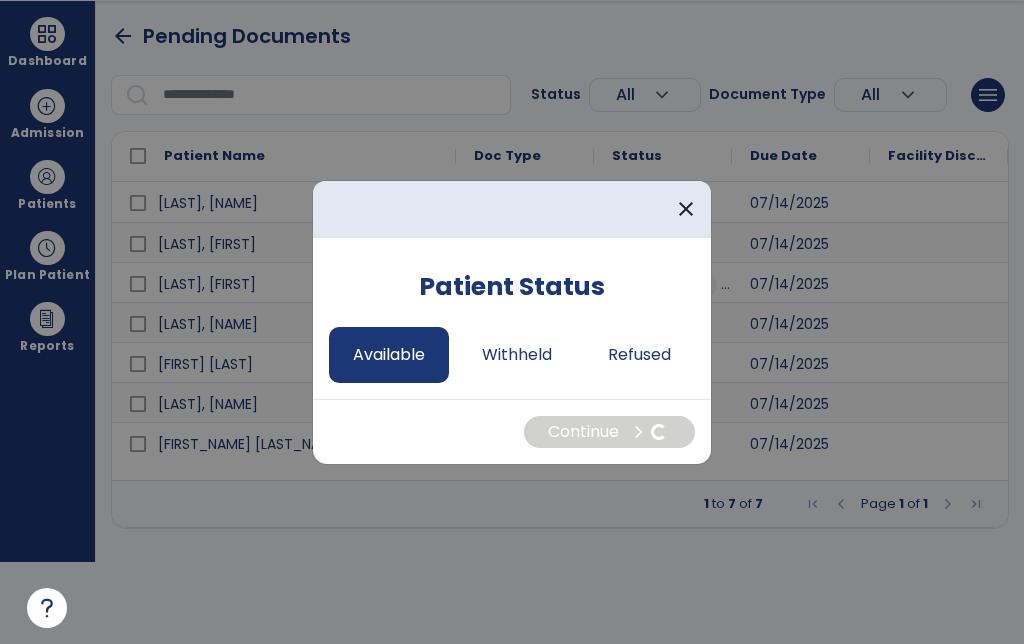 select on "*" 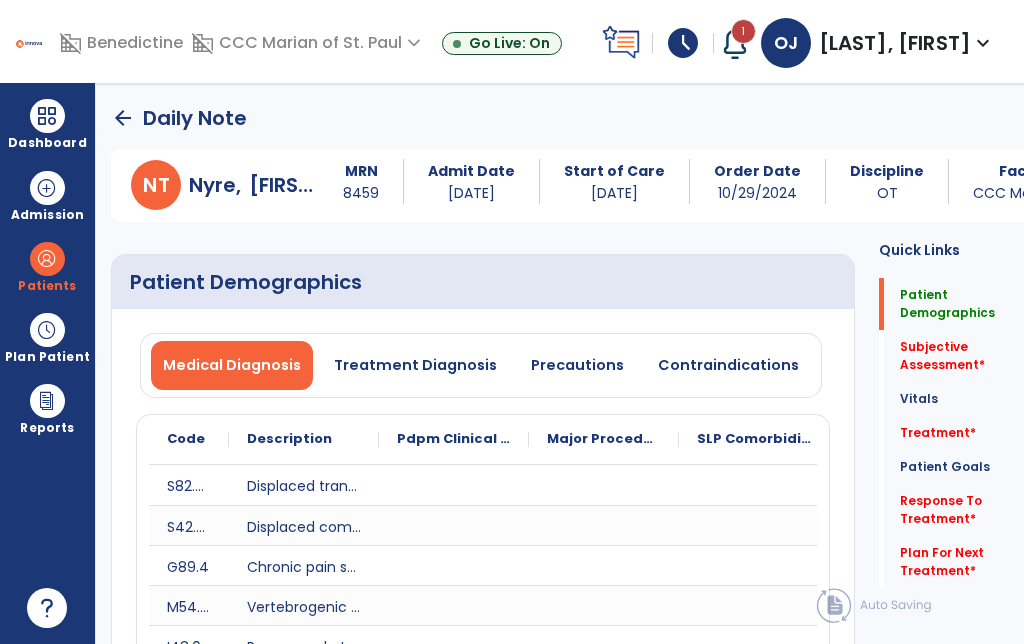scroll, scrollTop: 82, scrollLeft: 0, axis: vertical 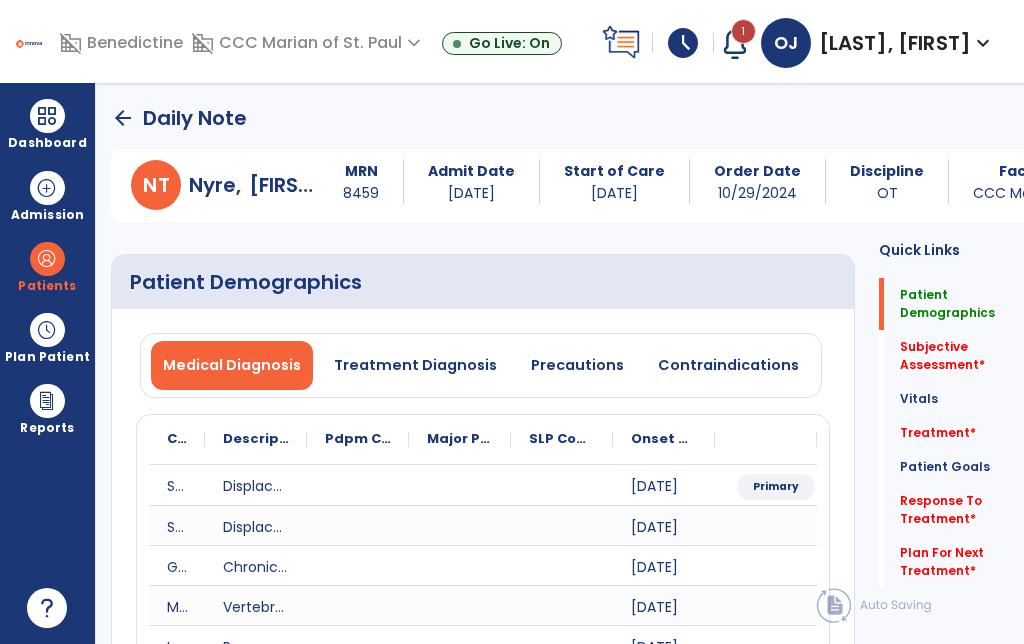 click on "Vitals   Vitals" 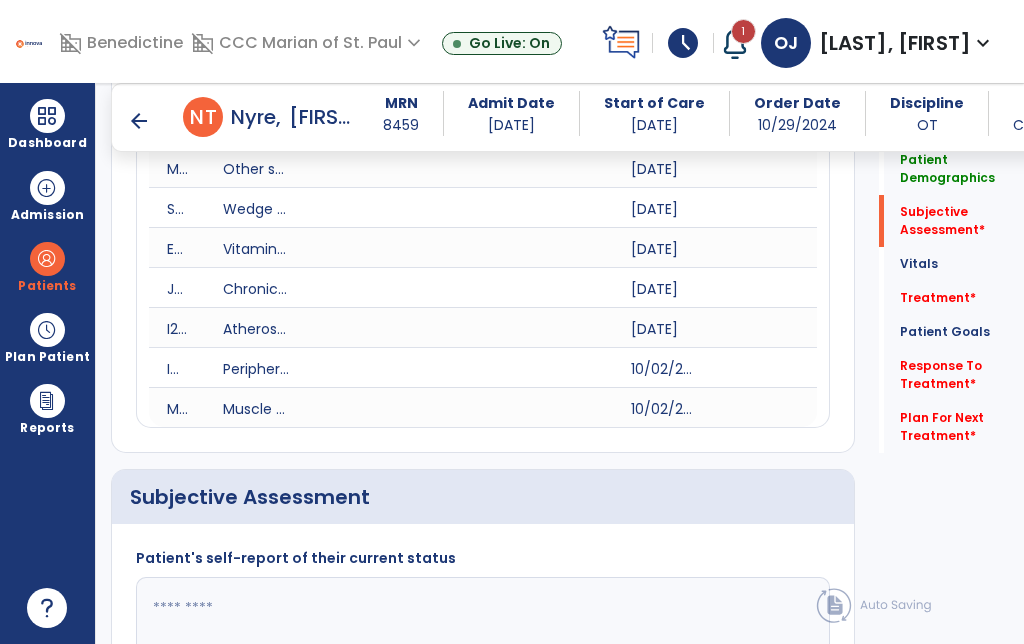 scroll, scrollTop: 1364, scrollLeft: 0, axis: vertical 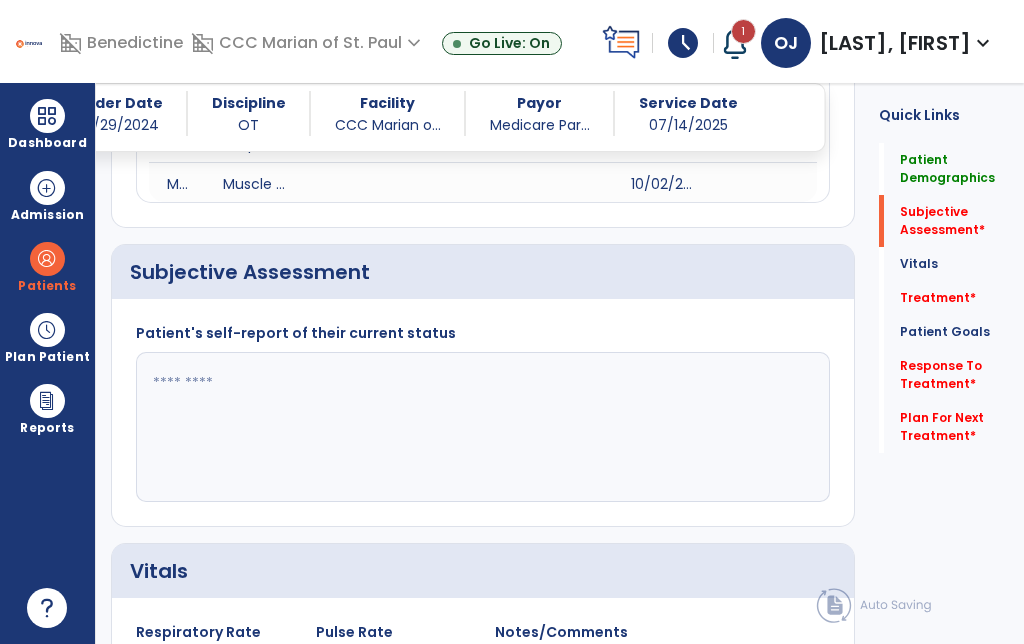 click 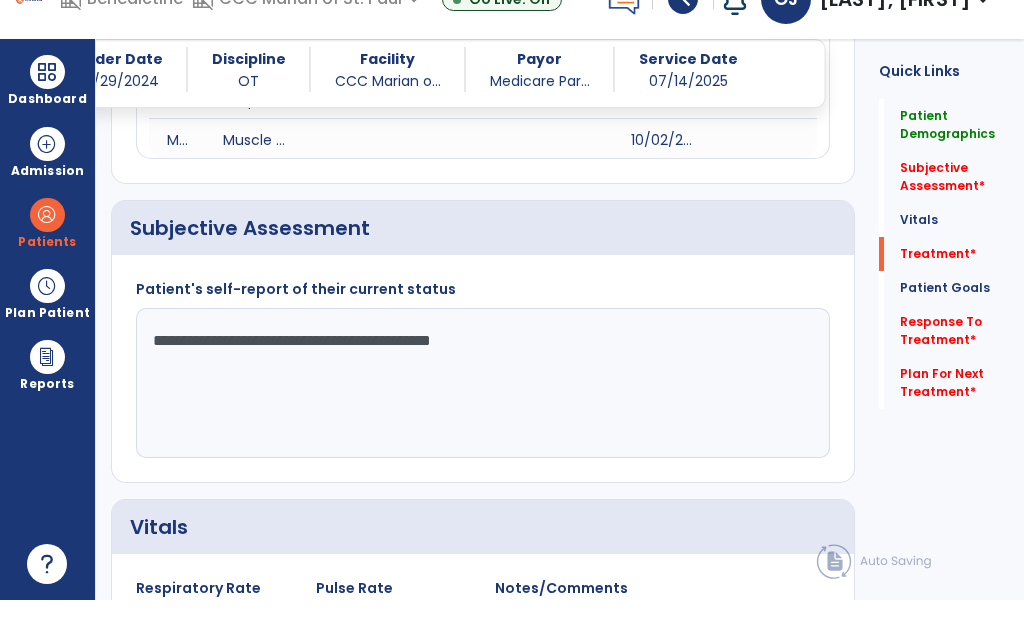 type on "**********" 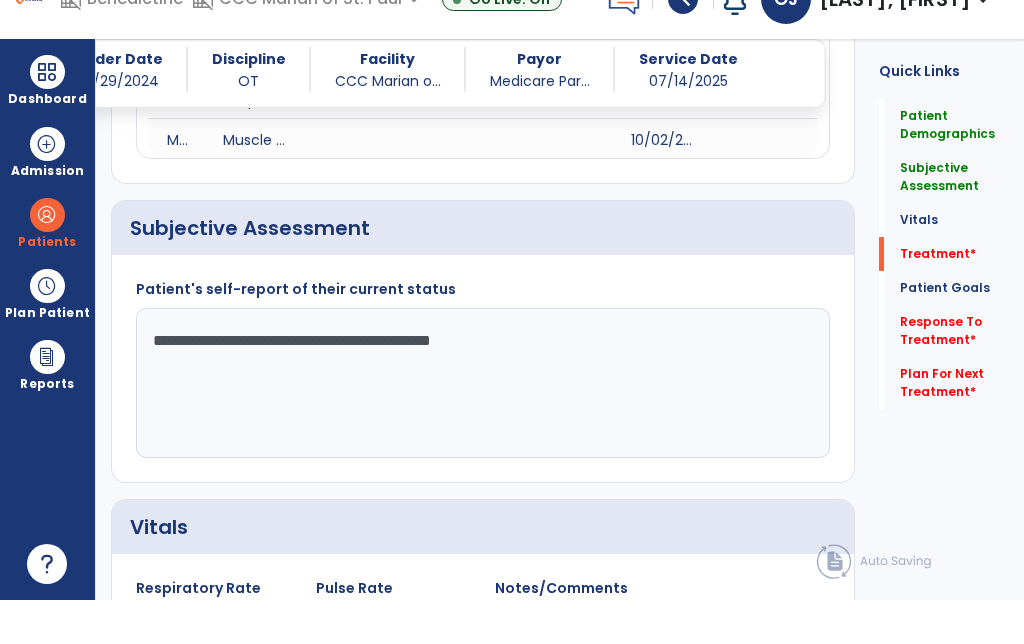 scroll, scrollTop: 2054, scrollLeft: 0, axis: vertical 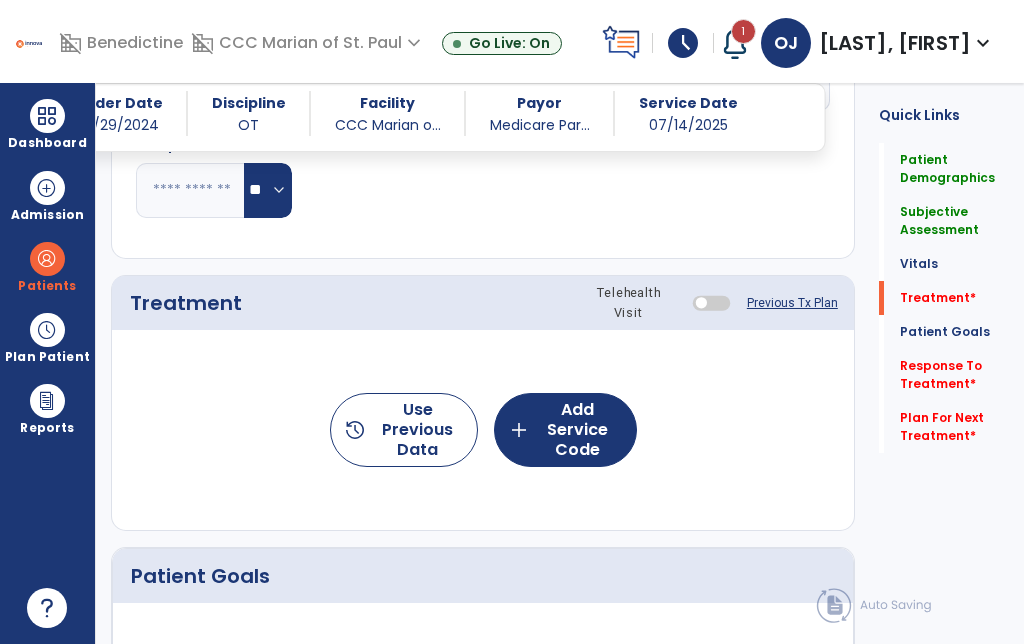 click on "Previous Tx Plan" 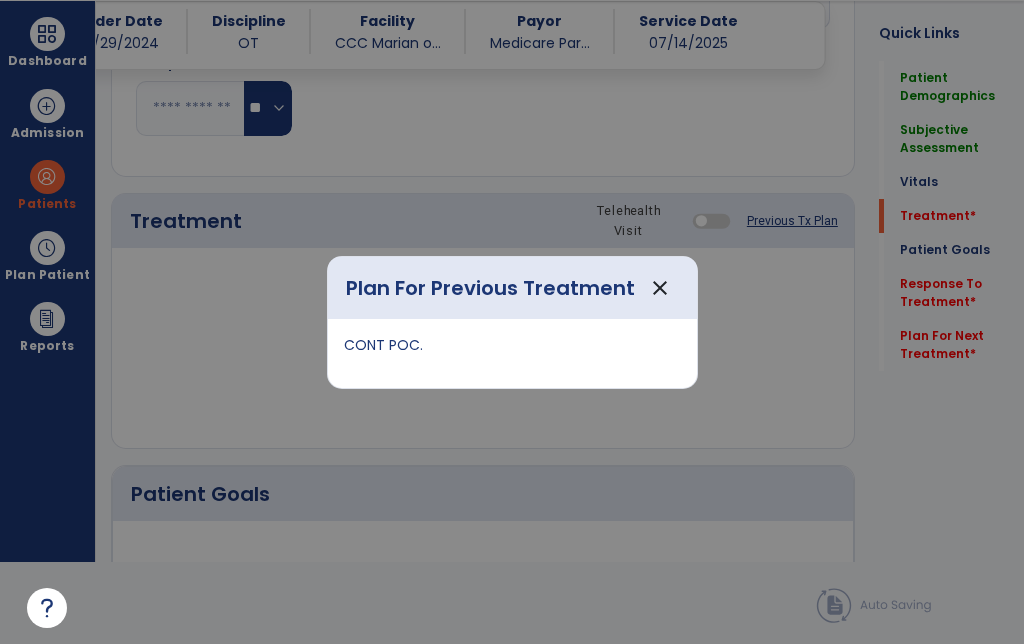 scroll, scrollTop: 0, scrollLeft: 0, axis: both 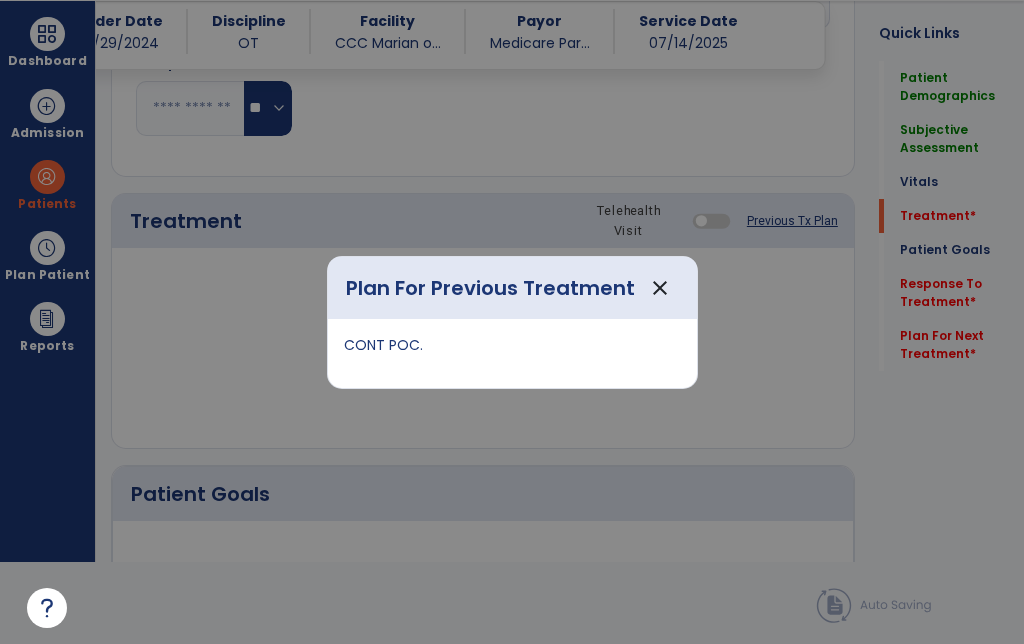 click at bounding box center (512, 322) 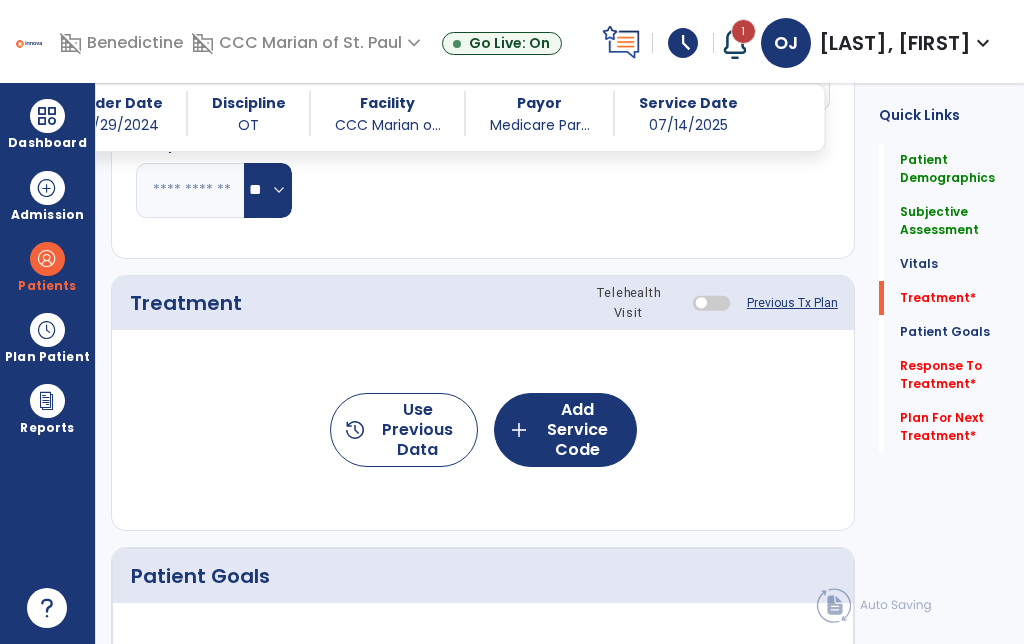 scroll, scrollTop: 82, scrollLeft: 0, axis: vertical 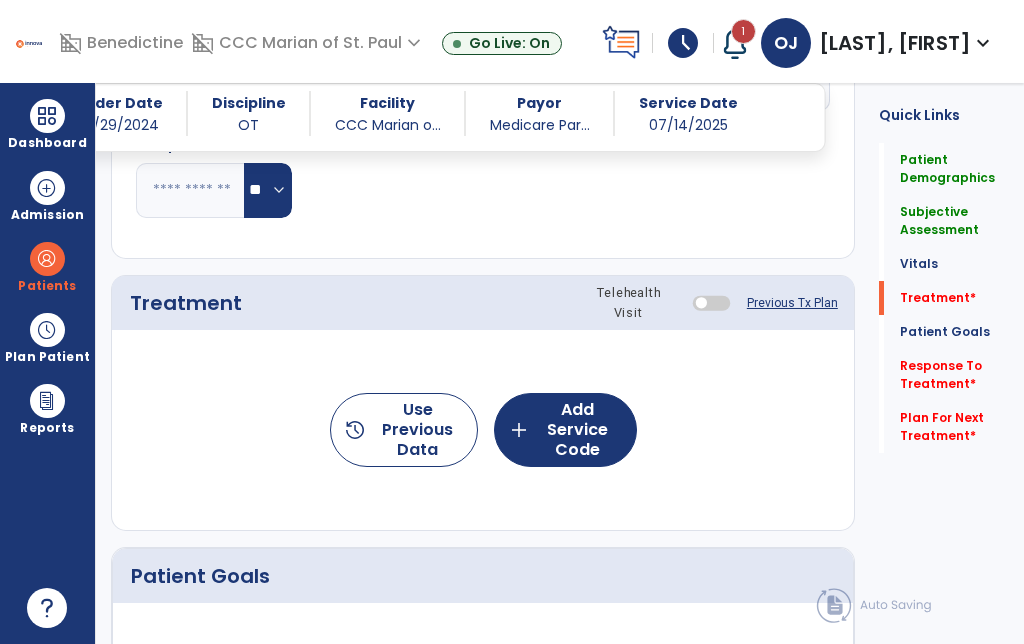 click on "add  Add Service Code" 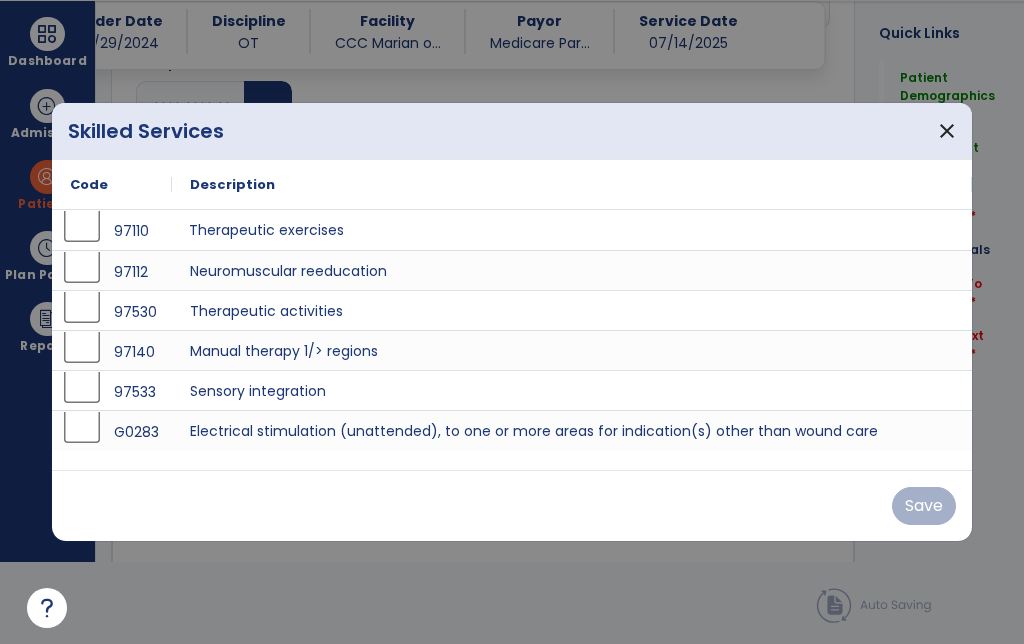 click on "Therapeutic exercises" at bounding box center (572, 230) 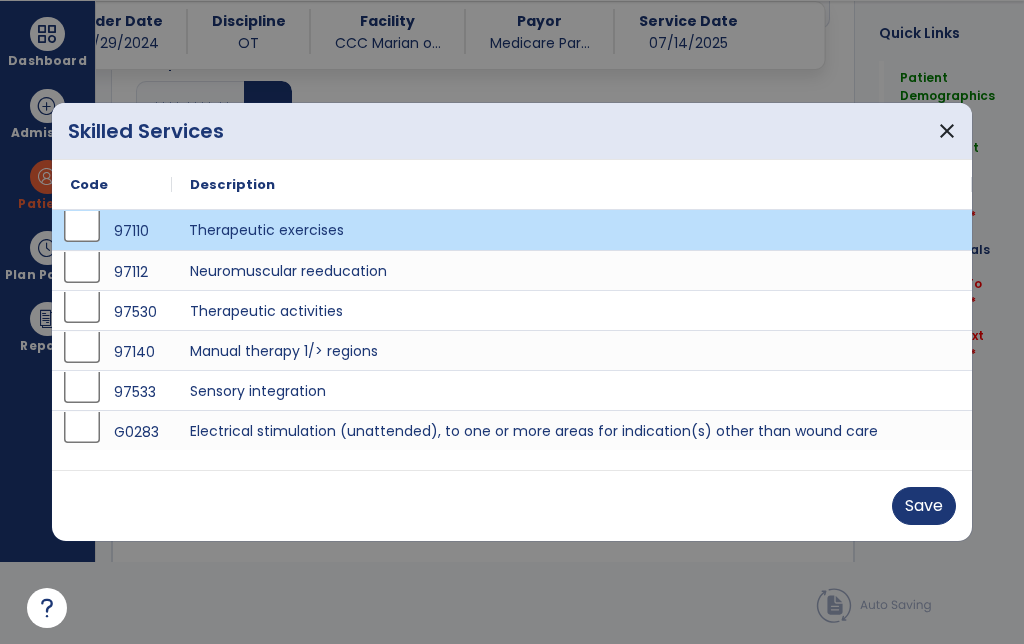 click on "Save" at bounding box center (924, 506) 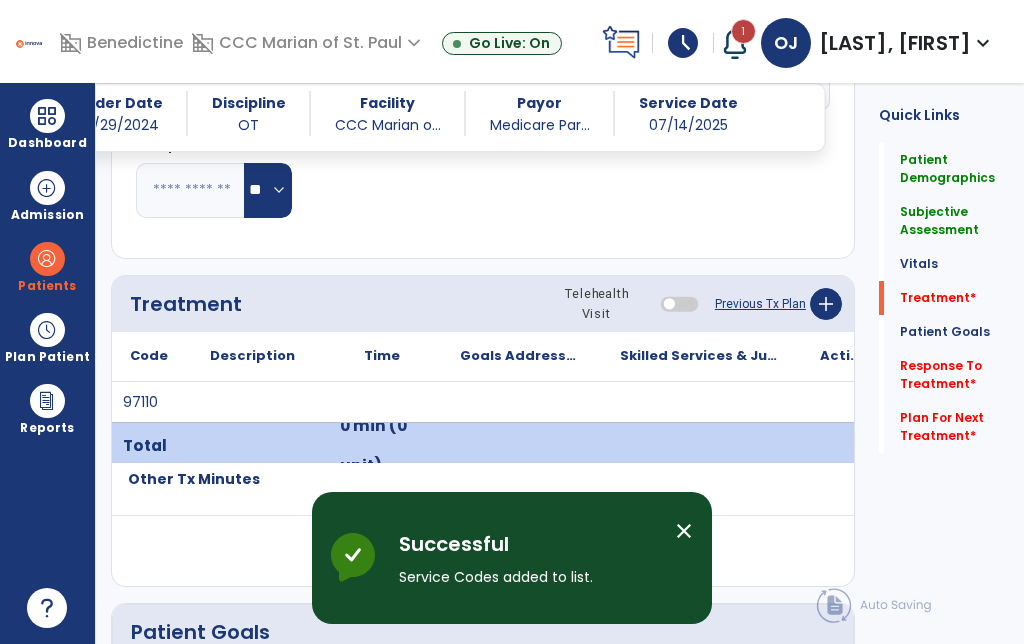 scroll, scrollTop: 82, scrollLeft: 0, axis: vertical 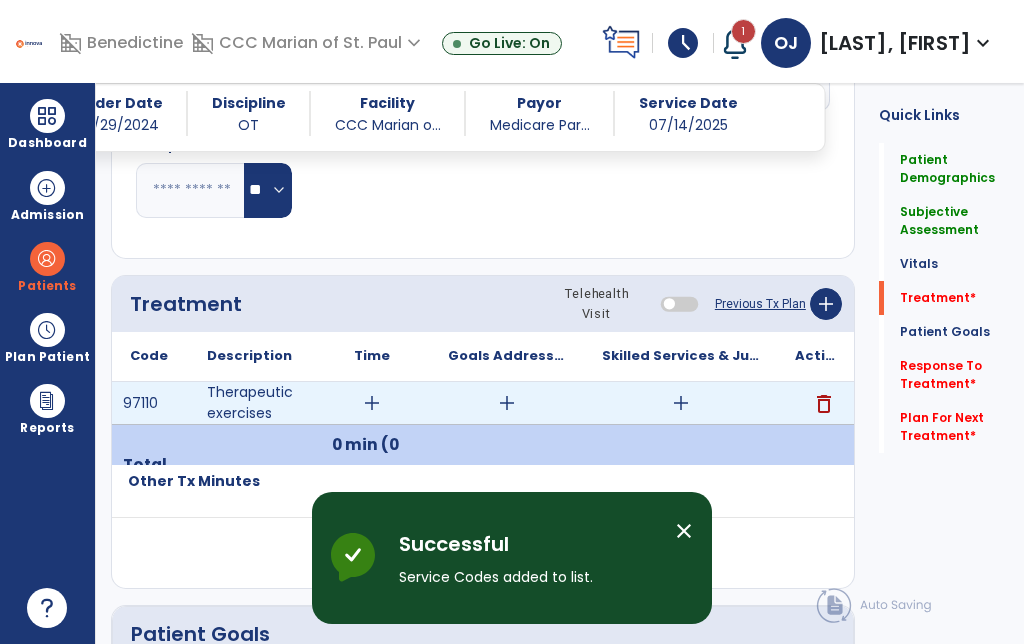 click on "add" at bounding box center (681, 403) 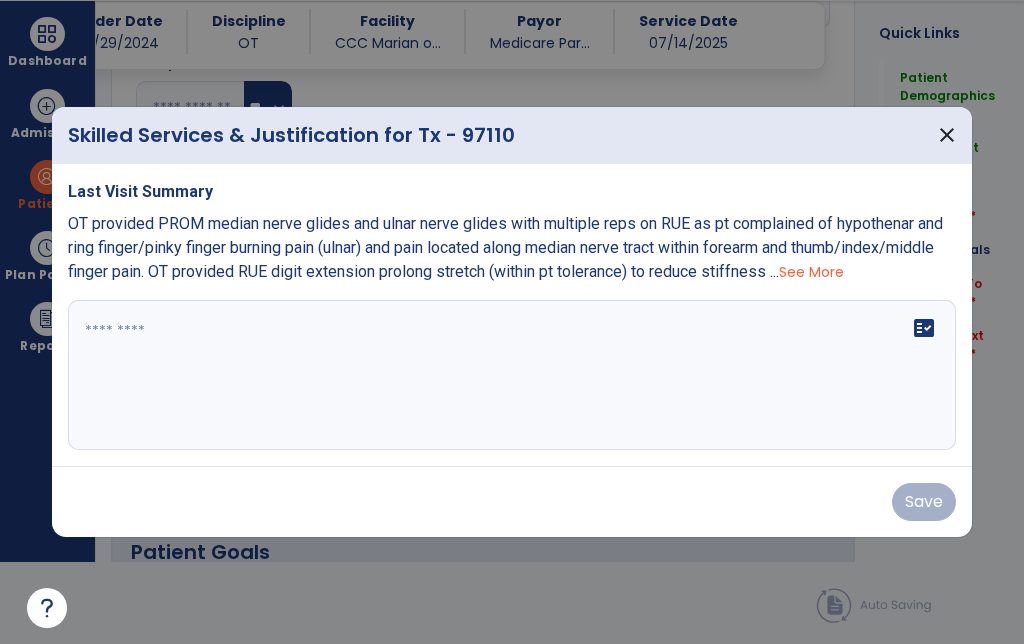 scroll, scrollTop: 0, scrollLeft: 0, axis: both 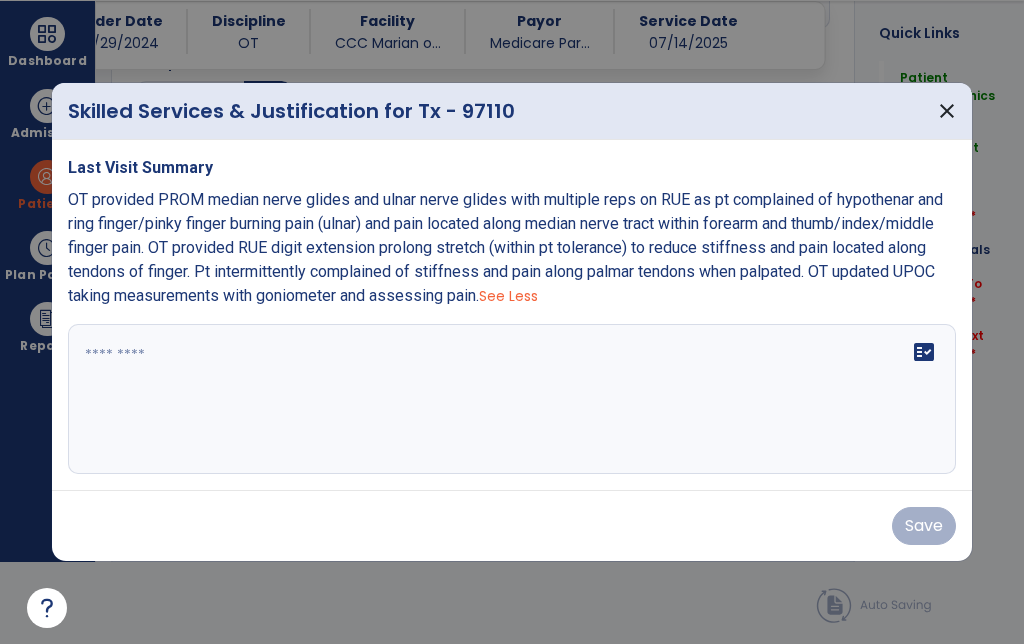 click on "close" at bounding box center (947, 111) 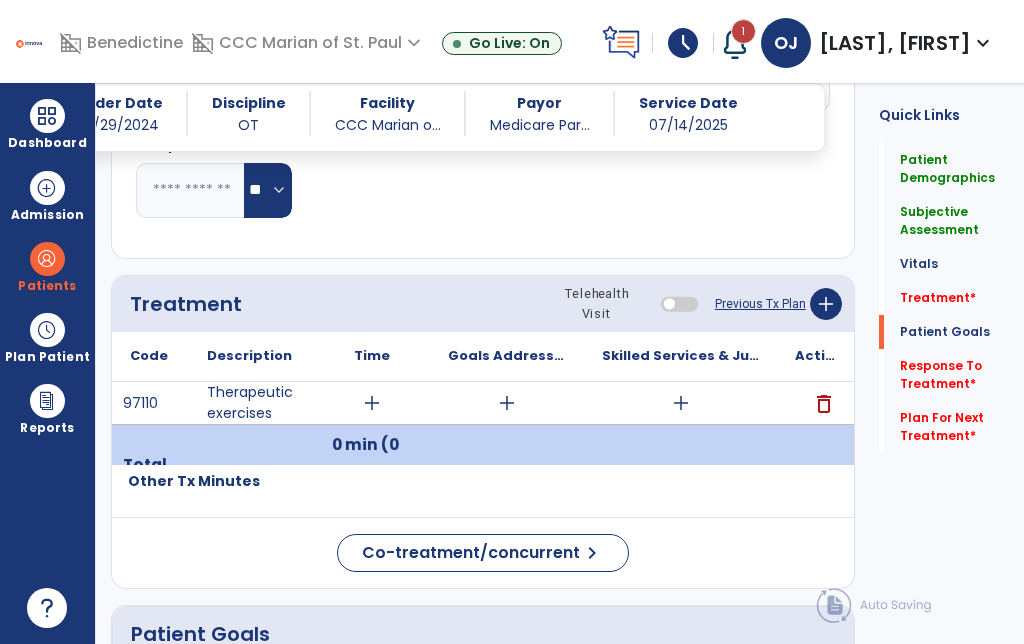 click on "Patient Goals" 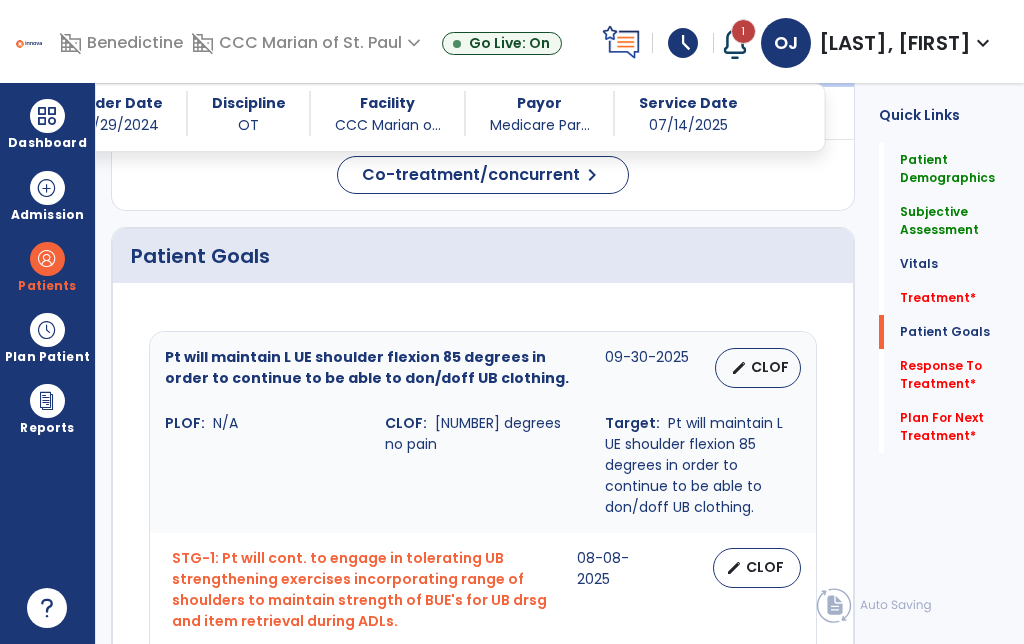 scroll, scrollTop: 2432, scrollLeft: 0, axis: vertical 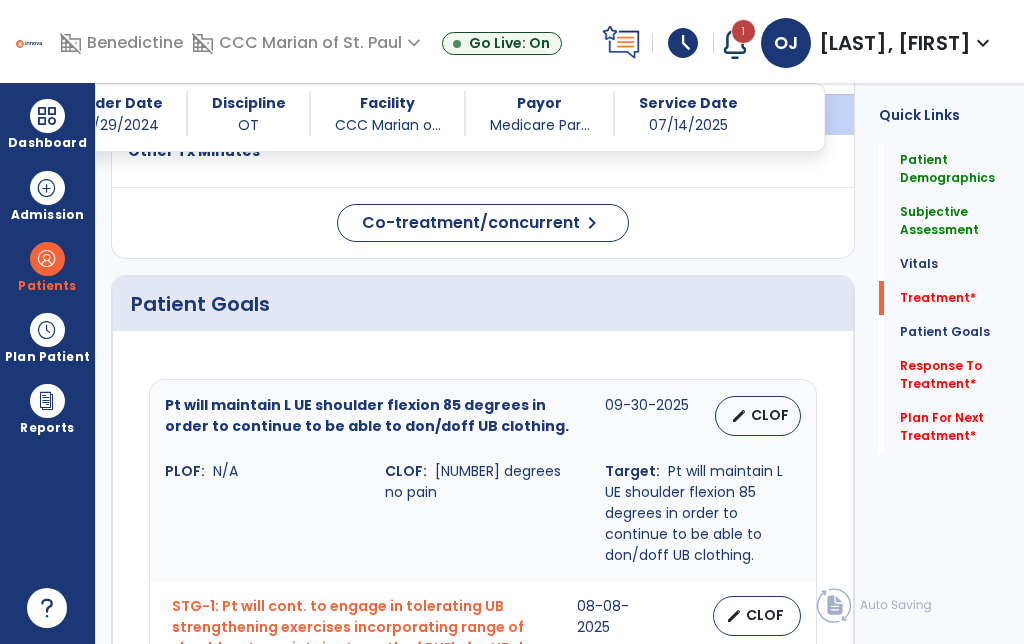 click on "Treatment   *" 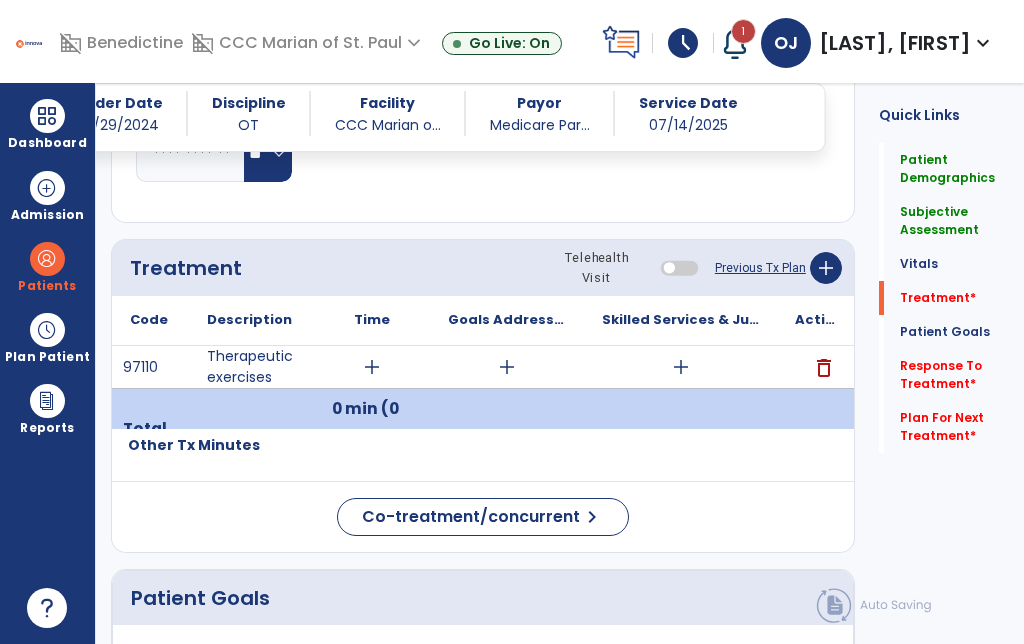 scroll, scrollTop: 2083, scrollLeft: 0, axis: vertical 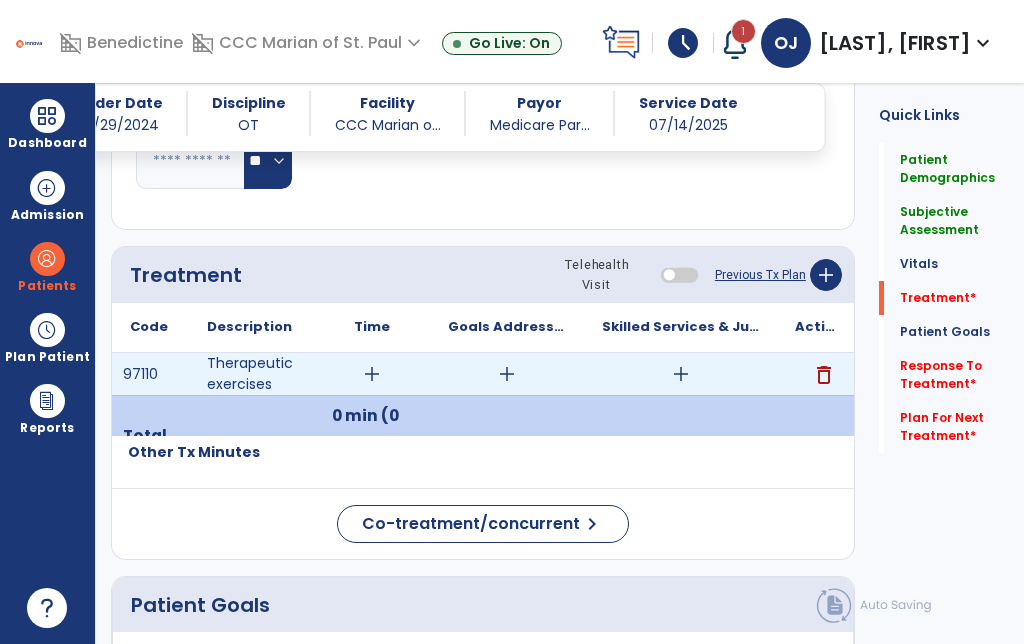click on "add" at bounding box center [681, 374] 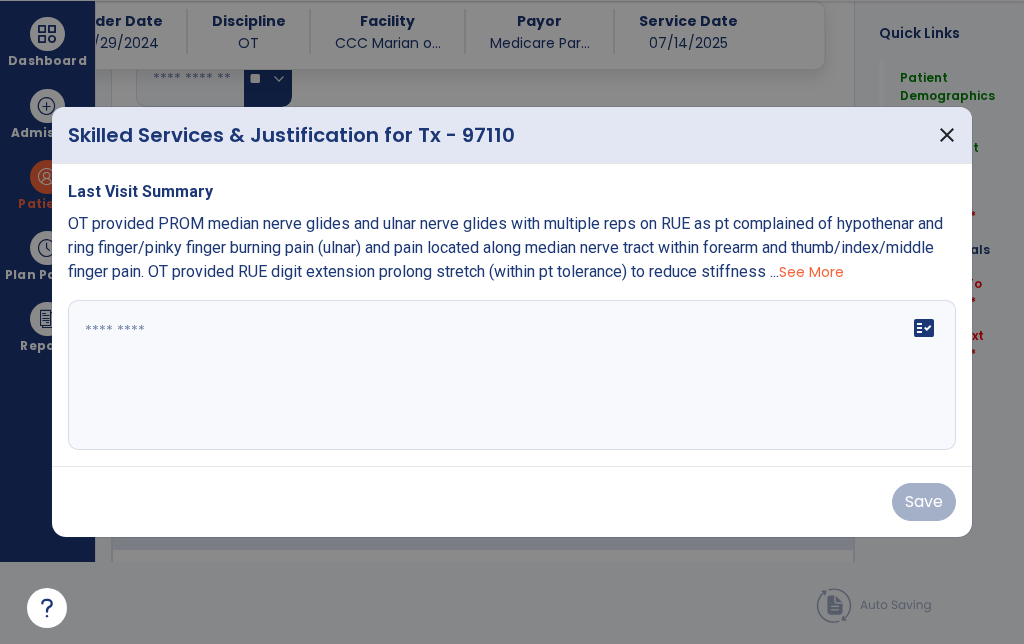 click on "fact_check" at bounding box center [512, 375] 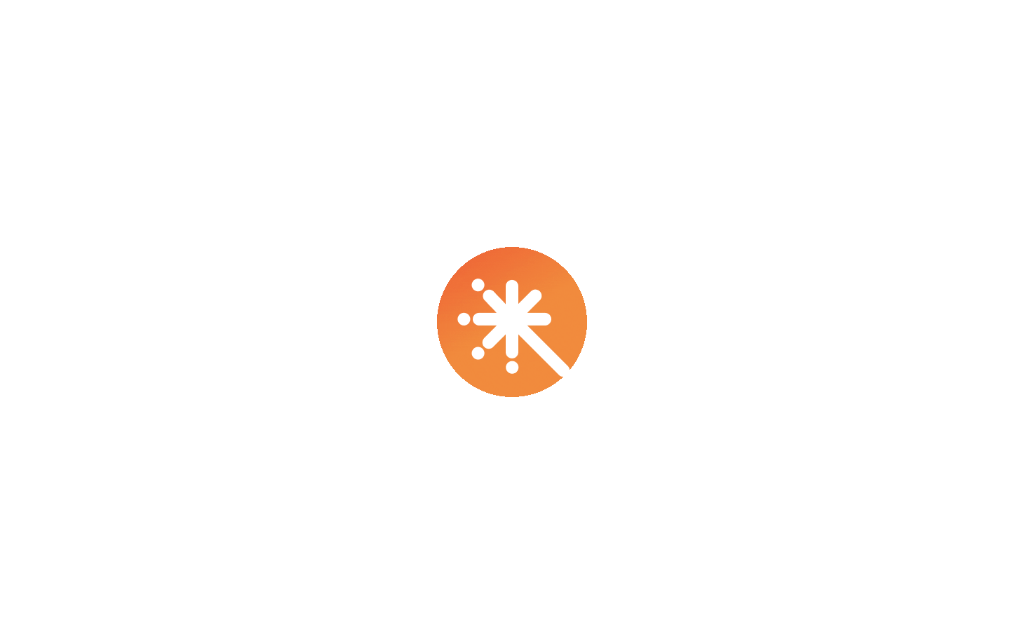 scroll, scrollTop: 0, scrollLeft: 0, axis: both 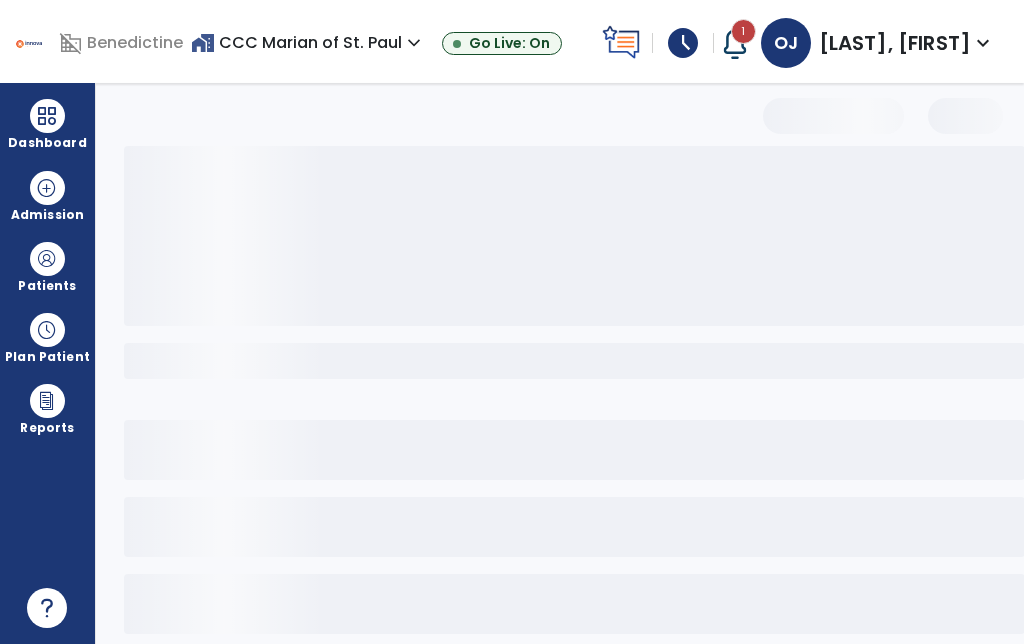 select on "*" 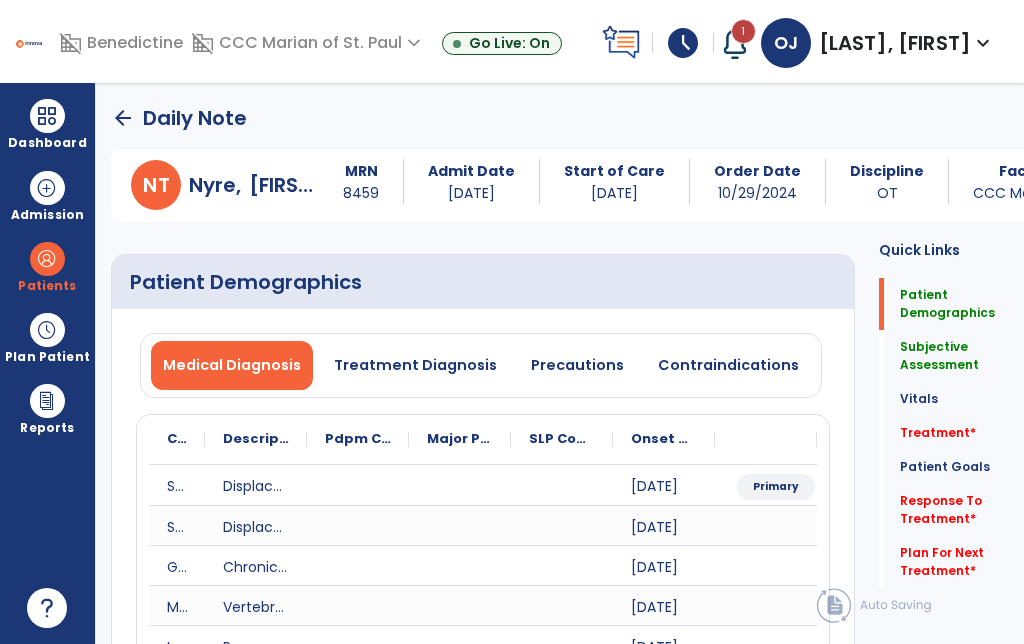 click on "Treatment   *  Treatment   *" 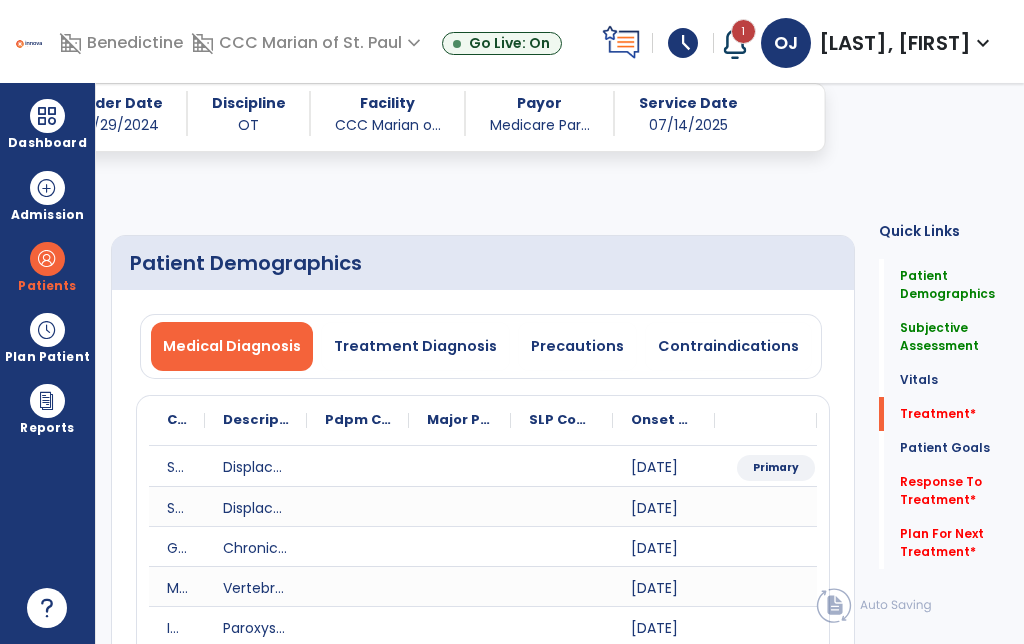 scroll, scrollTop: 19, scrollLeft: 0, axis: vertical 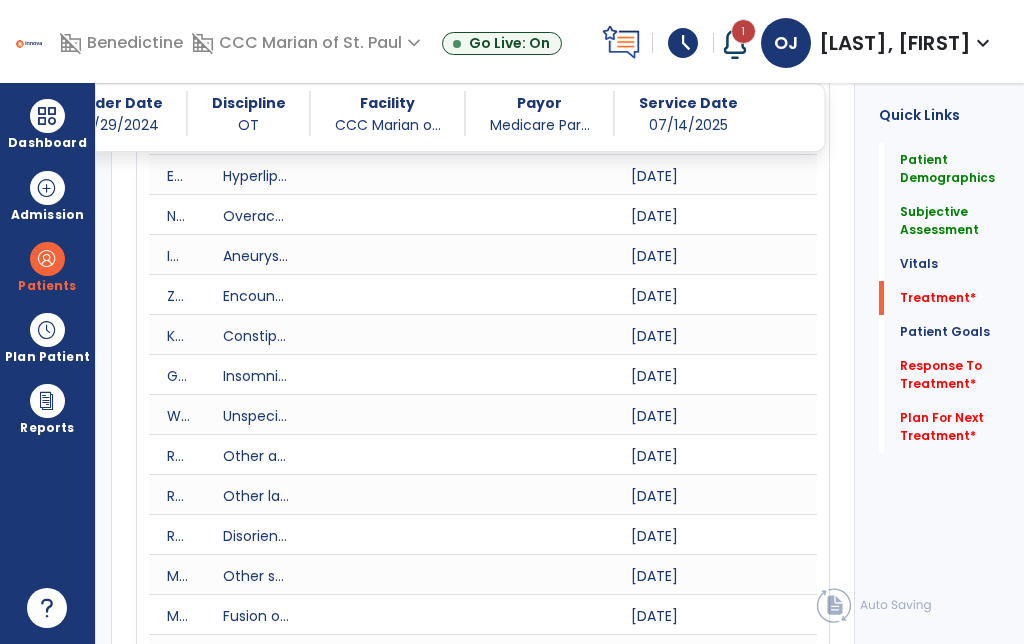 click on "Plan For Next Treatment   *" 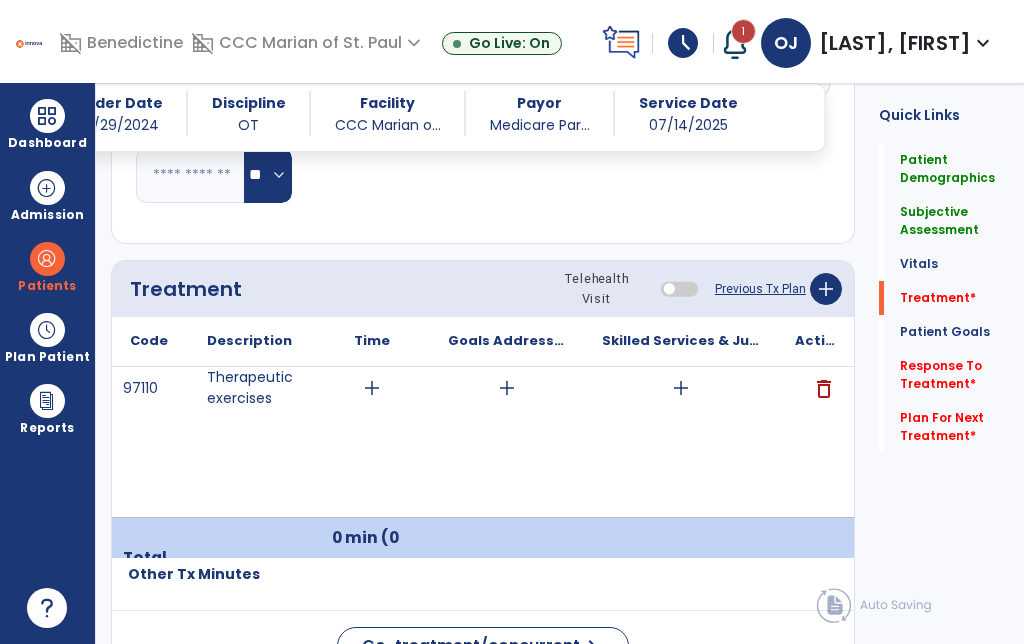 scroll, scrollTop: 82, scrollLeft: 0, axis: vertical 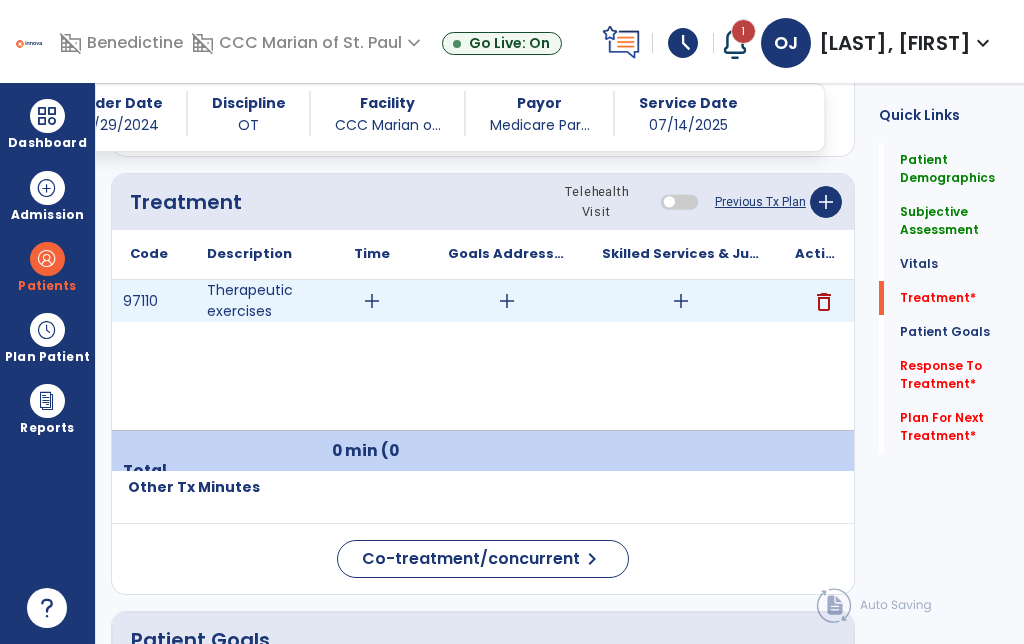 click on "add" at bounding box center (680, 301) 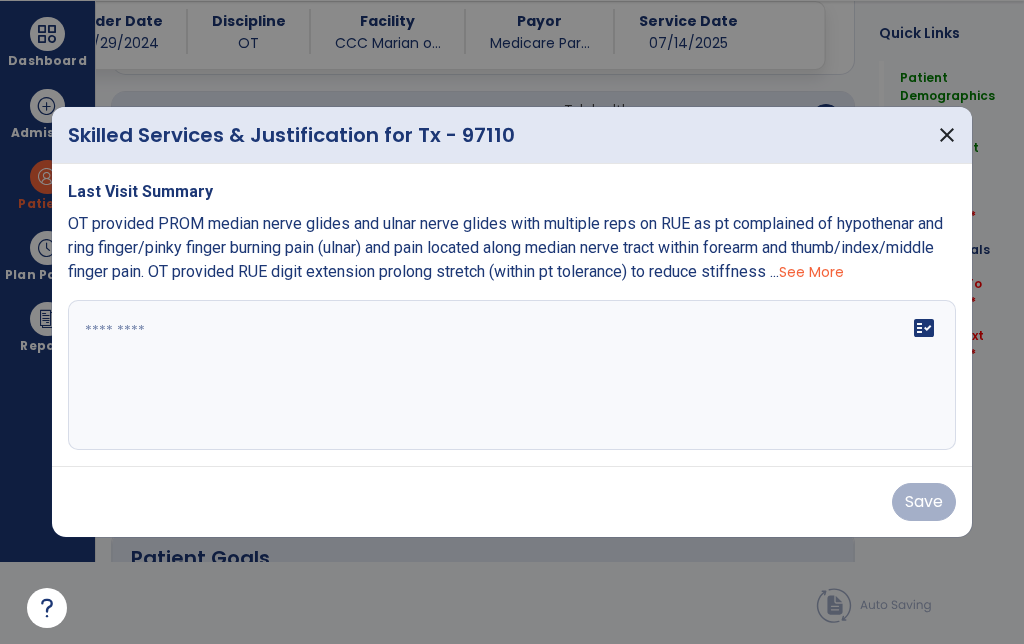 scroll, scrollTop: 0, scrollLeft: 0, axis: both 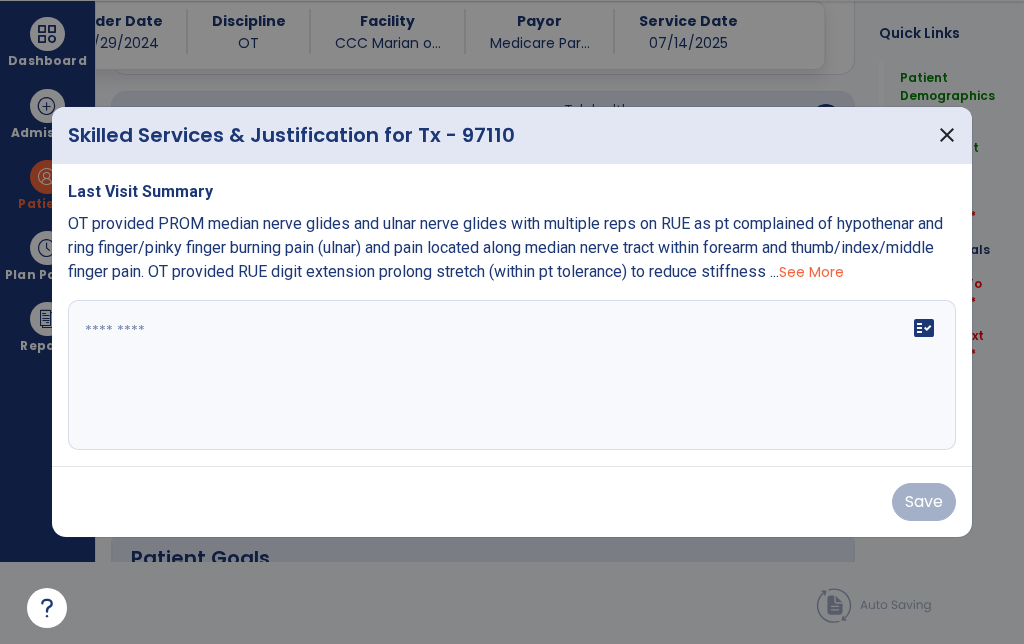 click on "OT provided PROM median nerve glides and ulnar nerve glides with multiple reps on RUE as pt complained of hypothenar and ring finger/pinky finger burning pain (ulnar) and pain located along median nerve tract within forearm and thumb/index/middle finger pain. OT provided RUE digit extension prolong stretch (within pt tolerance) to reduce stiffness  ...  See More" at bounding box center (512, 248) 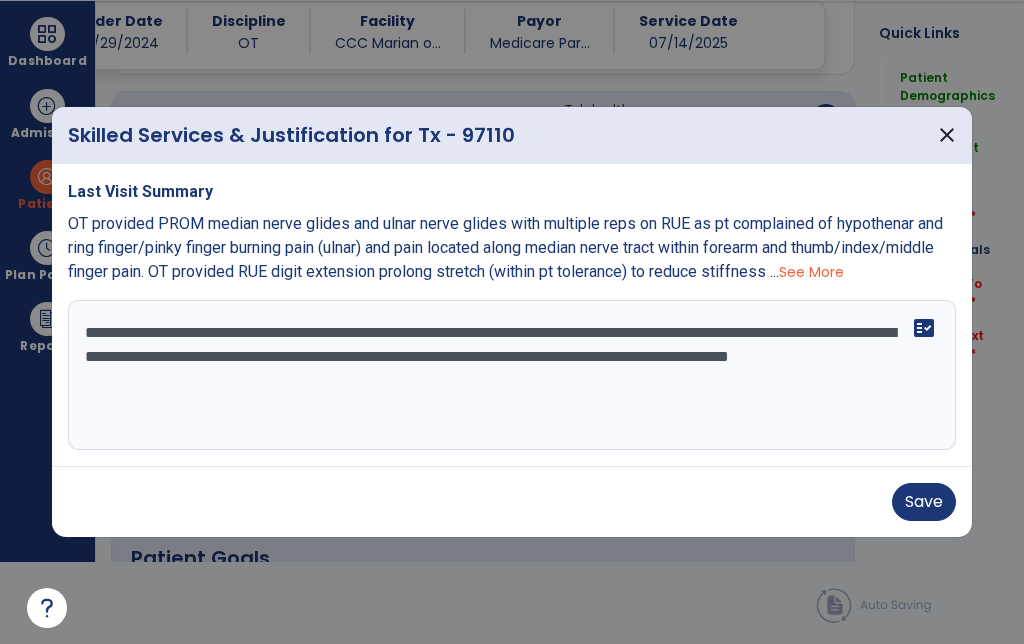 click on "See More" at bounding box center (811, 272) 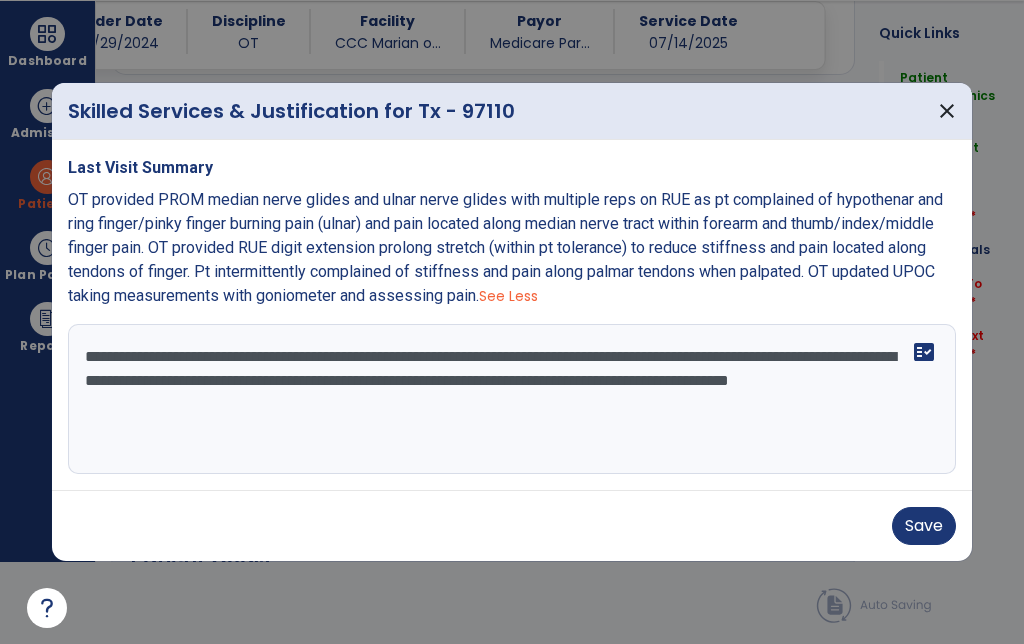 click on "**********" at bounding box center (512, 399) 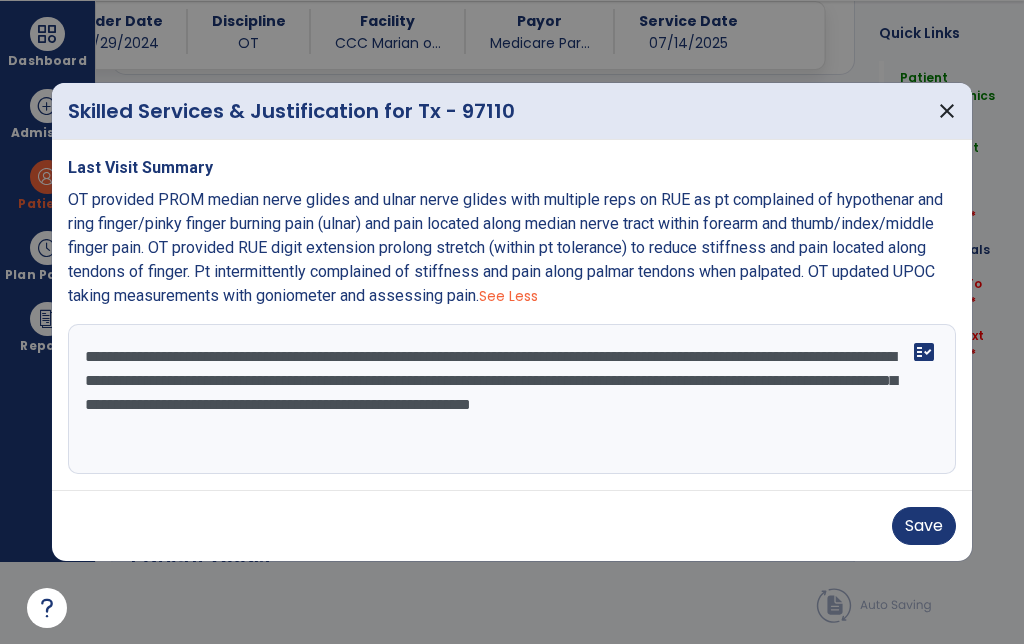 click on "**********" at bounding box center [512, 399] 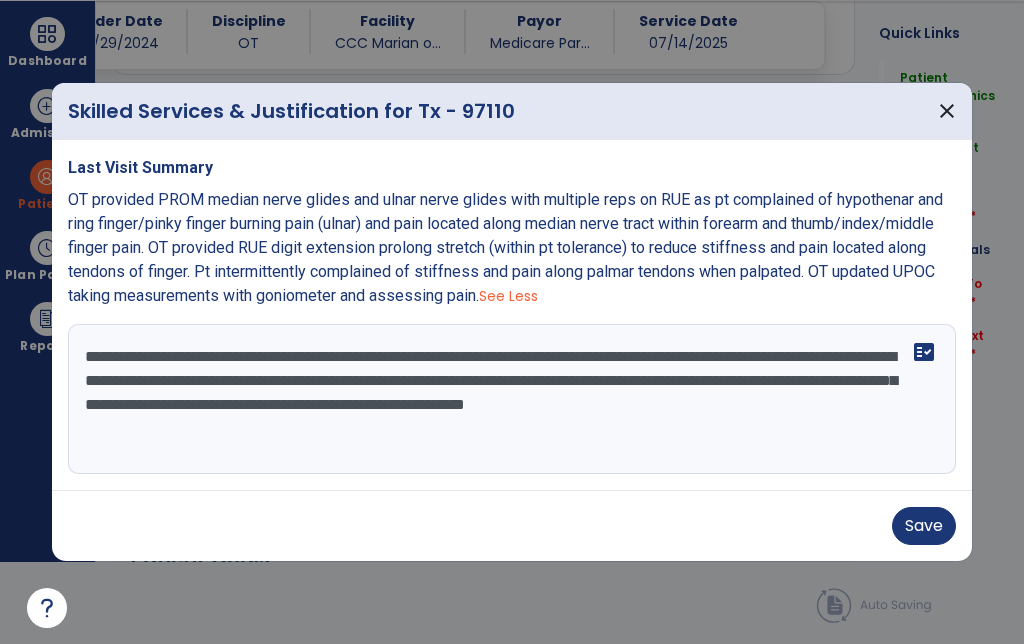 click on "**********" at bounding box center (512, 399) 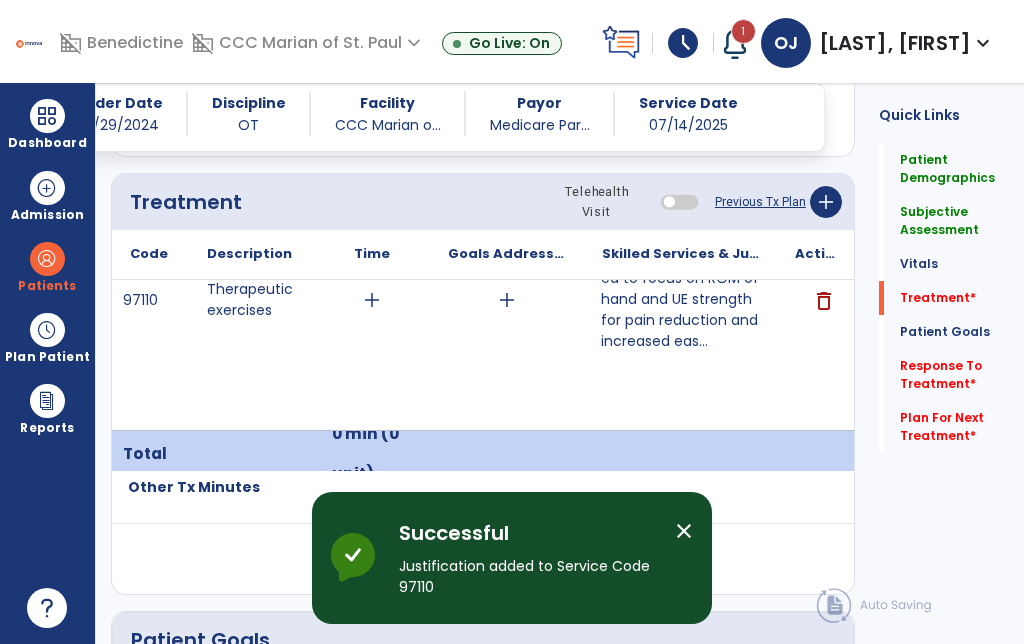 scroll, scrollTop: 82, scrollLeft: 0, axis: vertical 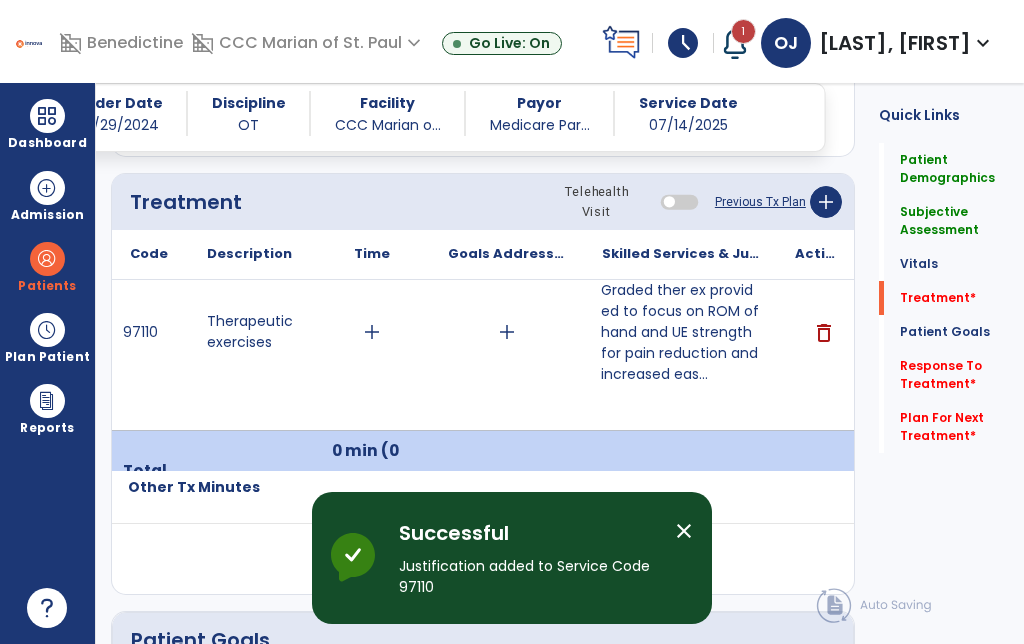 click on "Subjective Assessment" 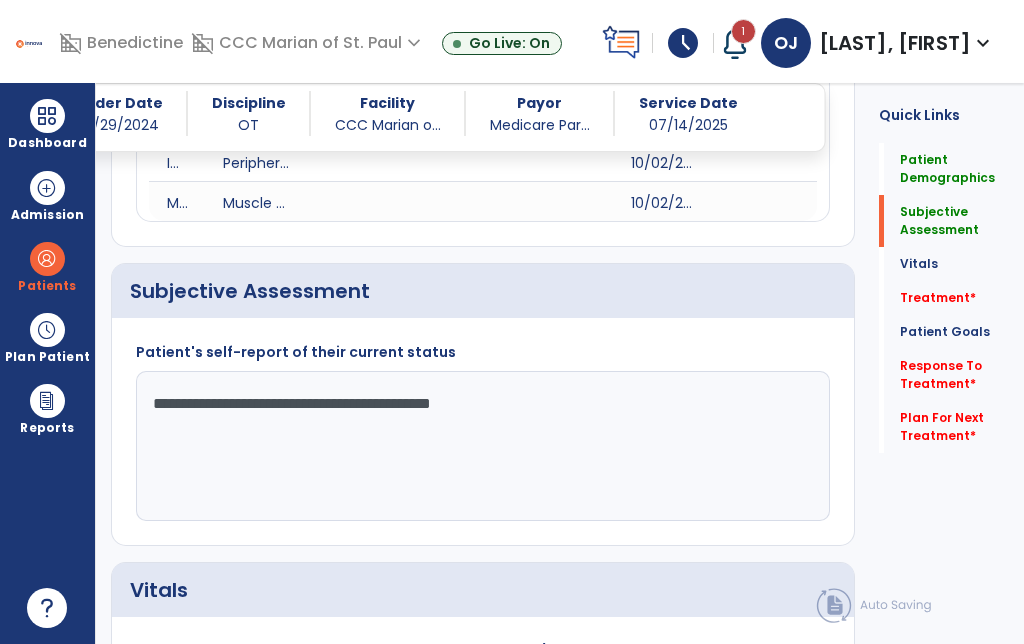 scroll, scrollTop: 1345, scrollLeft: 0, axis: vertical 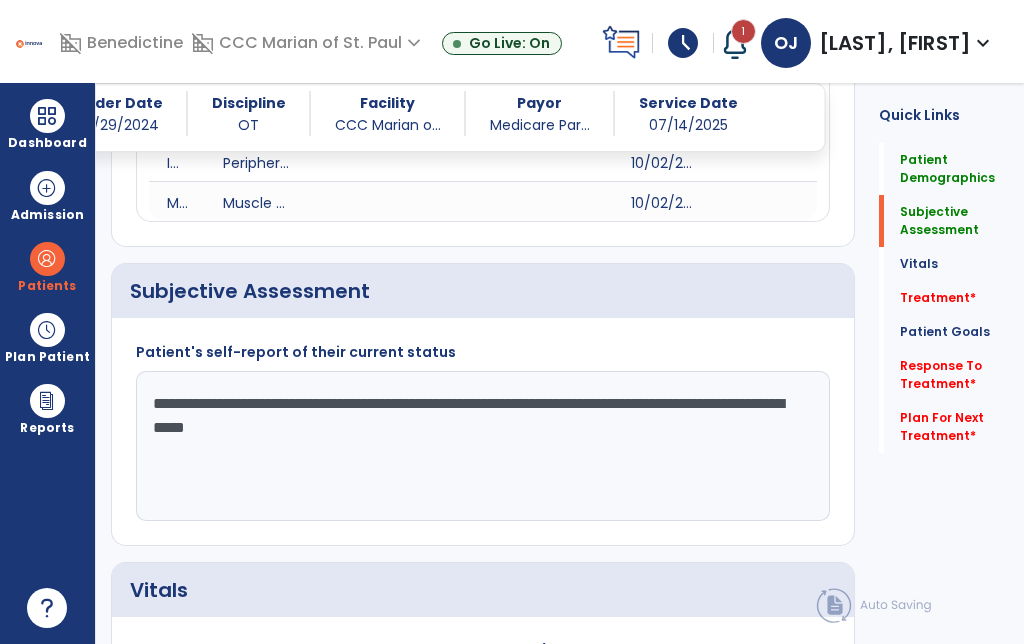 type on "**********" 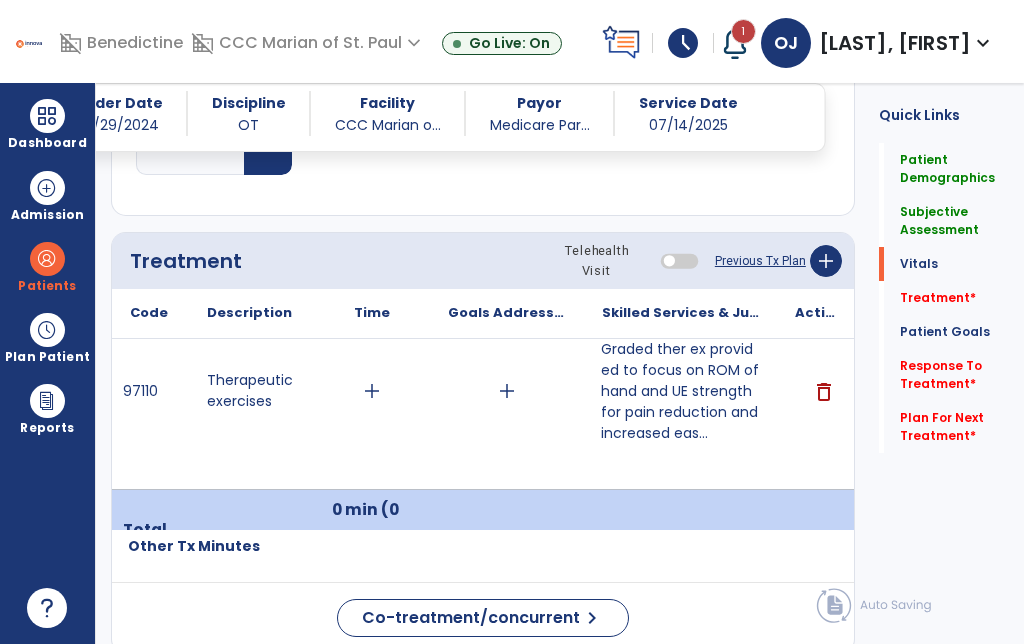 scroll, scrollTop: 2137, scrollLeft: 0, axis: vertical 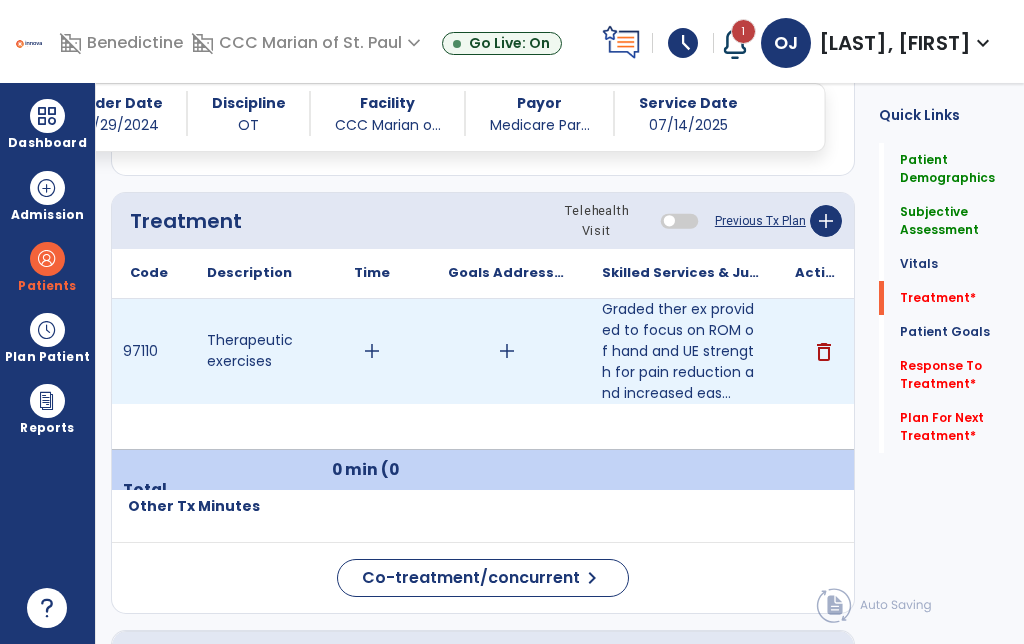 click on "add" at bounding box center (372, 351) 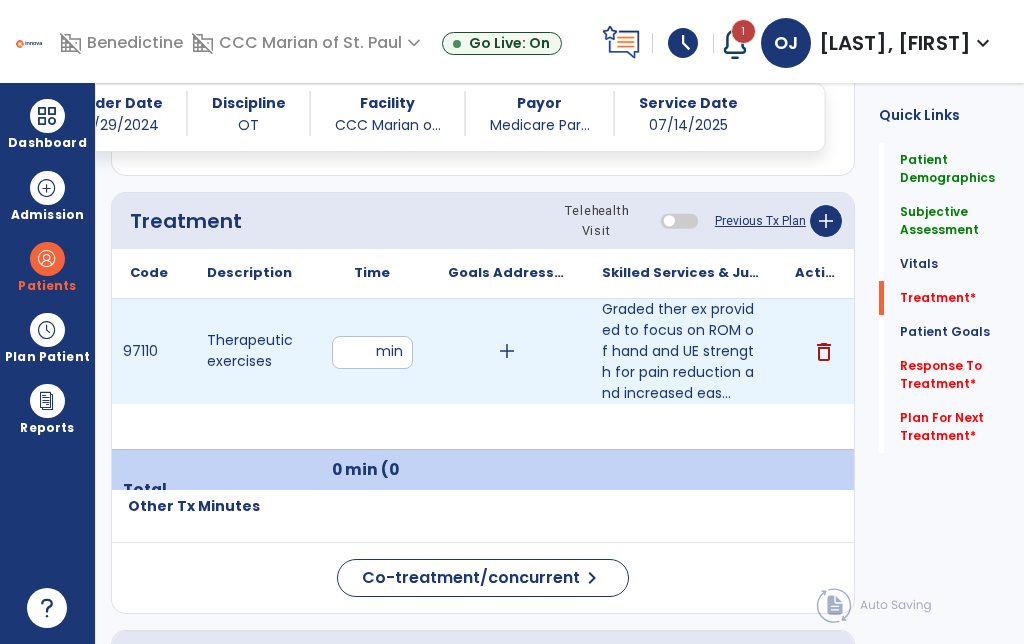 type on "**" 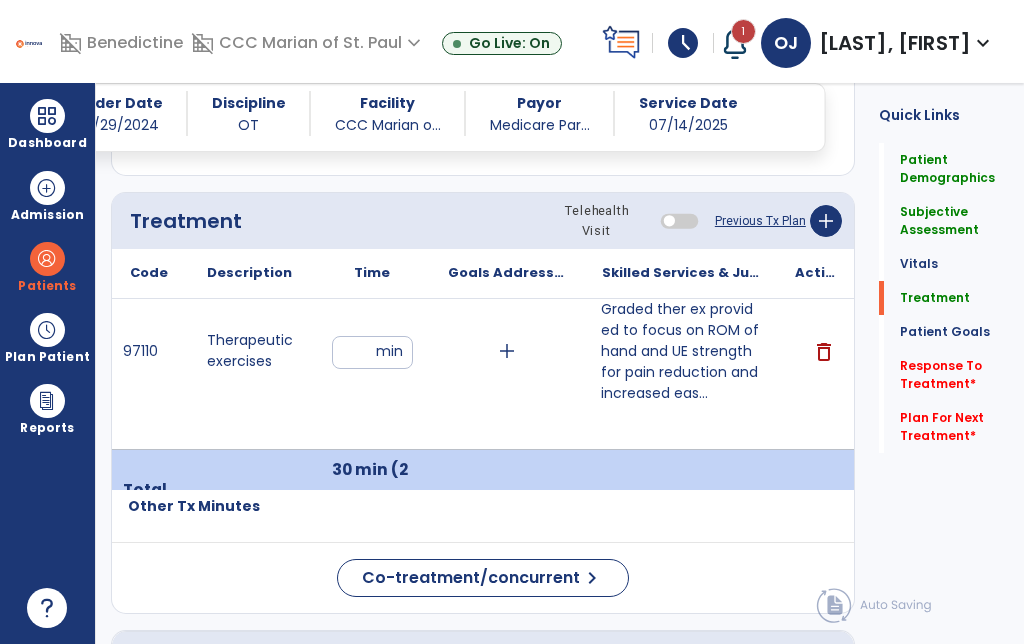 click on "Graded ther ex provided to focus on ROM of hand and UE strength for pain reduction and increased eas..." at bounding box center (680, 351) 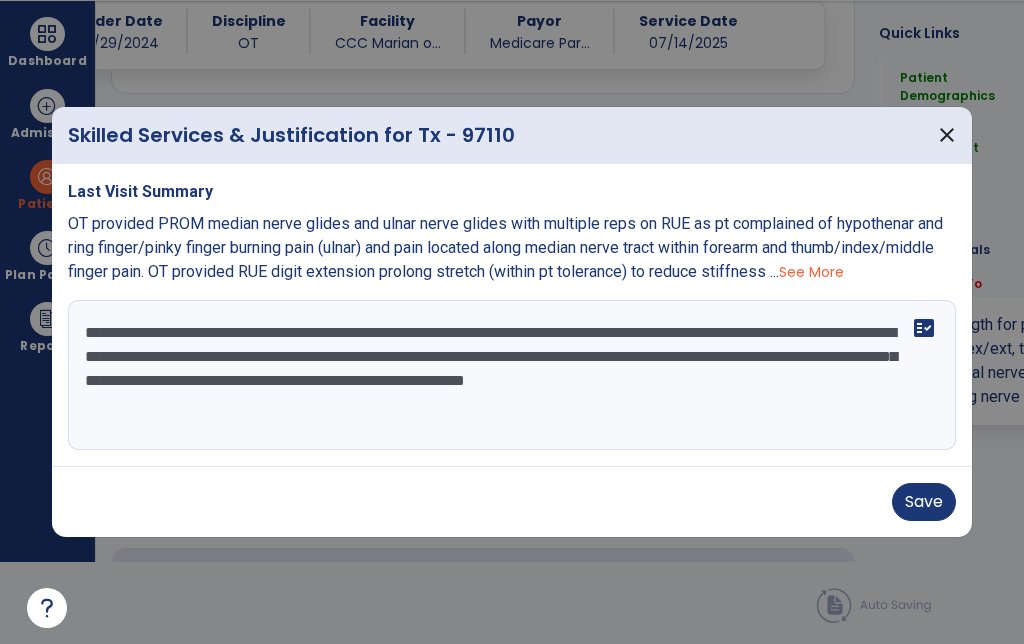 scroll, scrollTop: 0, scrollLeft: 0, axis: both 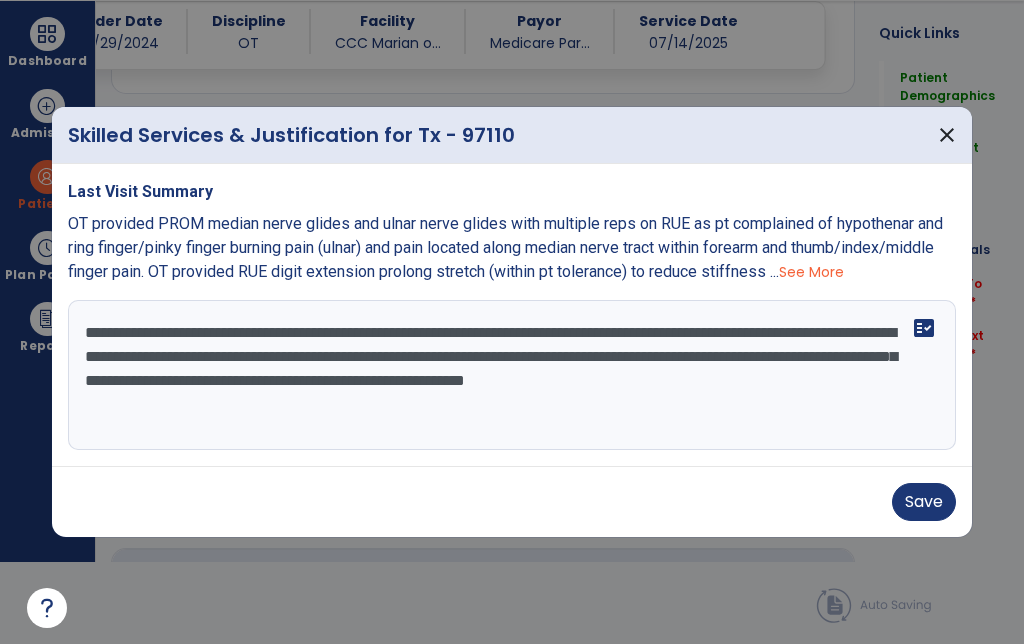 click on "**********" at bounding box center [512, 375] 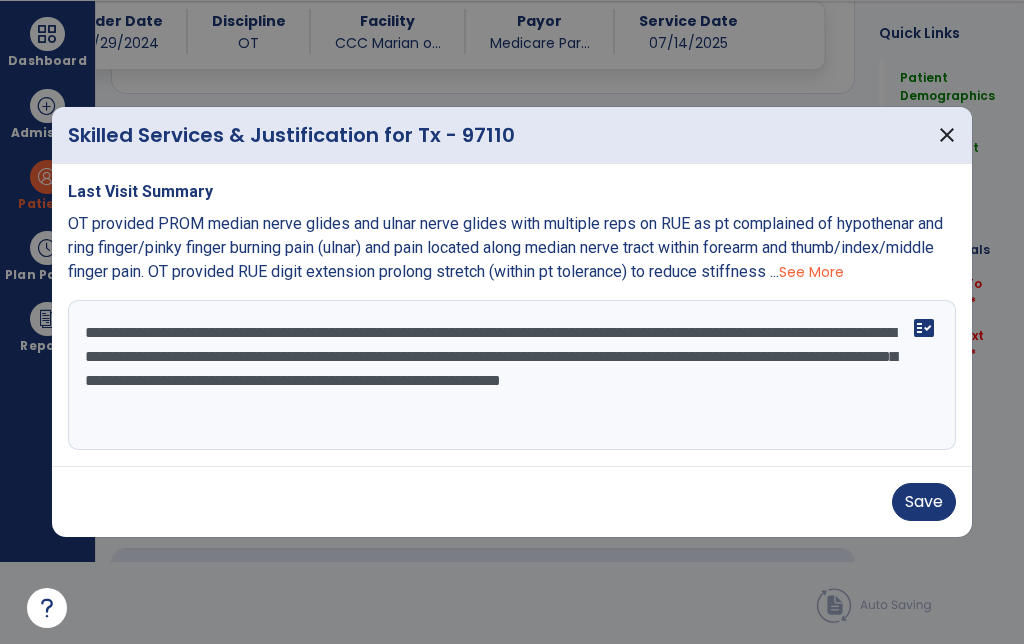 click on "**********" at bounding box center [512, 375] 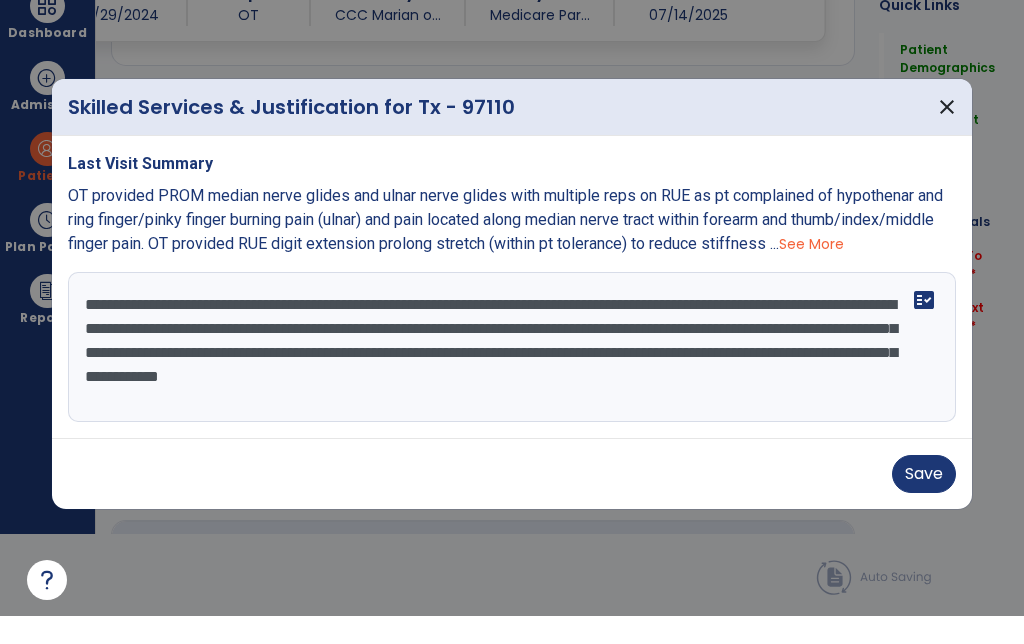 type on "**********" 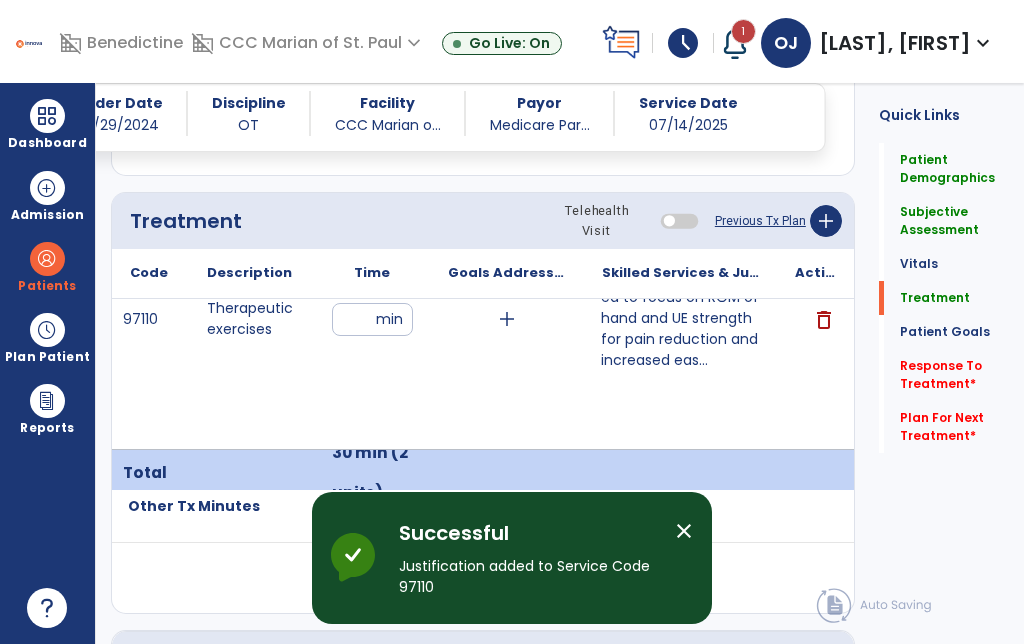 scroll, scrollTop: 82, scrollLeft: 0, axis: vertical 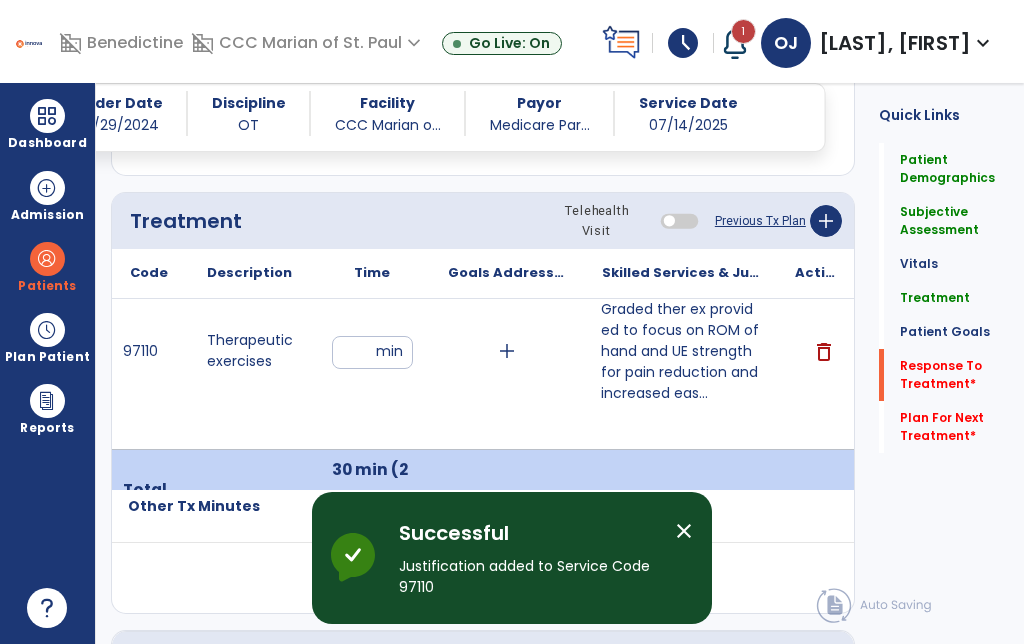 click on "Response To Treatment   *" 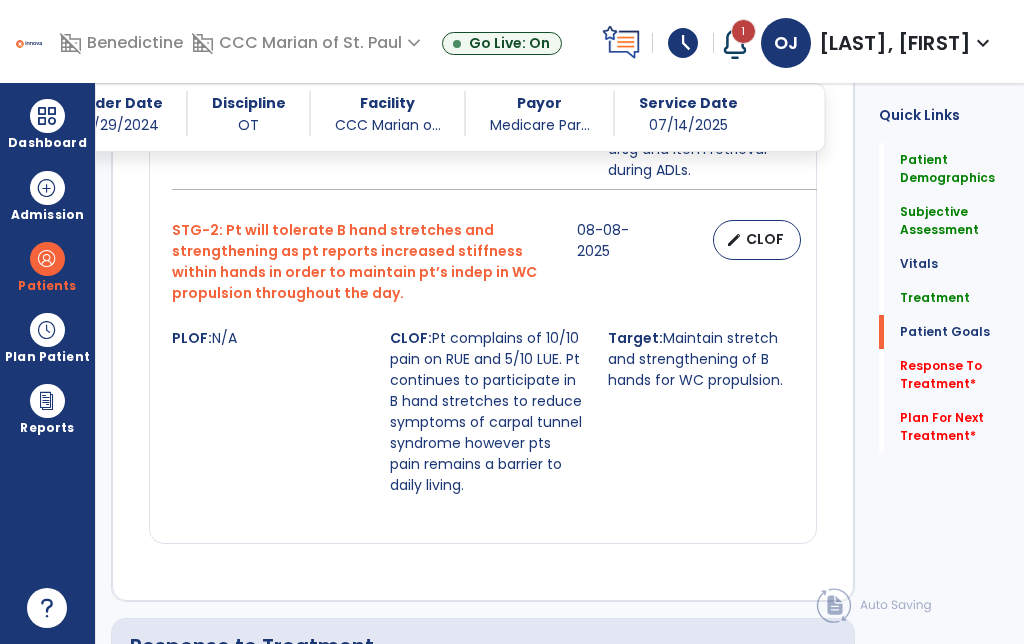 scroll, scrollTop: 3525, scrollLeft: 0, axis: vertical 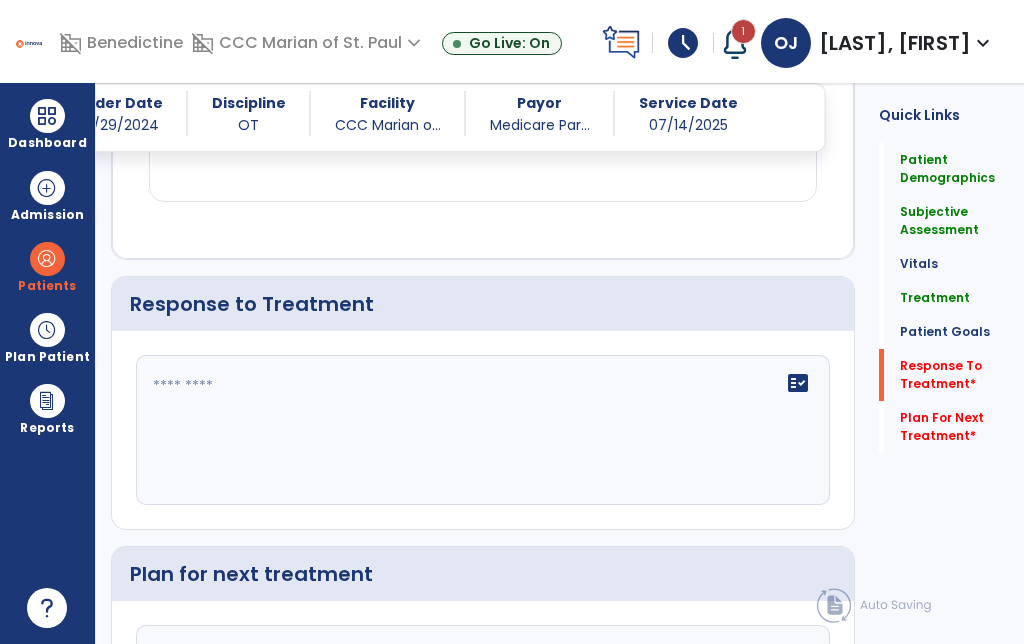 click on "fact_check" 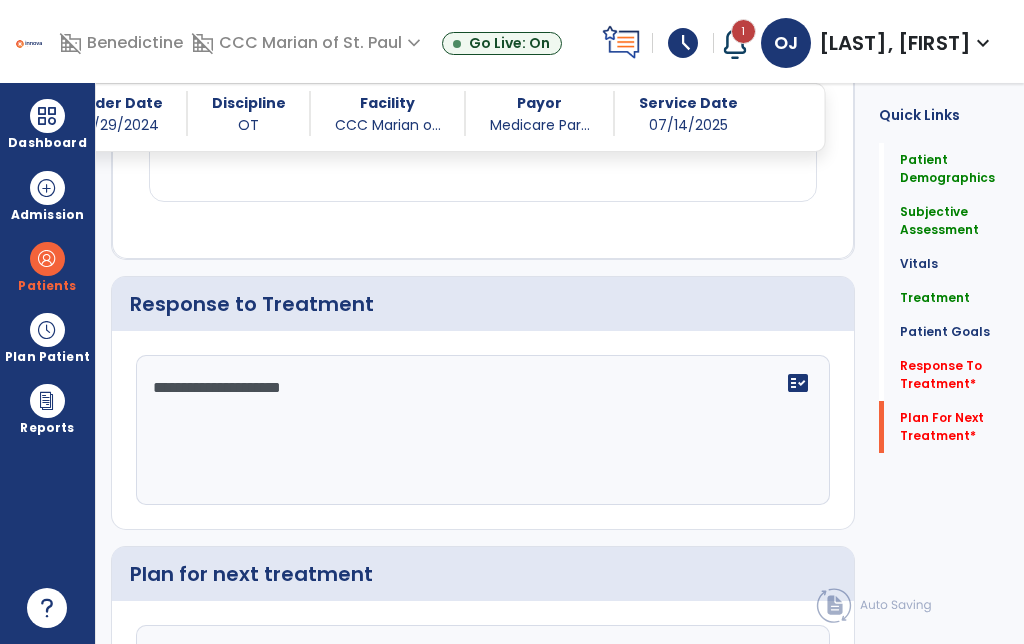 type on "**********" 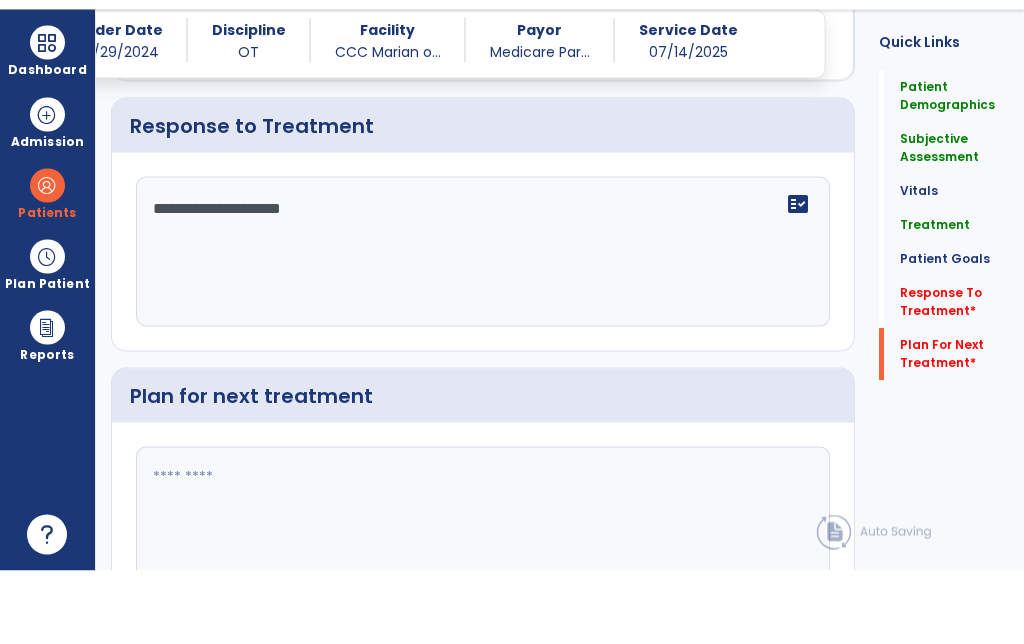 scroll, scrollTop: 3666, scrollLeft: 0, axis: vertical 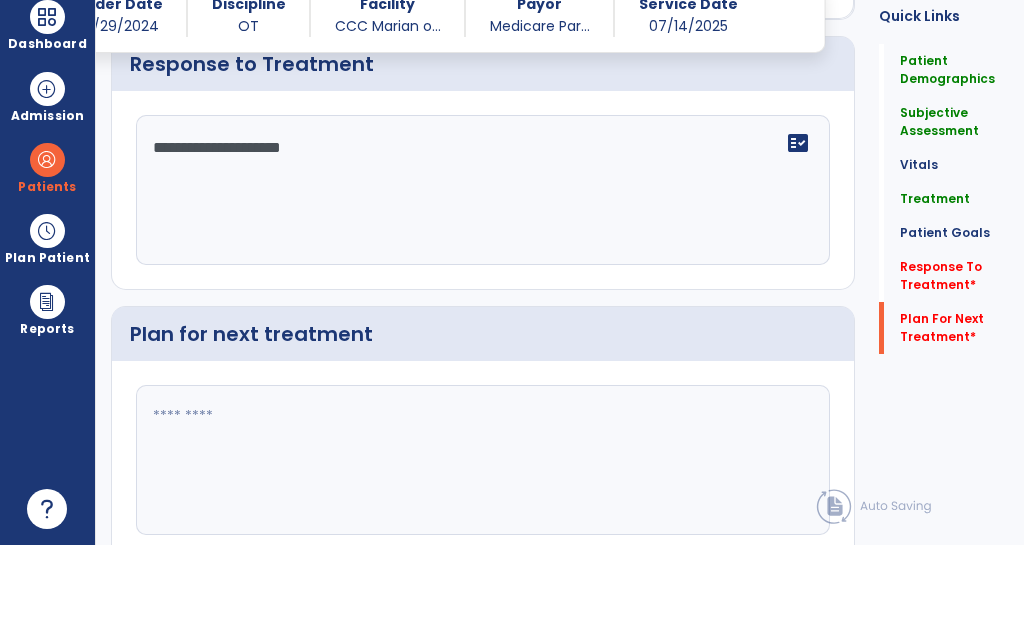 click 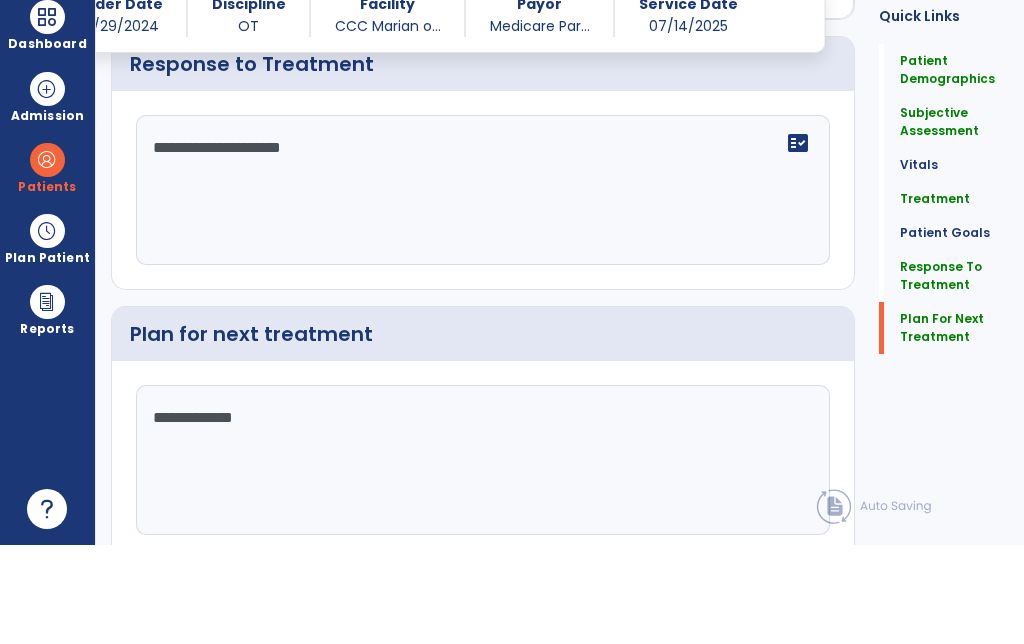 click on "**********" 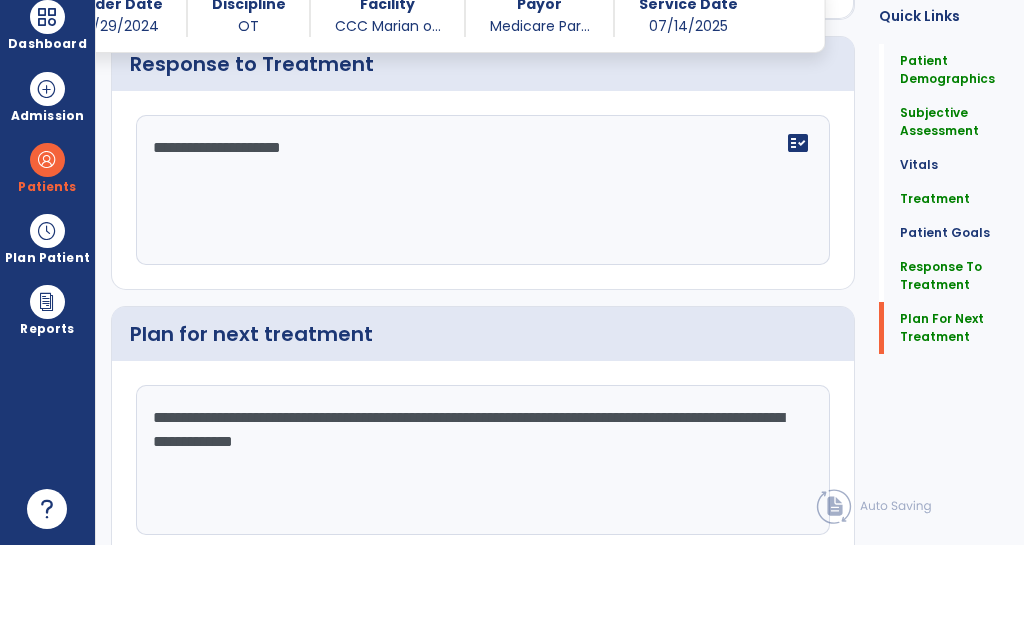 type on "**********" 